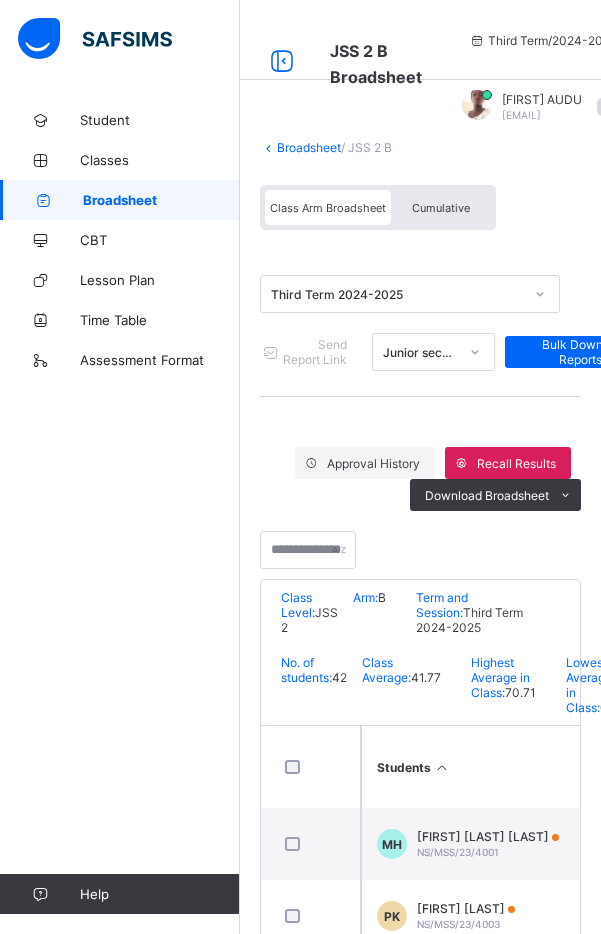 scroll, scrollTop: 0, scrollLeft: 0, axis: both 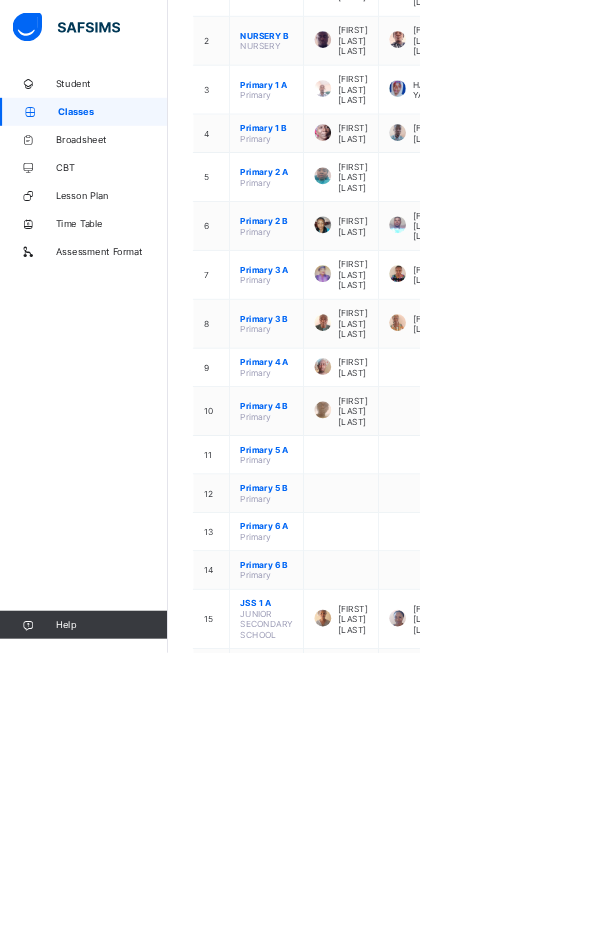 click on "View Class" at bounding box center (0, 0) 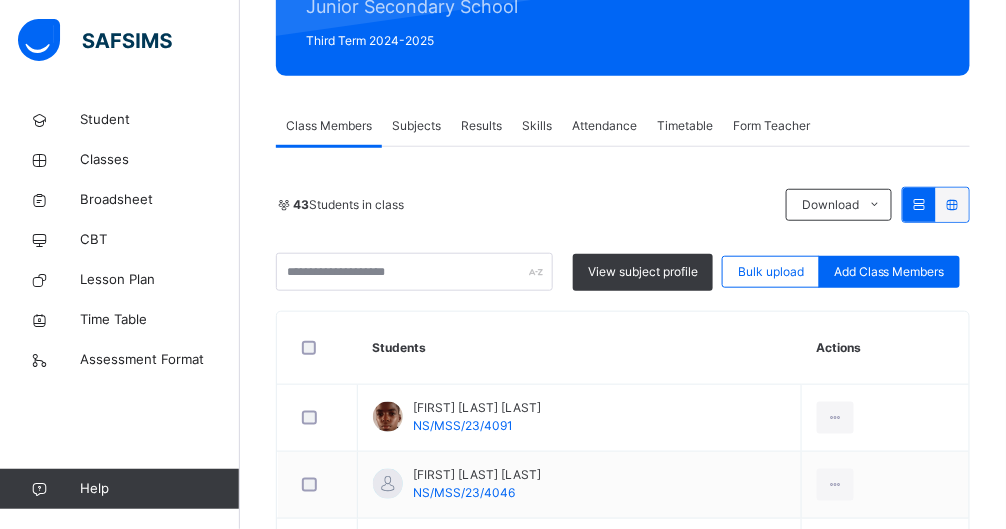 scroll, scrollTop: 272, scrollLeft: 0, axis: vertical 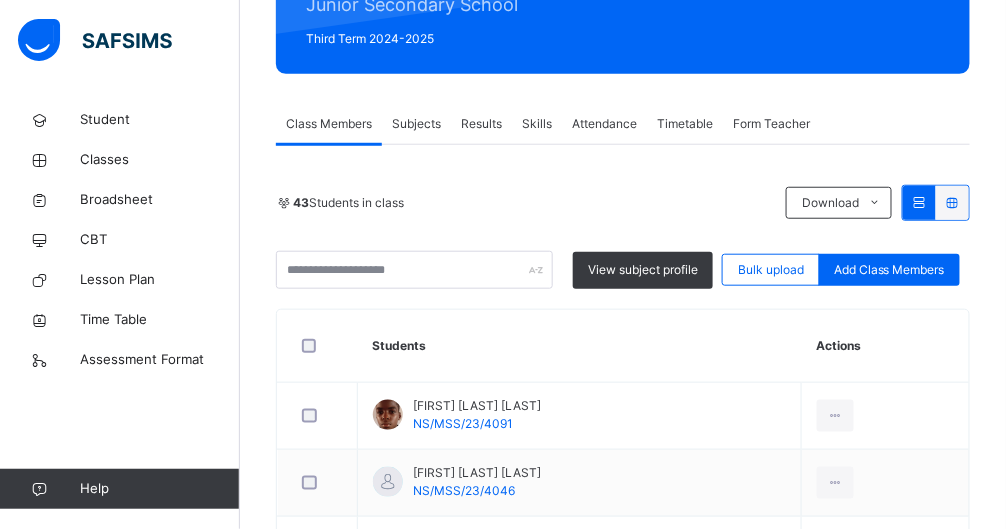 click on "Results" at bounding box center (481, 124) 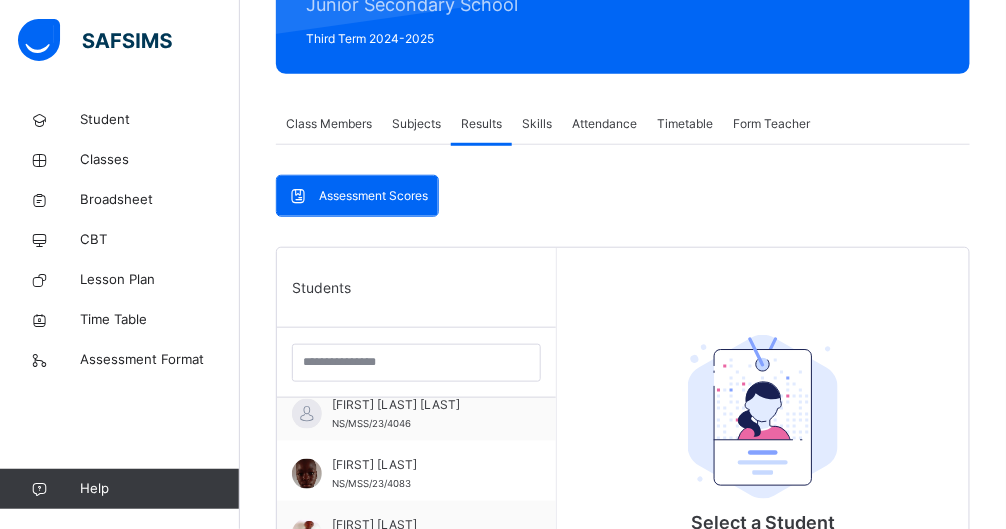 scroll, scrollTop: 0, scrollLeft: 0, axis: both 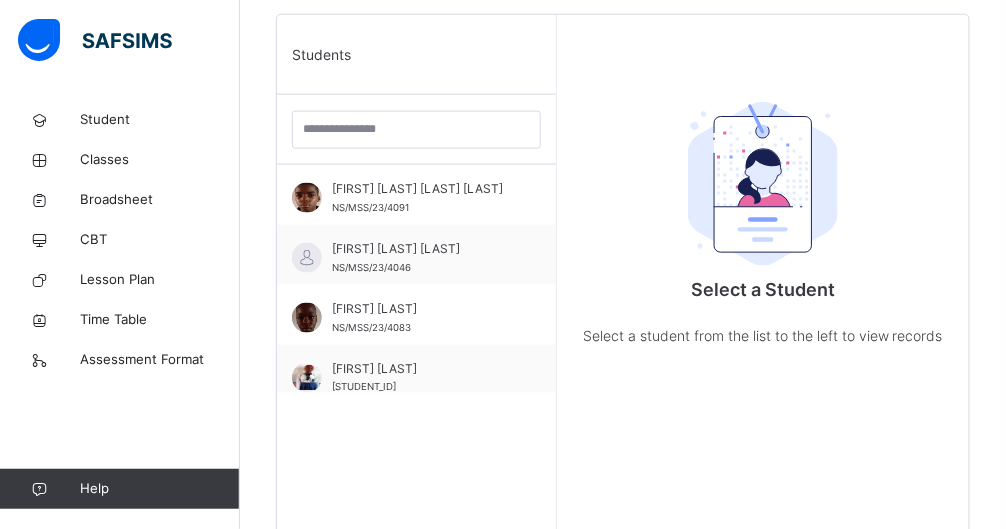 click on "[FIRST] [LAST] [LAST] [STUDENT_ID]" at bounding box center [421, 198] 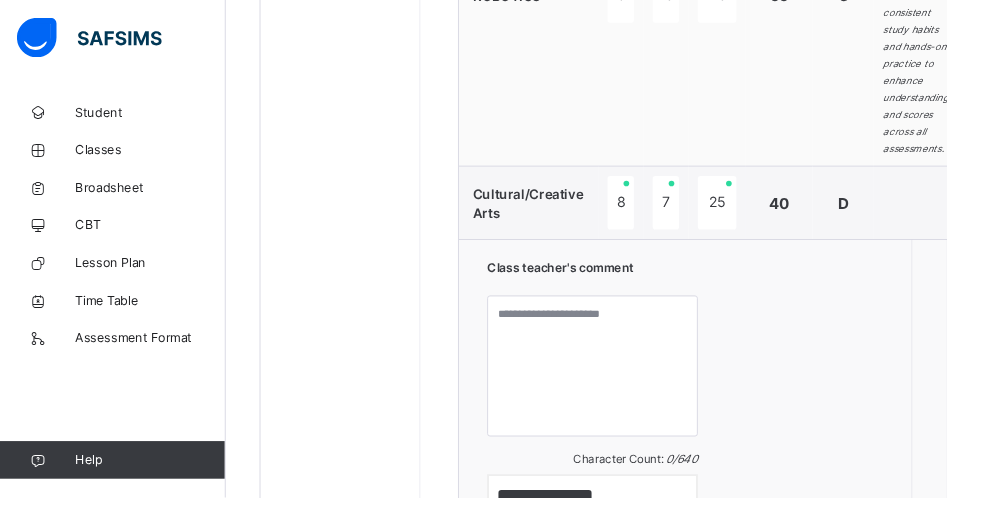scroll, scrollTop: 2511, scrollLeft: 0, axis: vertical 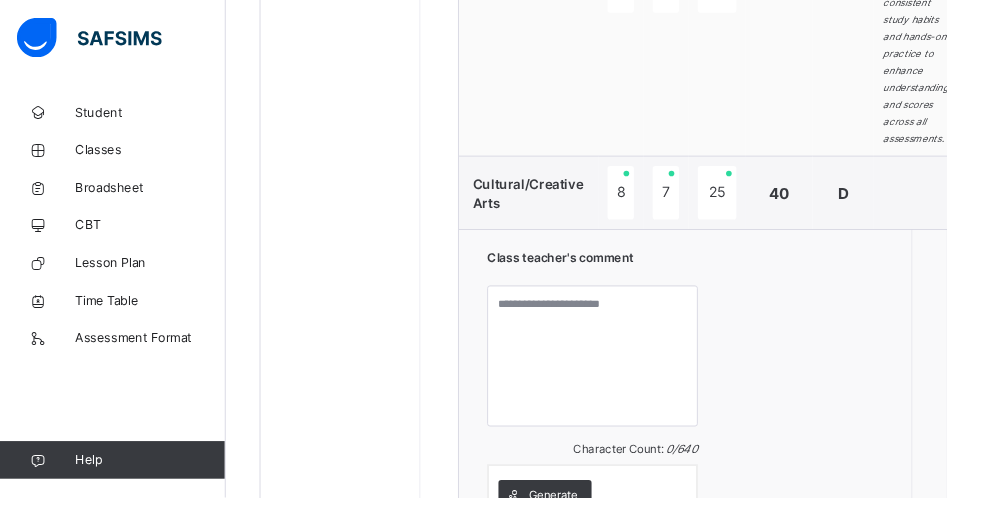 click on "Generate" at bounding box center (588, 527) 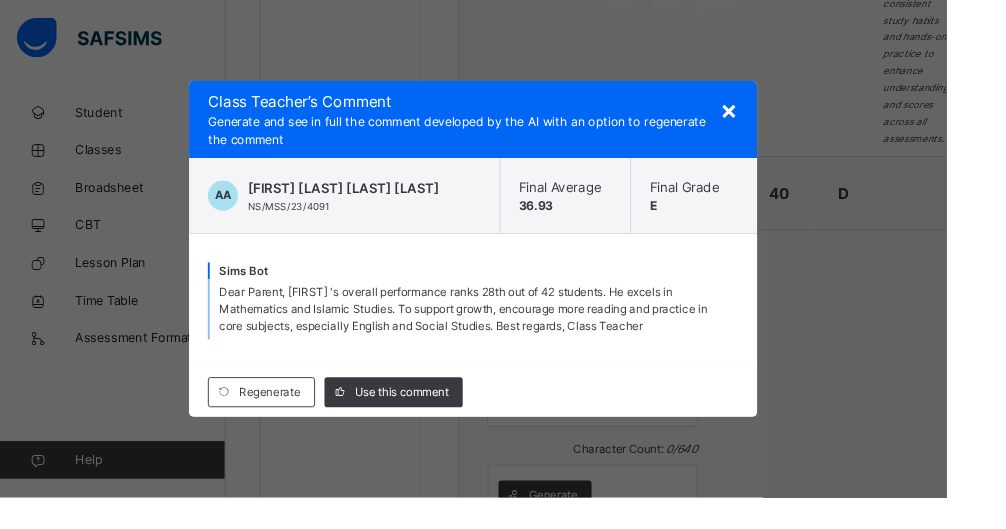 click on "Dear Parent,
[FIRST] 's overall performance ranks 28th out of 42 students. He excels in Mathematics and Islamic Studies. To support growth, encourage more reading and practice in core subjects, especially English and Social Studies.
Best regards,
Class Teacher" at bounding box center (492, 328) 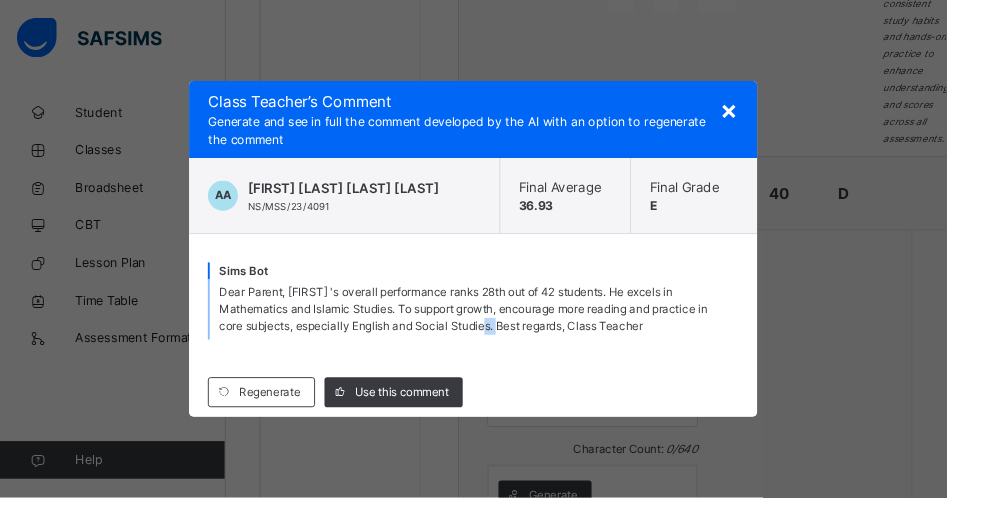 click on "Dear Parent,
[FIRST] 's overall performance ranks 28th out of 42 students. He excels in Mathematics and Islamic Studies. To support growth, encourage more reading and practice in core subjects, especially English and Social Studies.
Best regards,
Class Teacher" at bounding box center (492, 328) 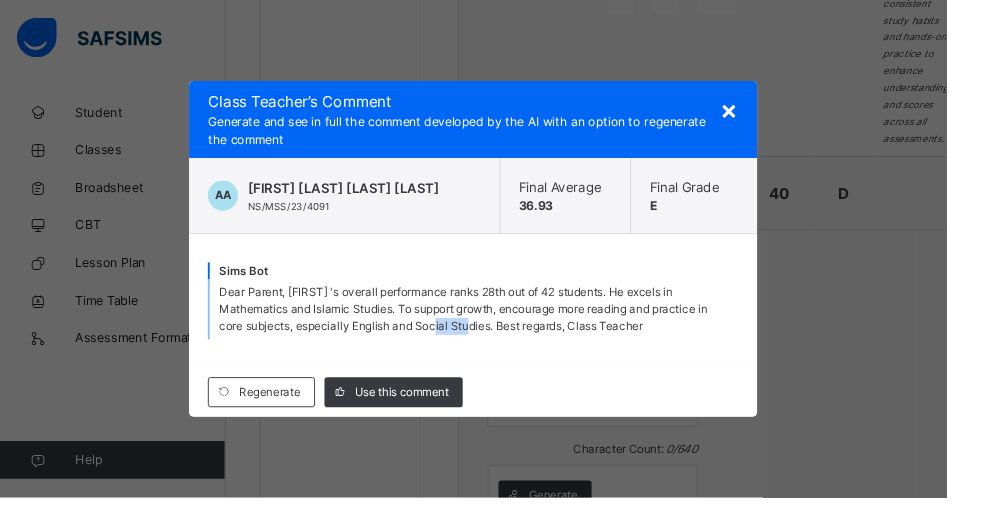 click on "Sims Bot Dear Parent,
[FIRST]'s overall performance ranks 28th out of 42 students. He excels in Mathematics and Islamic Studies. To support growth, encourage more reading and practice in core subjects, especially English and Social Studies.
Best regards,
Class Teacher" at bounding box center [503, 320] 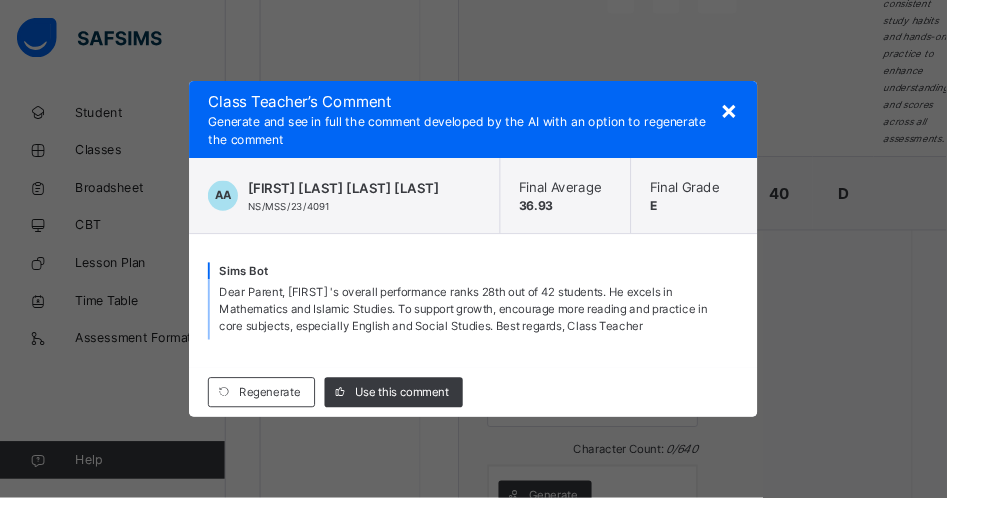 click on "Use this comment" at bounding box center (427, 417) 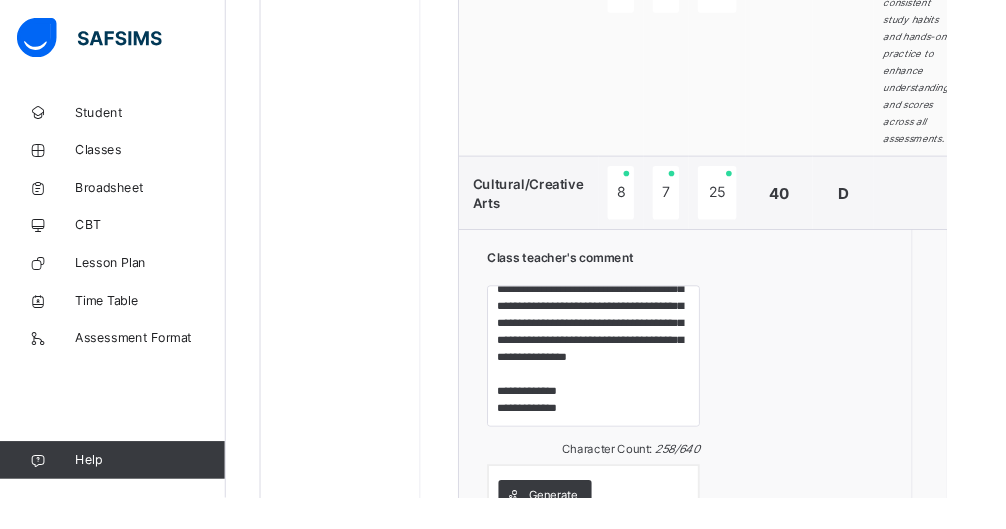 scroll, scrollTop: 86, scrollLeft: 0, axis: vertical 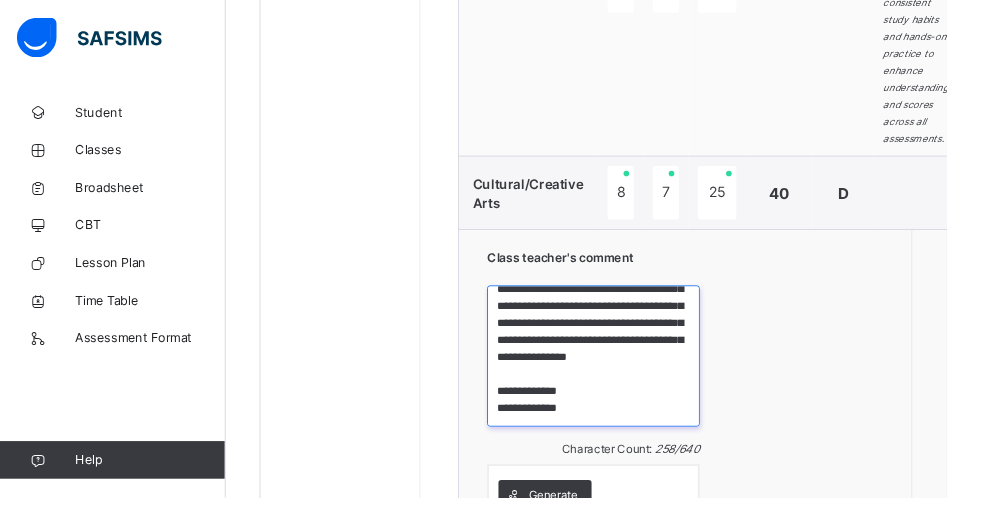 click on "**********" at bounding box center [631, 379] 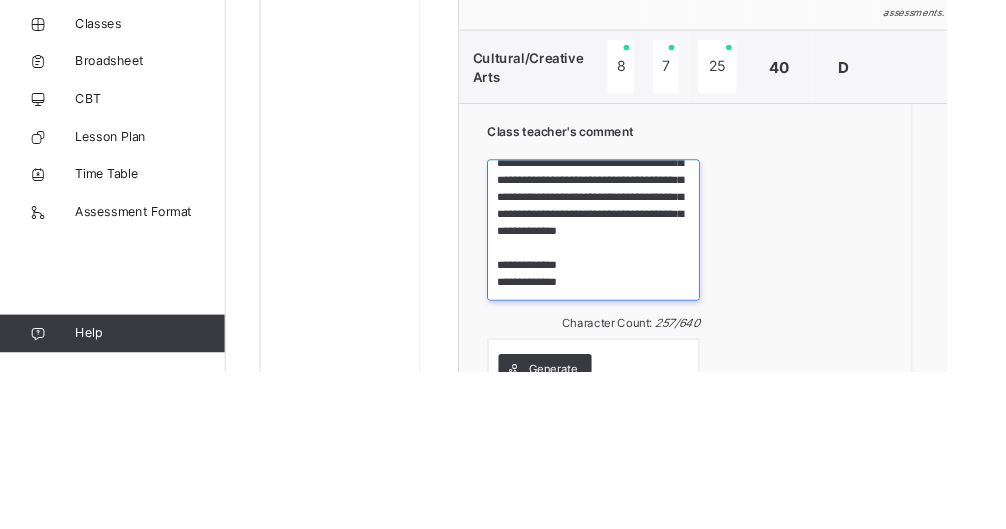 scroll, scrollTop: 2511, scrollLeft: 0, axis: vertical 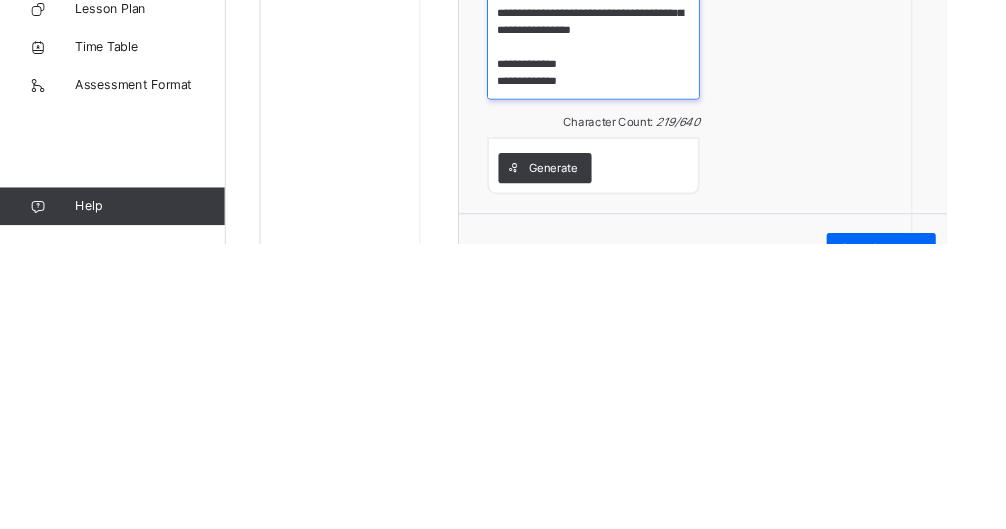 type on "**********" 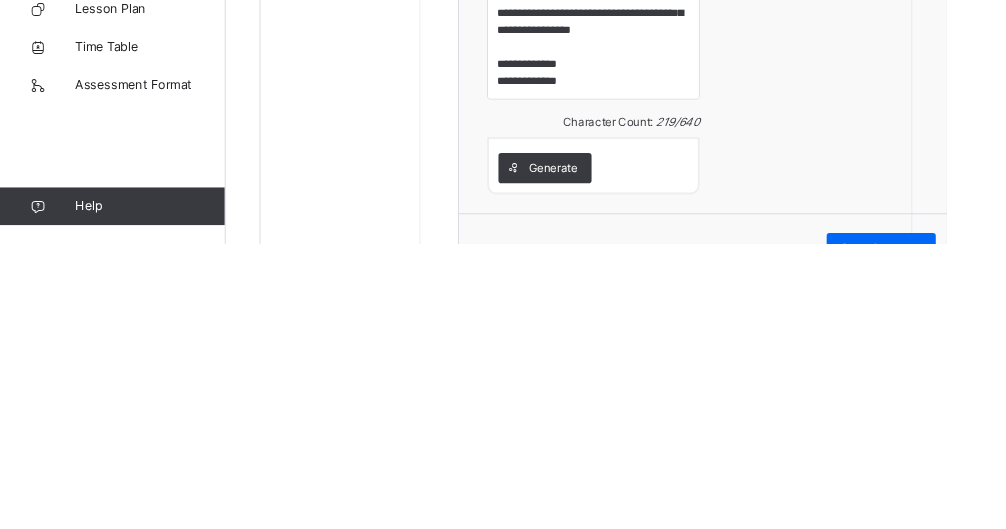 click on "Save Comment" at bounding box center (937, 533) 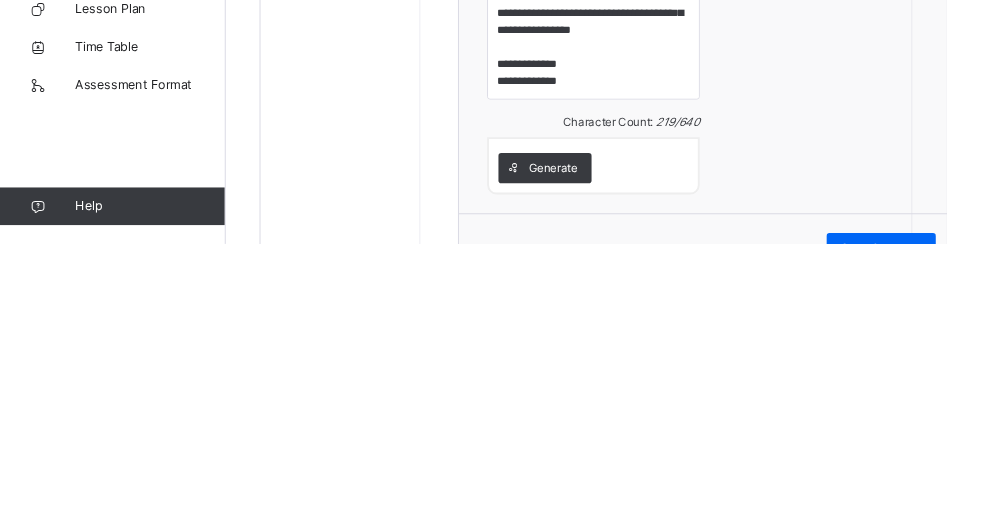 scroll, scrollTop: 2590, scrollLeft: 0, axis: vertical 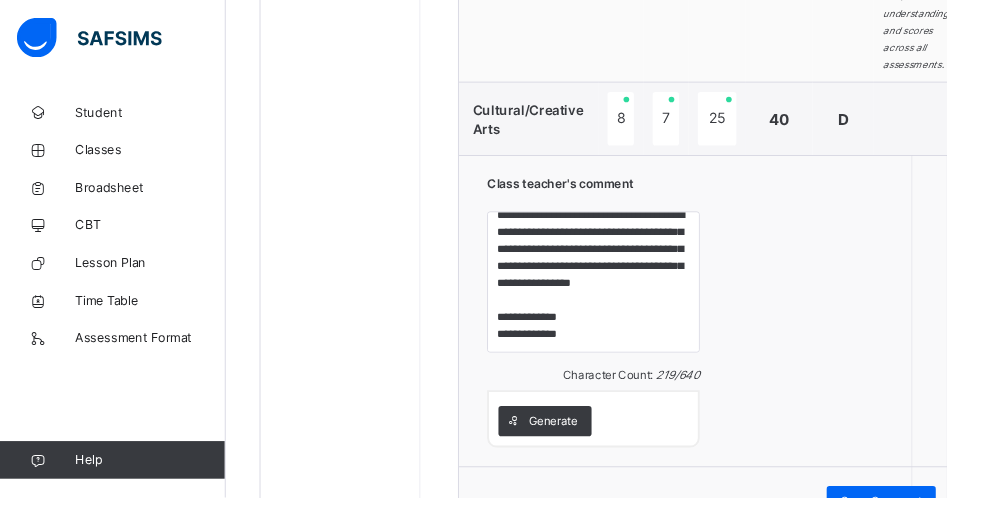 click on "Save Comment" at bounding box center (937, 533) 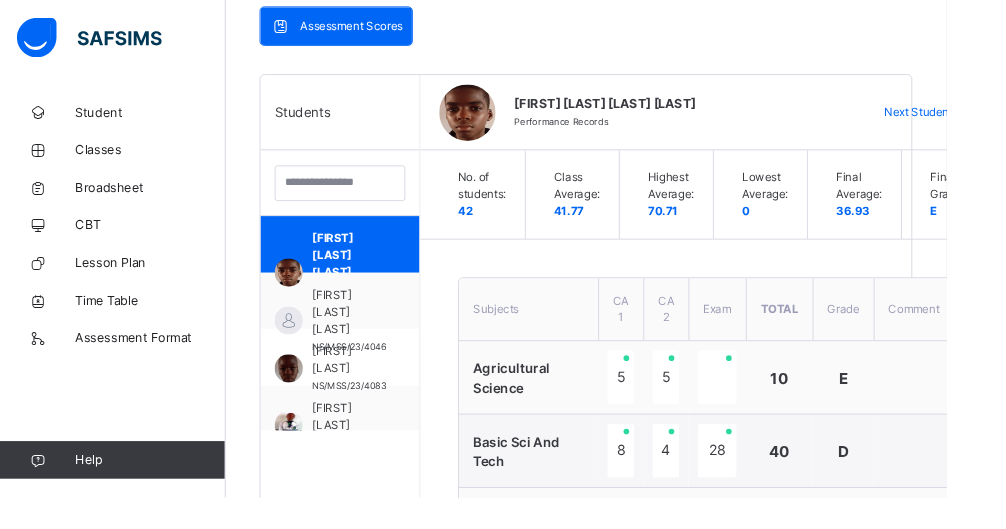scroll, scrollTop: 441, scrollLeft: 0, axis: vertical 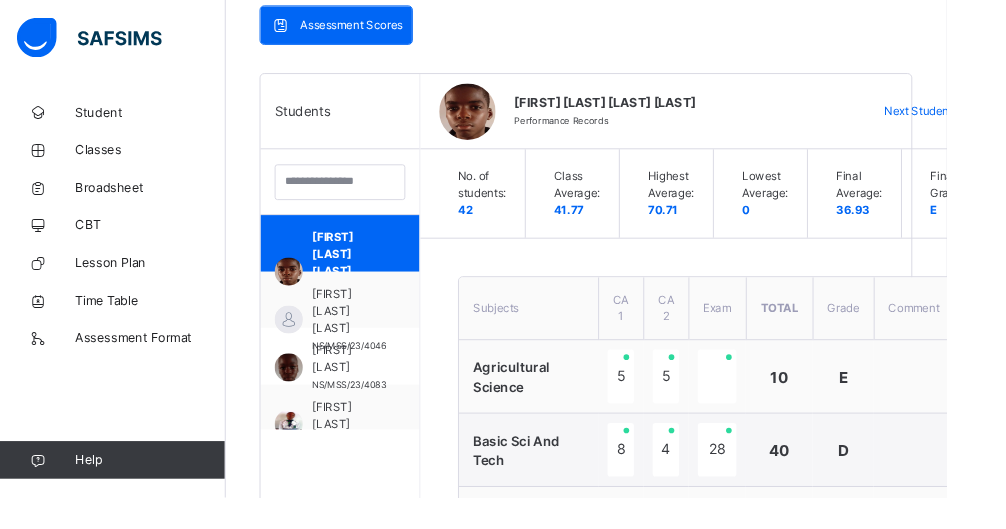 click on "[FIRST] [LAST]" at bounding box center [371, 382] 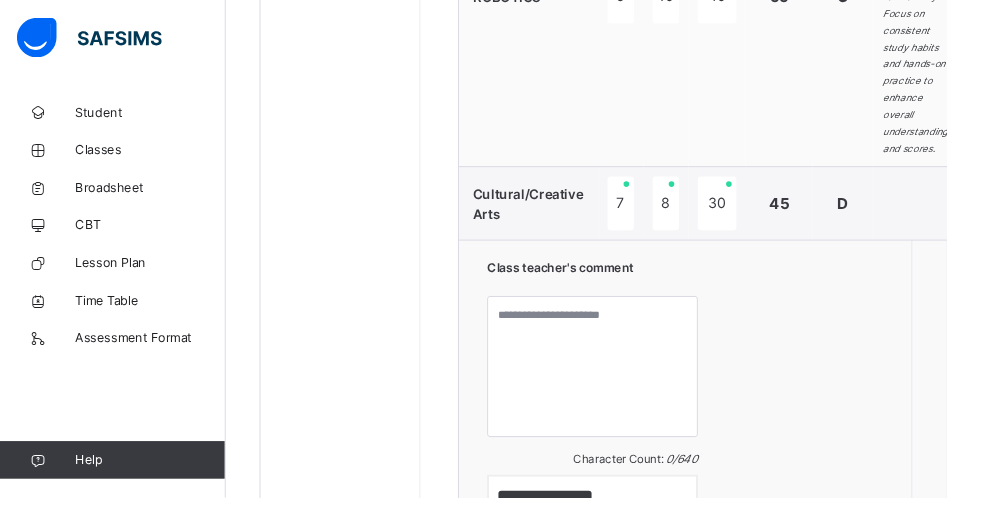 scroll, scrollTop: 2608, scrollLeft: 0, axis: vertical 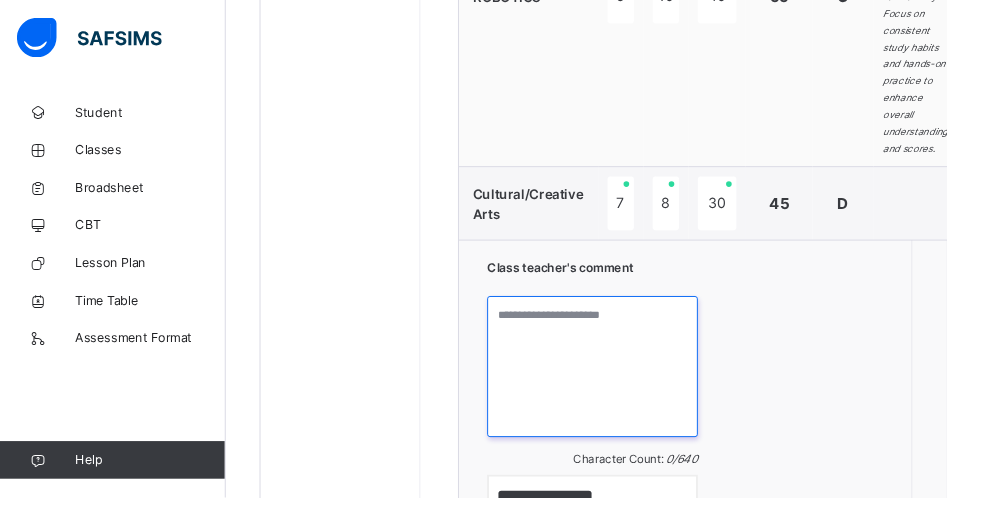 click at bounding box center [630, 390] 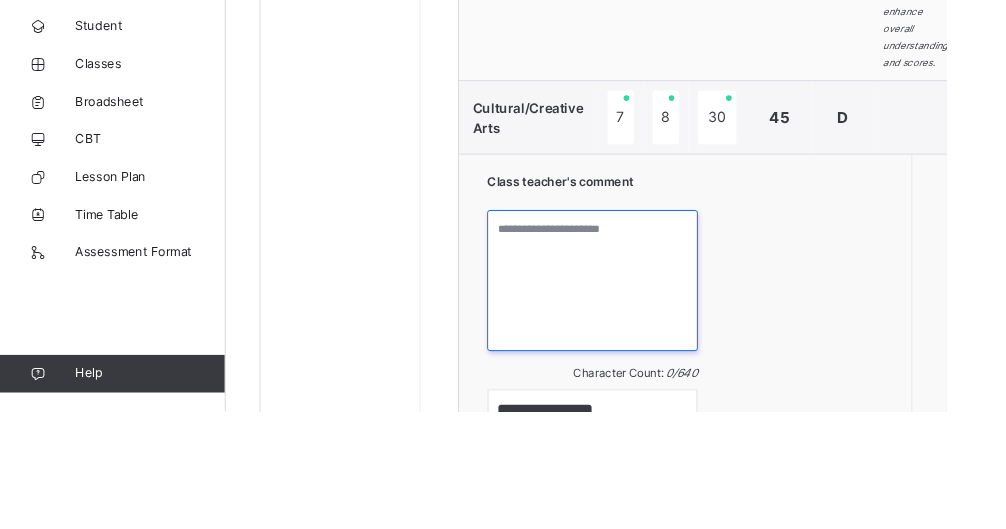 scroll, scrollTop: 2608, scrollLeft: 0, axis: vertical 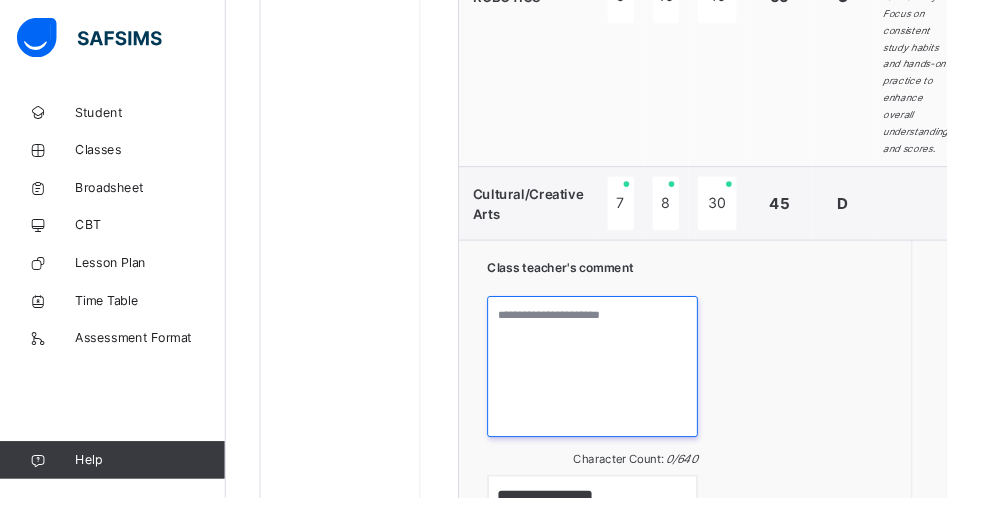 click at bounding box center [630, 390] 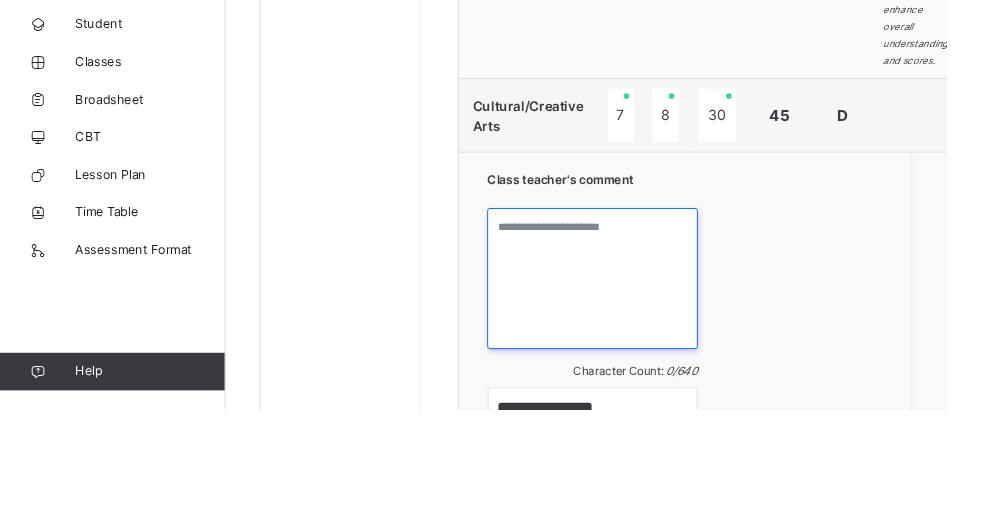 scroll, scrollTop: 2608, scrollLeft: 0, axis: vertical 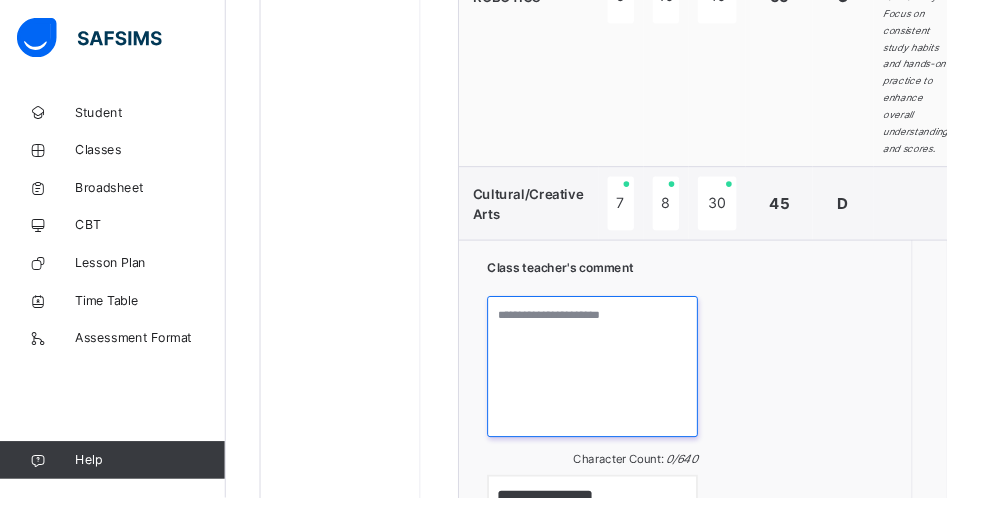 click at bounding box center [630, 390] 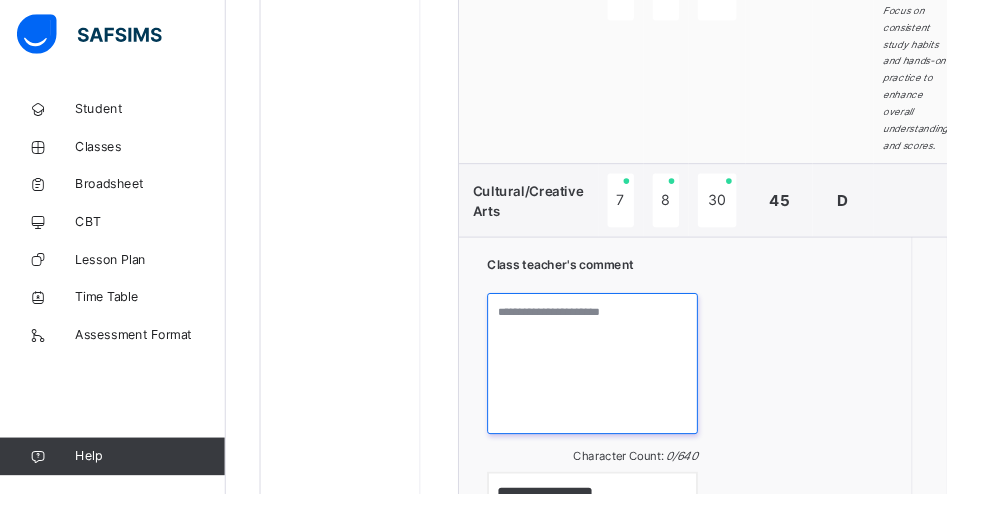 scroll, scrollTop: 2608, scrollLeft: 0, axis: vertical 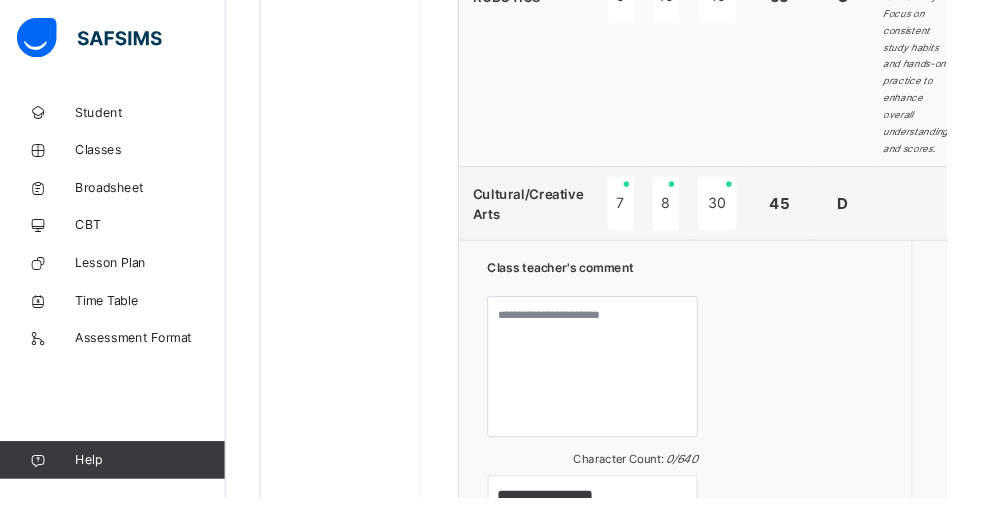 click on "Generate" at bounding box center (588, 538) 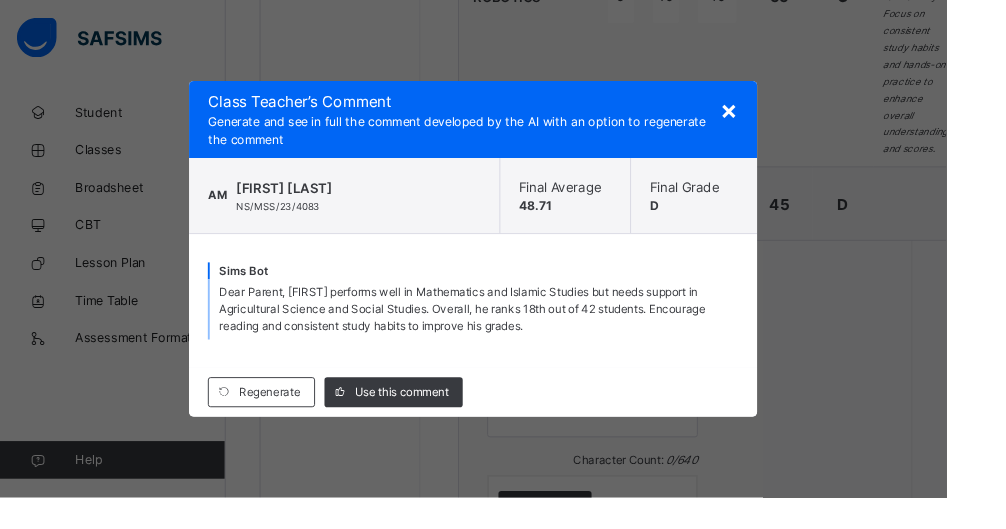click on "Dear Parent,
[FIRST] performs well in Mathematics and Islamic Studies but needs support in Agricultural Science and Social Studies. Overall, he ranks 18th out of 42 students. Encourage reading and consistent study habits to improve his grades." at bounding box center [491, 328] 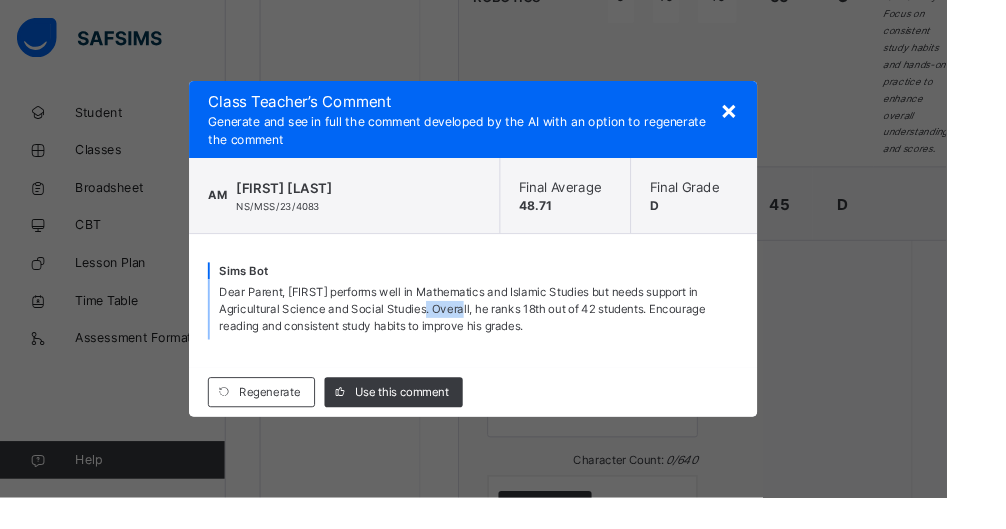 click on "×   Class Teacher ’s Comment Generate and see in full the comment developed by the AI with an option to regenerate the comment AM [FIRST] [LAST]   [STUDENT_ID] Final Average 48.71 Final Grade D Sims Bot Dear Parent,
[FIRST] performs well in Mathematics and Islamic Studies but needs support in Agricultural Science and Social Studies. Overall, he ranks 18th out of 42 students. Encourage reading and consistent study habits to improve his grades.   Regenerate     Use this comment" at bounding box center (503, 264) 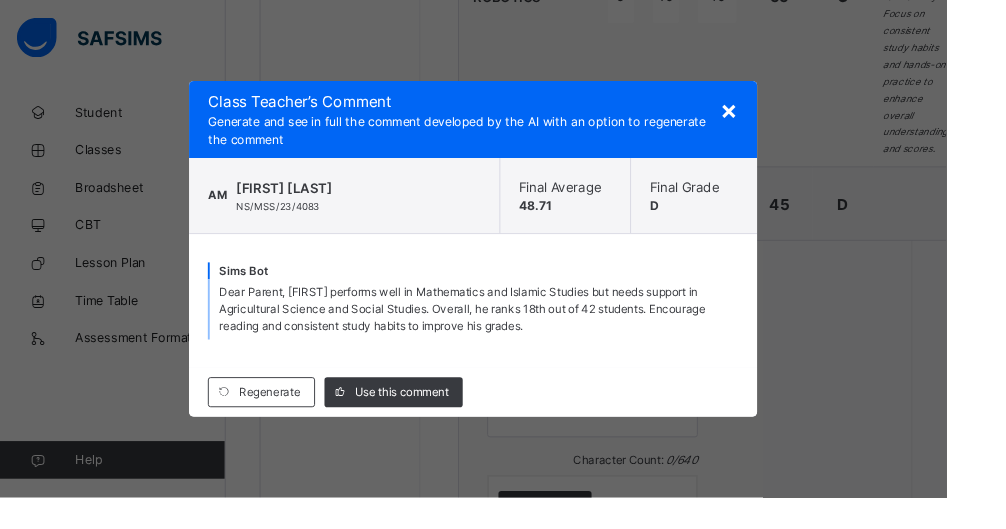 click on "Use this comment" at bounding box center (418, 417) 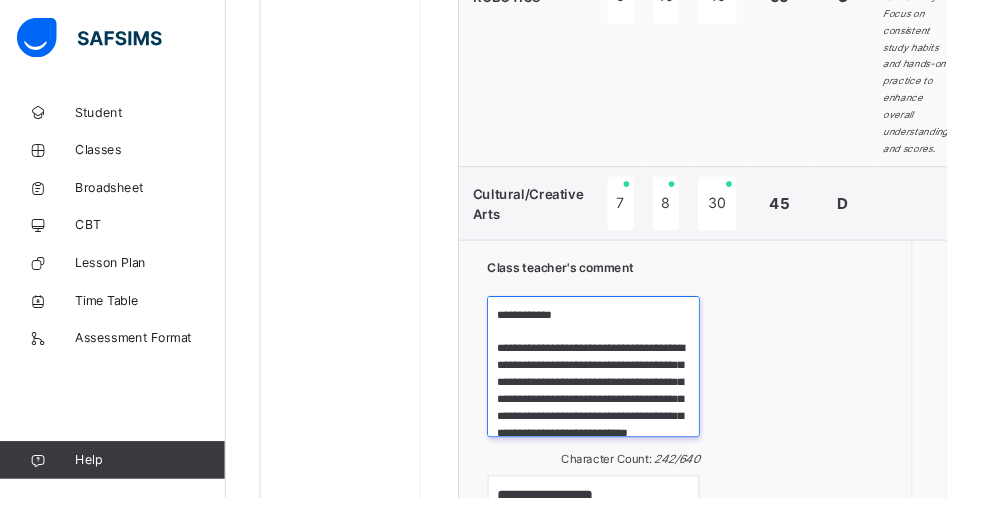 click on "**********" at bounding box center [631, 390] 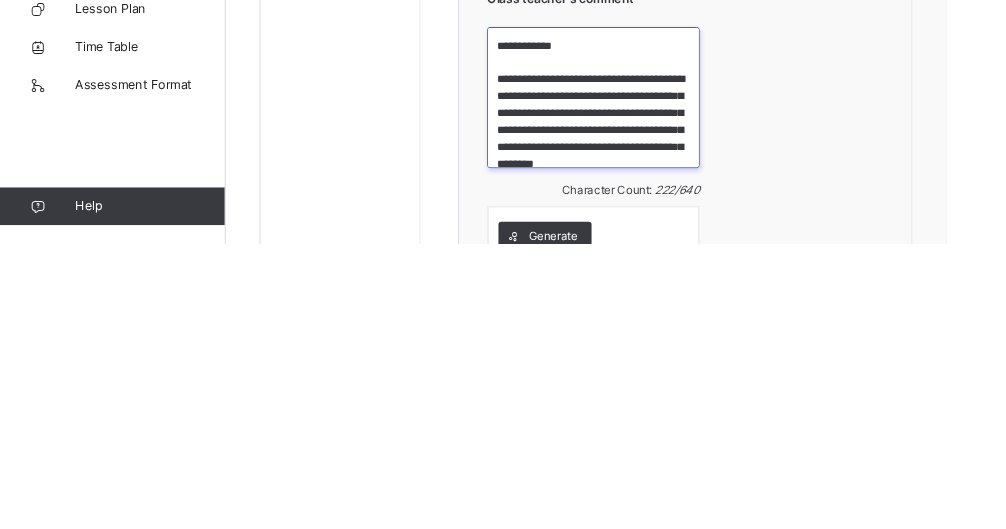 scroll, scrollTop: 2628, scrollLeft: 0, axis: vertical 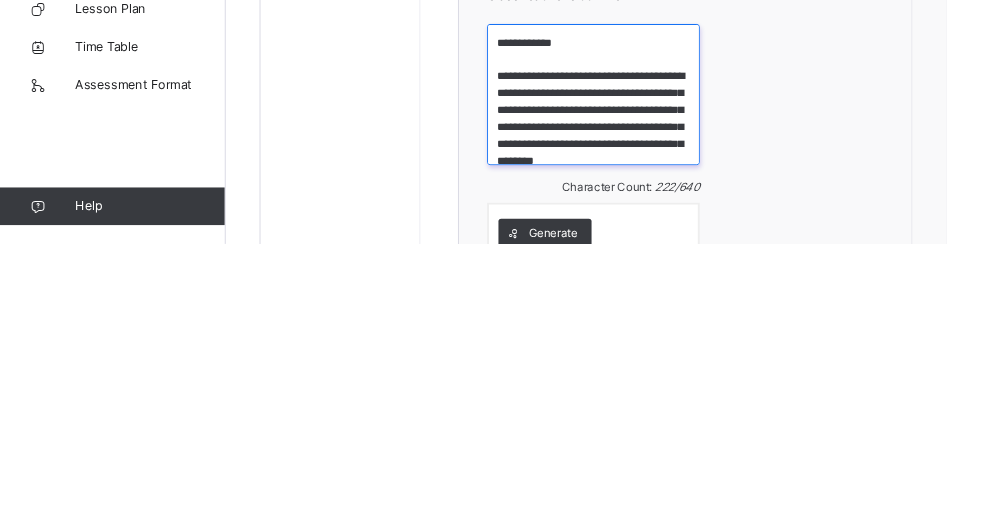 type on "**********" 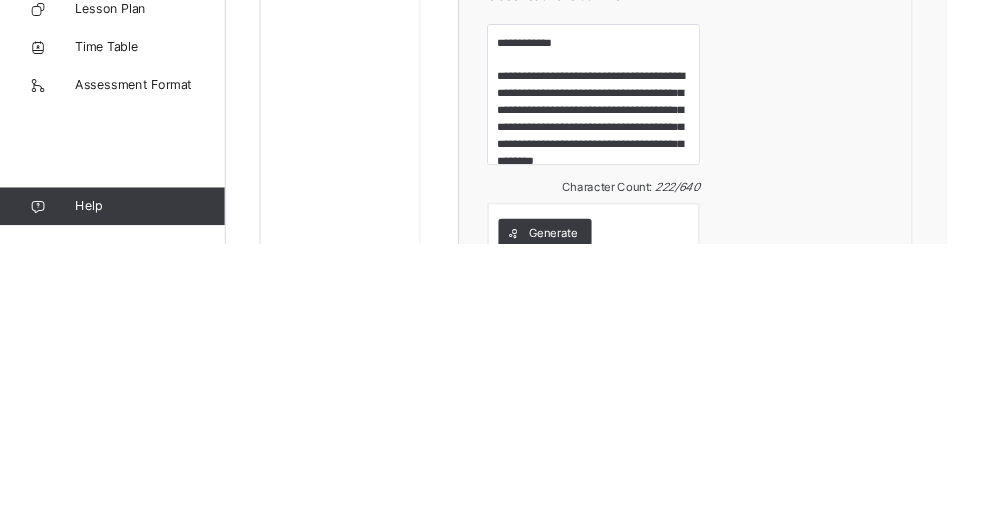 click on "Save Comment" at bounding box center [937, 603] 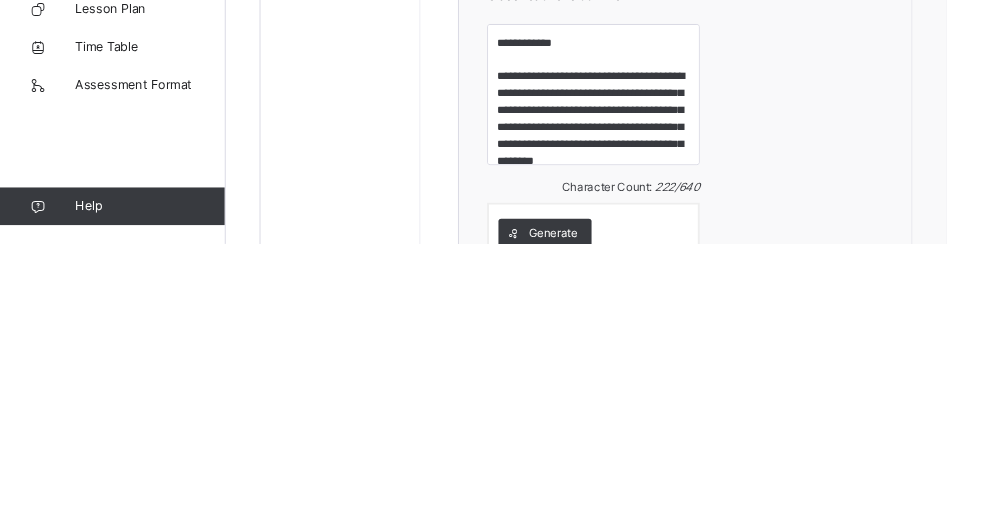 scroll, scrollTop: 2628, scrollLeft: 0, axis: vertical 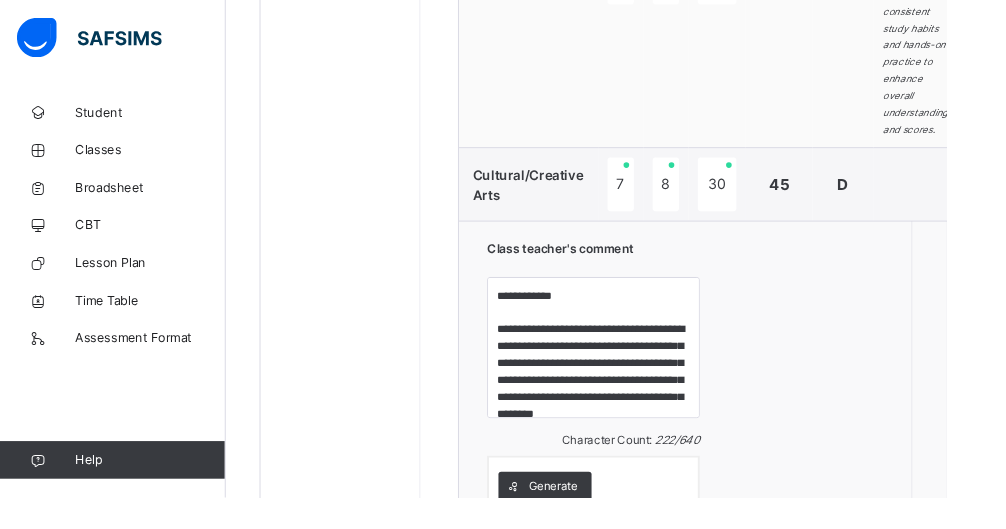 click on "Save Comment" at bounding box center (937, 603) 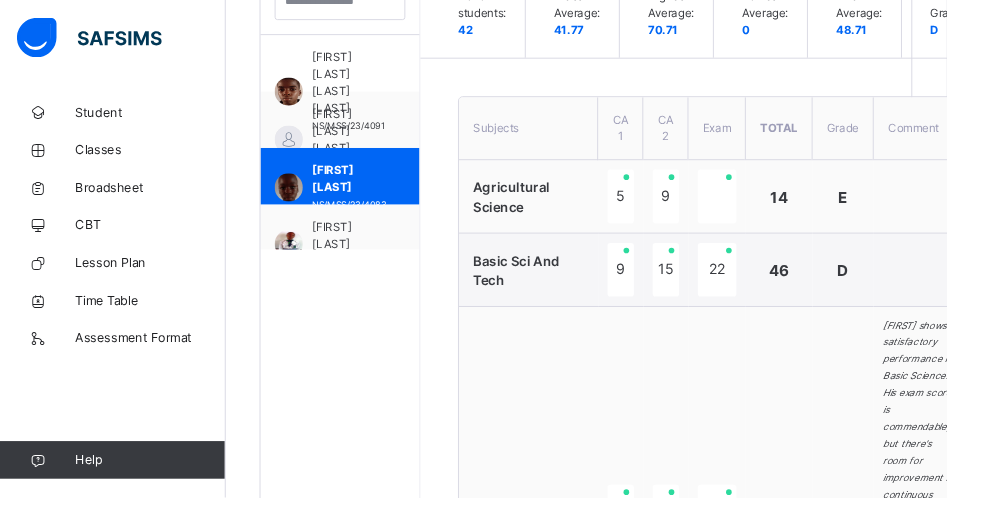 scroll, scrollTop: 617, scrollLeft: 0, axis: vertical 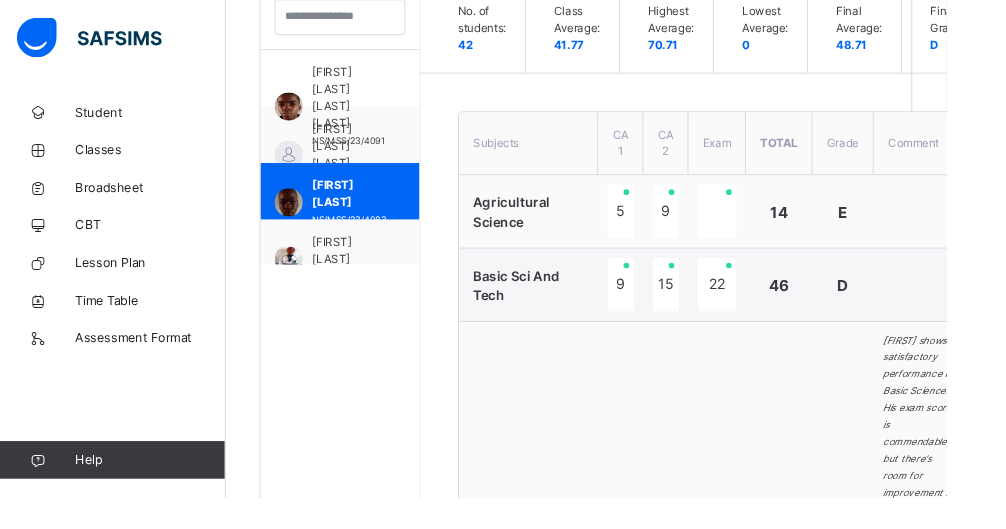 click on "[FIRST] [LAST]" at bounding box center (366, 266) 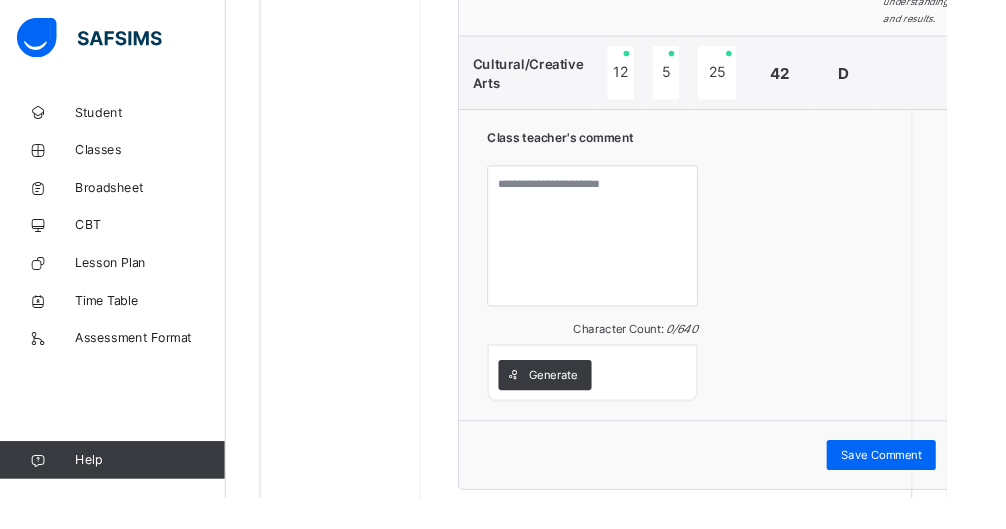 scroll, scrollTop: 2370, scrollLeft: 0, axis: vertical 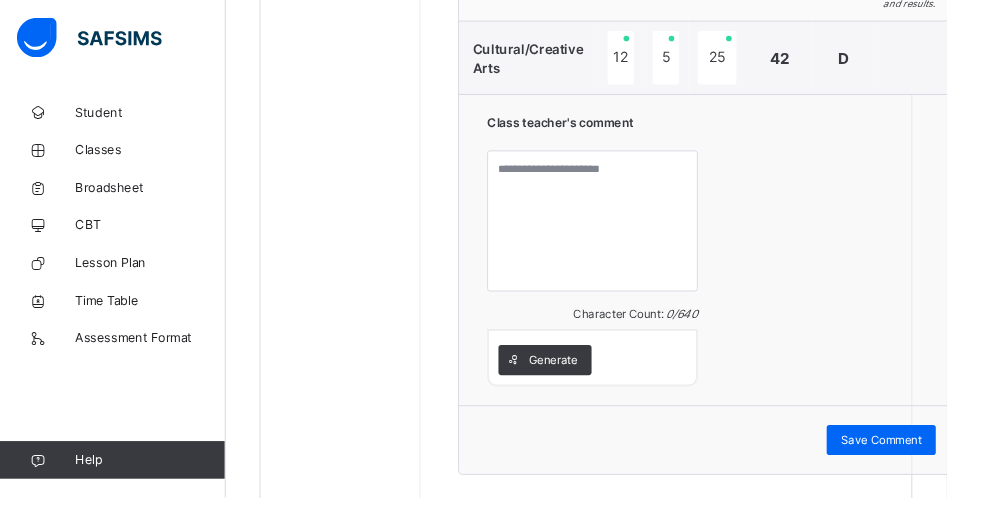 click on "Generate" at bounding box center [588, 383] 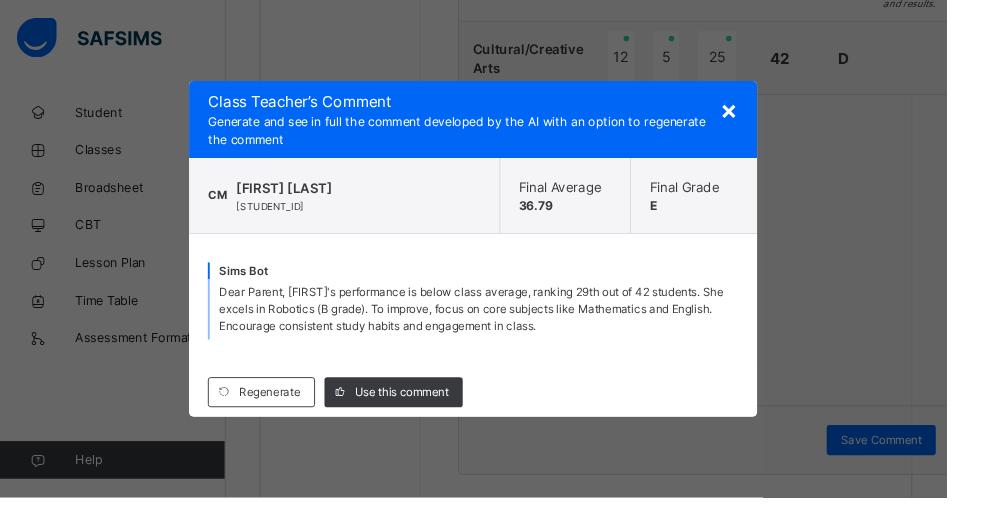 click on "Use this comment" at bounding box center (427, 417) 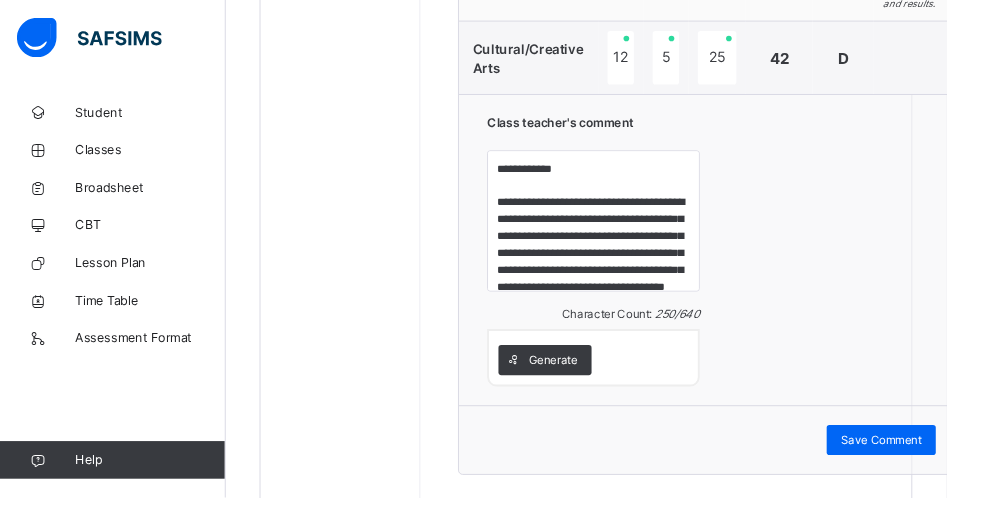click on "Save Comment" at bounding box center [937, 468] 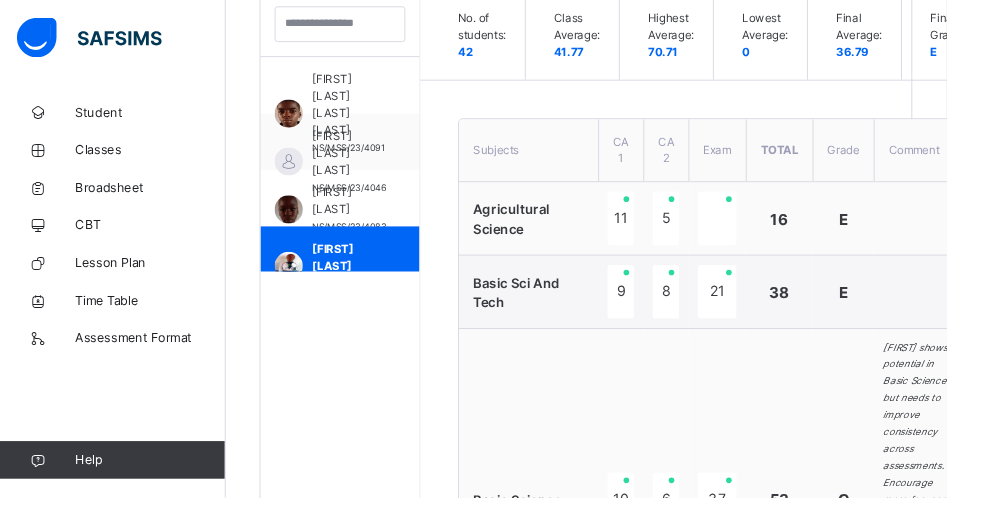 scroll, scrollTop: 630, scrollLeft: 0, axis: vertical 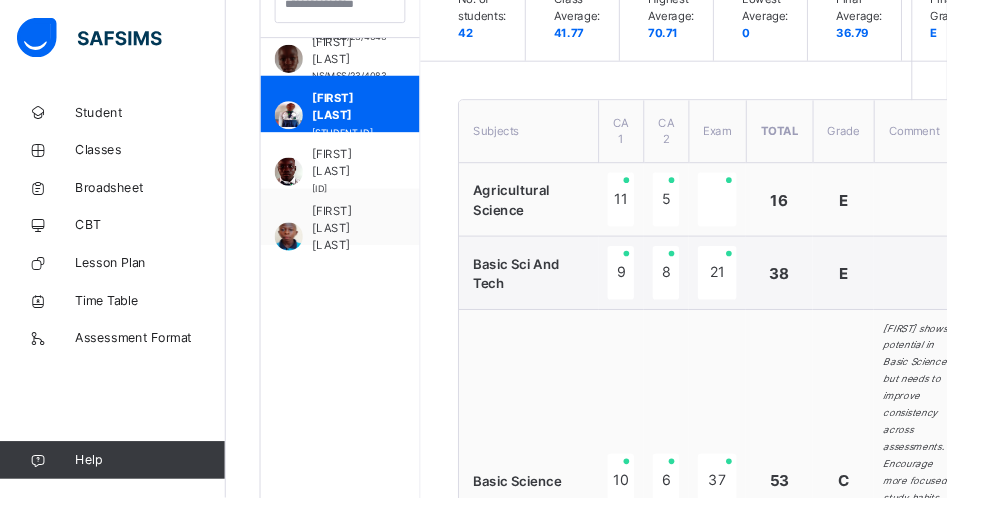 click on "[FIRST] [LAST]" at bounding box center (366, 173) 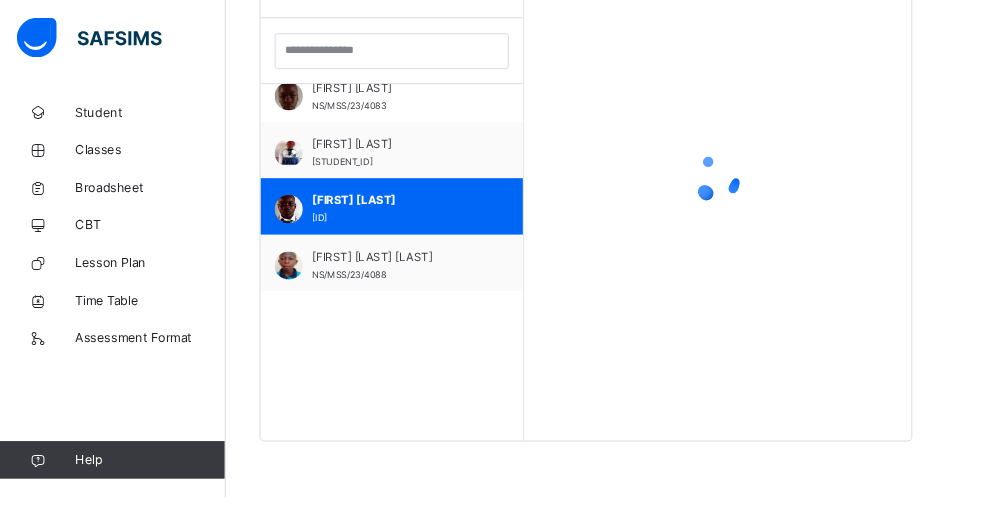 scroll, scrollTop: 579, scrollLeft: 0, axis: vertical 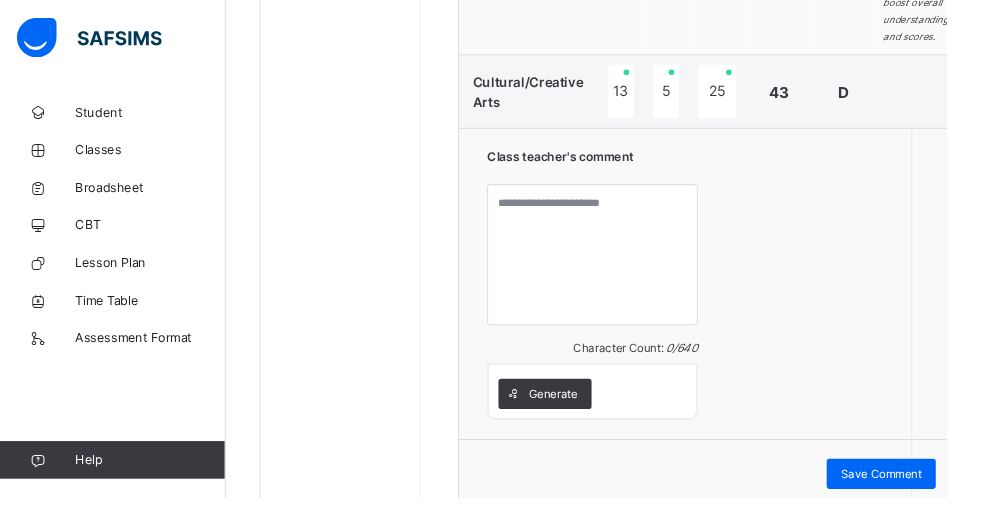click on "Generate" at bounding box center [588, 419] 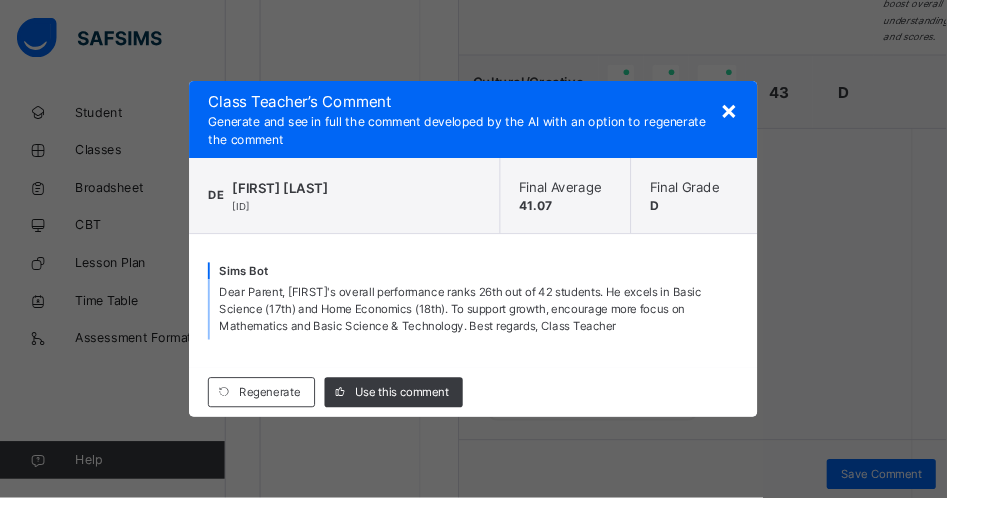 click on "Use this comment" at bounding box center [427, 417] 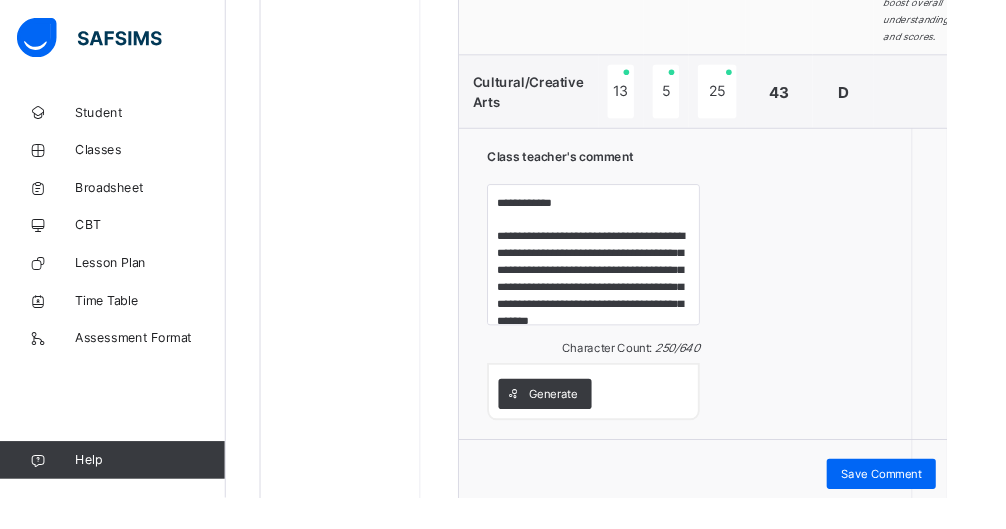 click on "Save Comment" at bounding box center [937, 504] 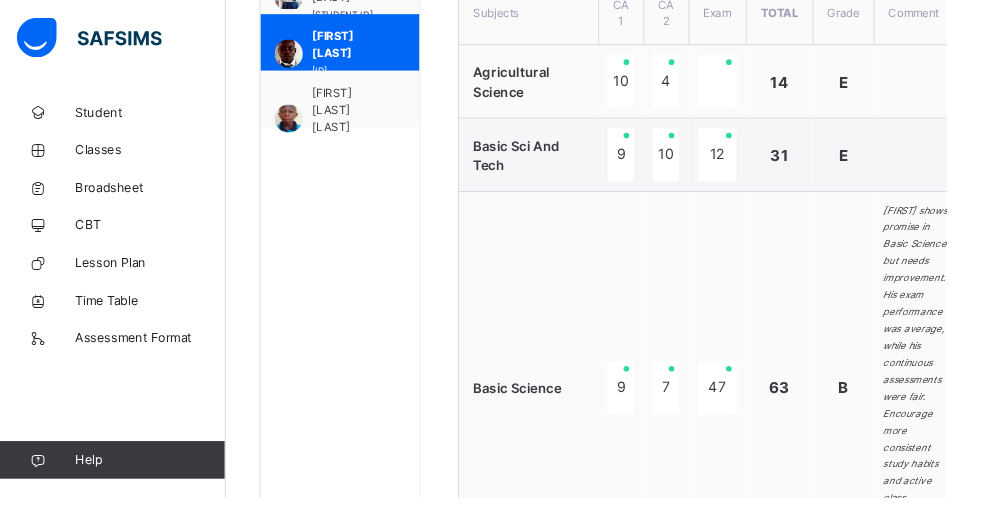 scroll, scrollTop: 705, scrollLeft: 0, axis: vertical 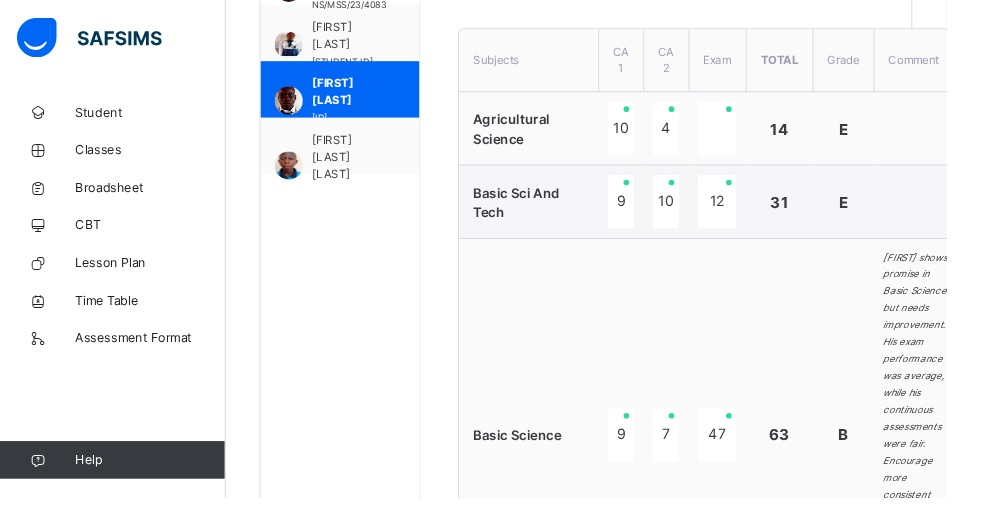 click on "[FIRST] [LAST] [LAST]" at bounding box center (371, 167) 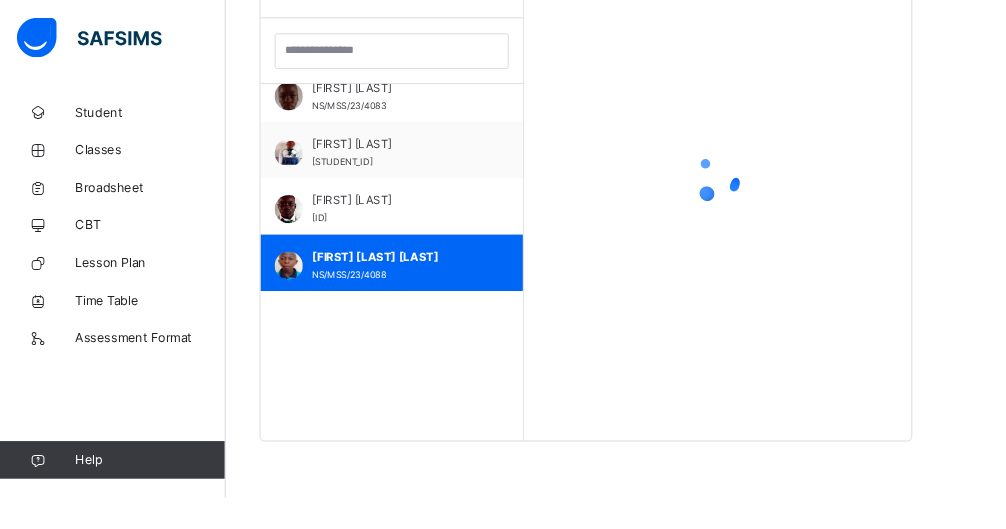 scroll, scrollTop: 579, scrollLeft: 0, axis: vertical 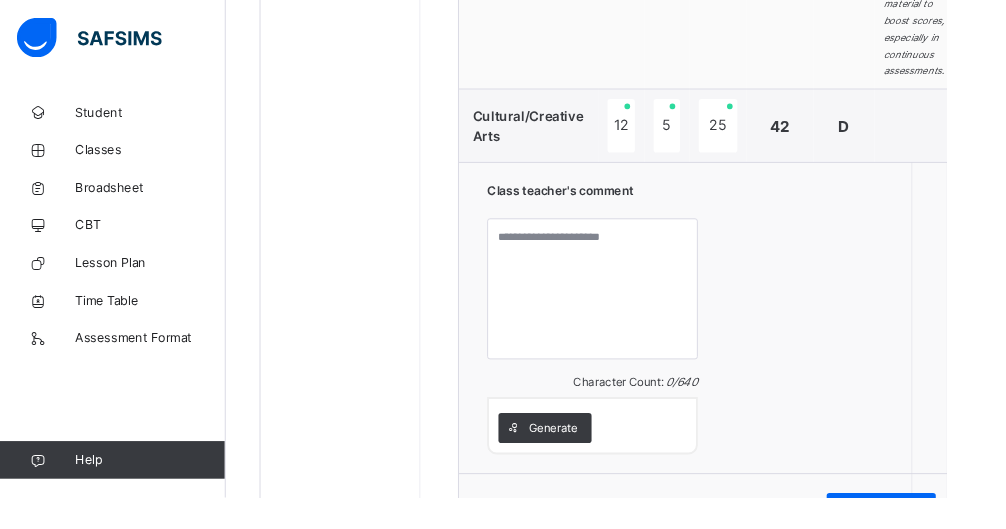 click on "Generate" at bounding box center (588, 455) 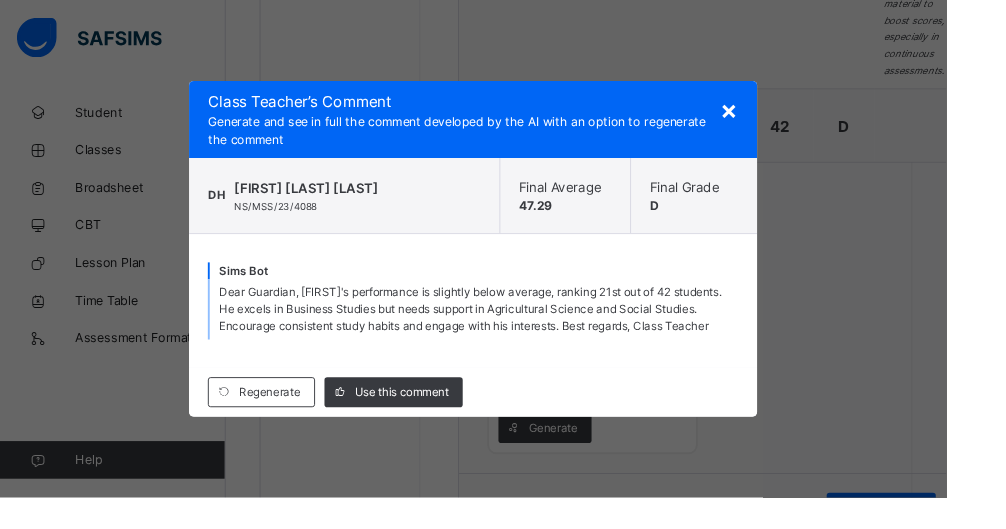 click on "Use this comment" at bounding box center (427, 417) 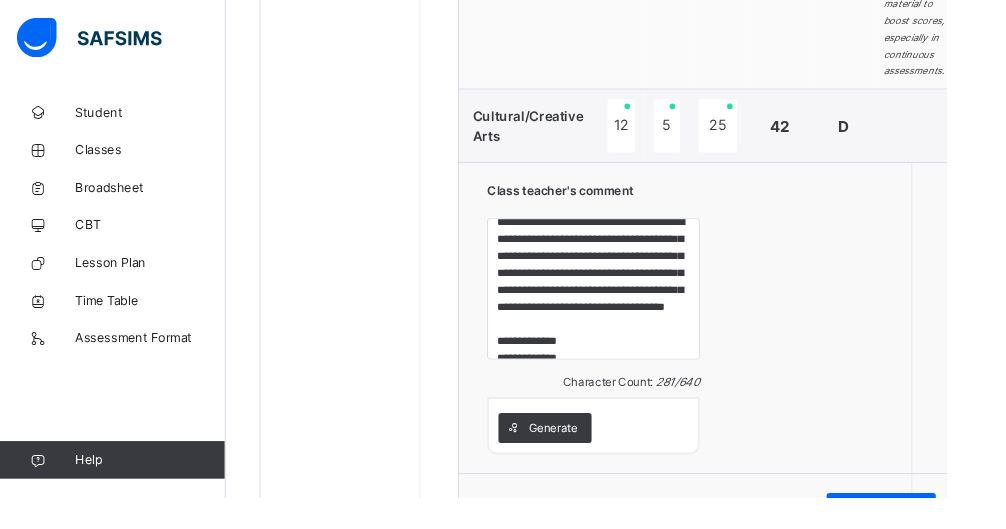 scroll, scrollTop: 52, scrollLeft: 0, axis: vertical 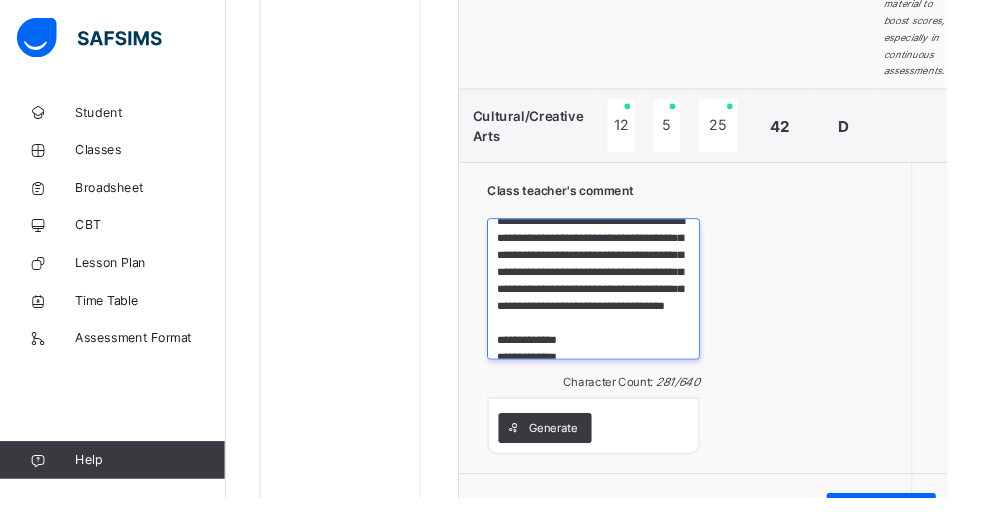 click on "**********" at bounding box center [631, 307] 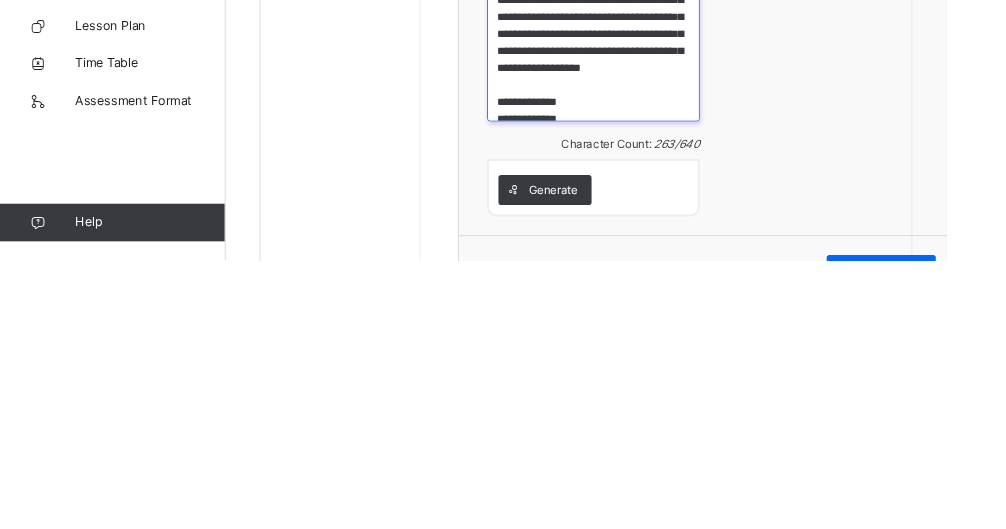 scroll, scrollTop: 2316, scrollLeft: 0, axis: vertical 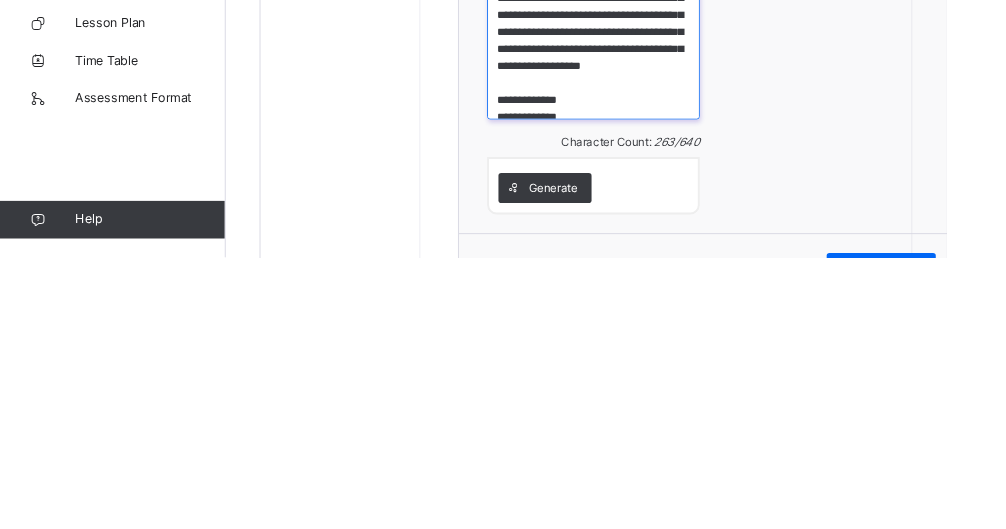 type on "**********" 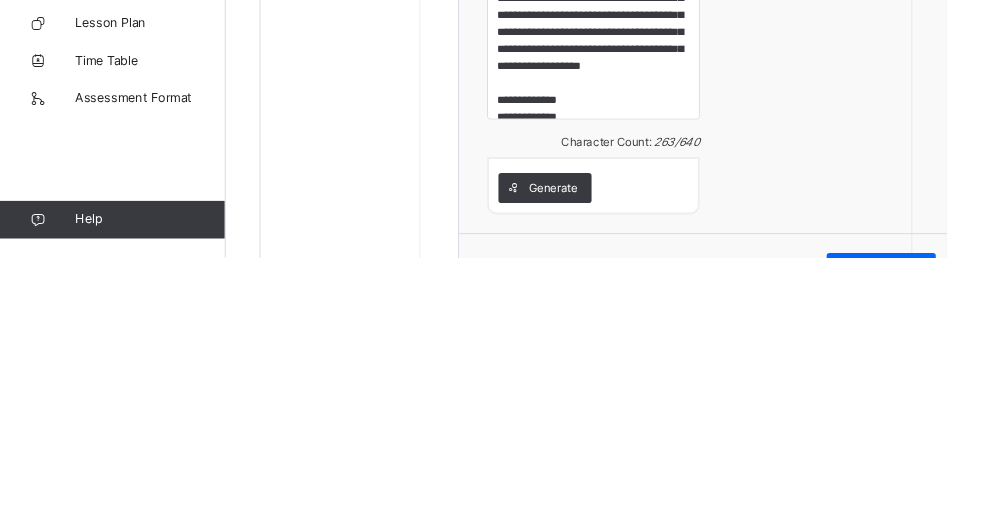click on "Save Comment" at bounding box center (937, 540) 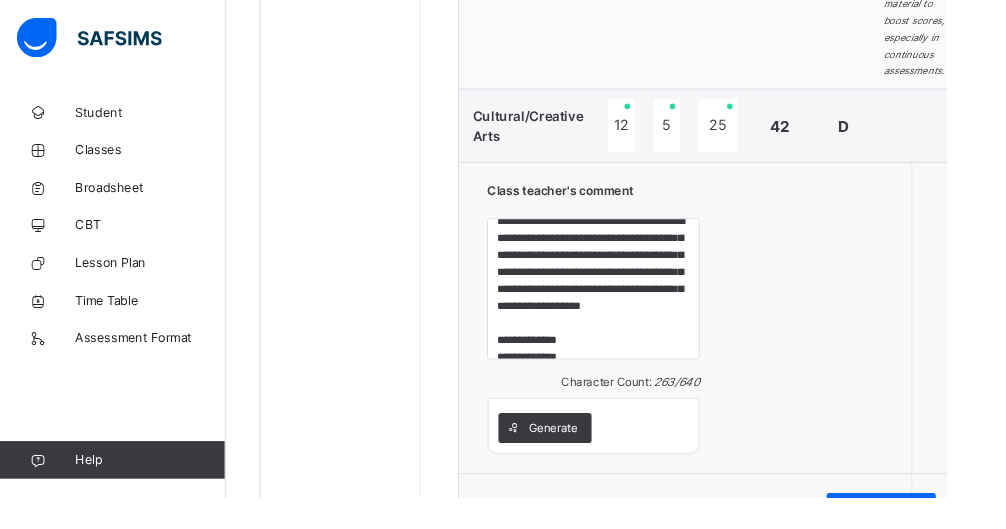 click on "Save Comment" at bounding box center [937, 540] 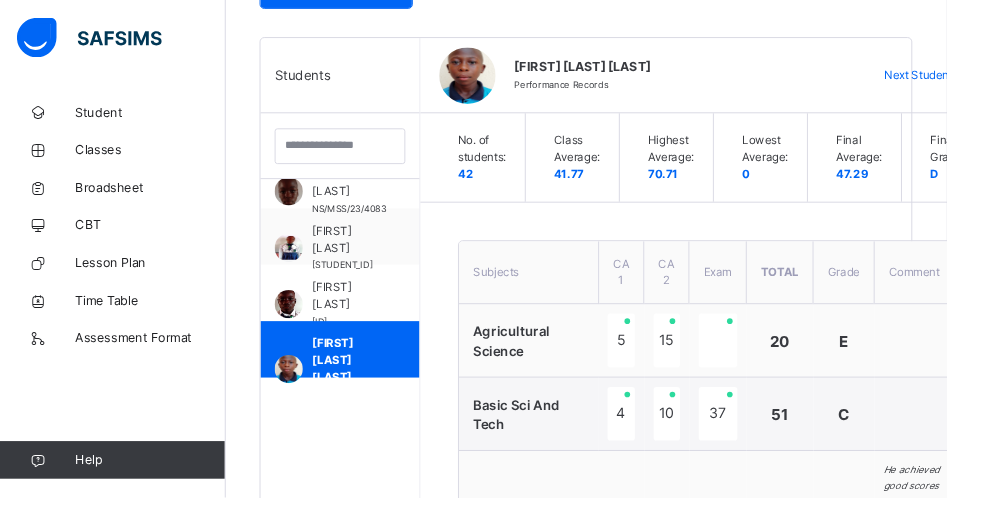 scroll, scrollTop: 483, scrollLeft: 0, axis: vertical 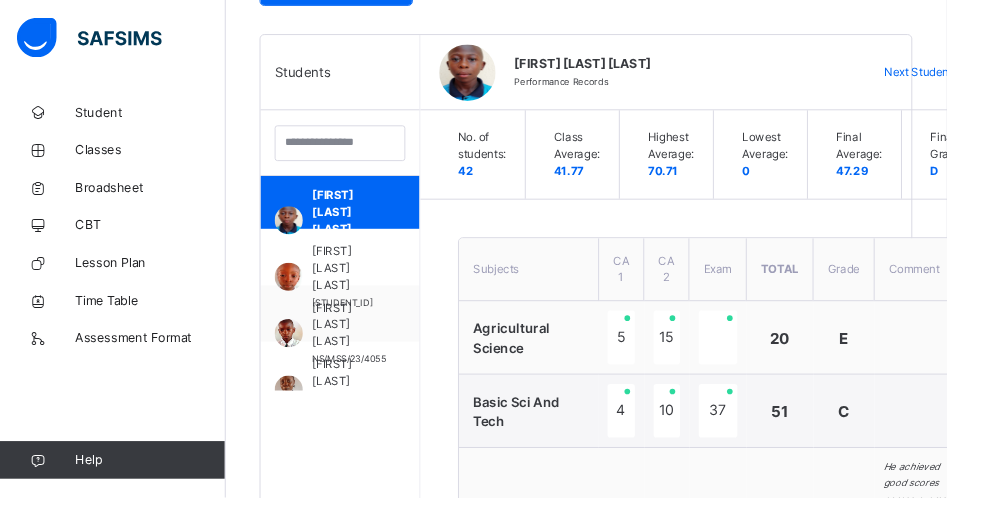 click on "[FIRST] [LAST] [LAST]" at bounding box center (366, 285) 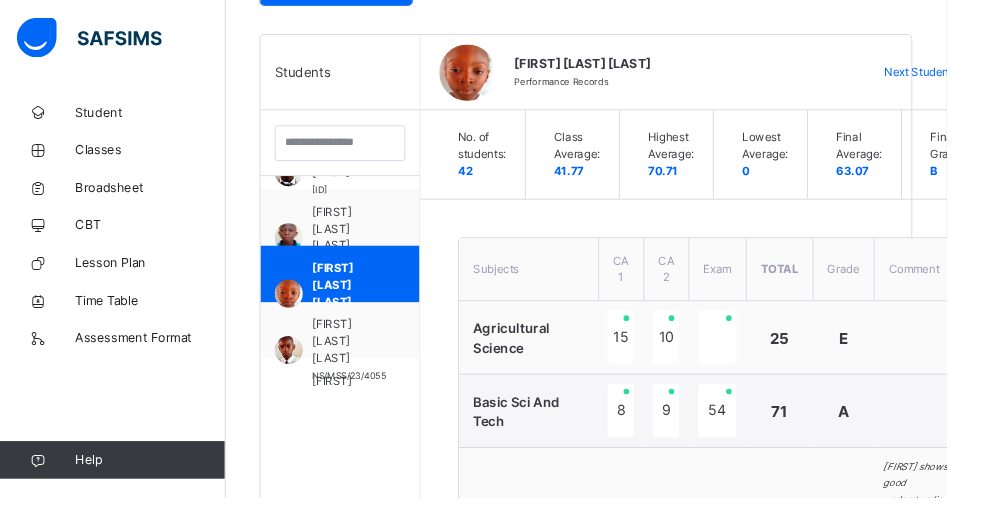 scroll, scrollTop: 304, scrollLeft: 0, axis: vertical 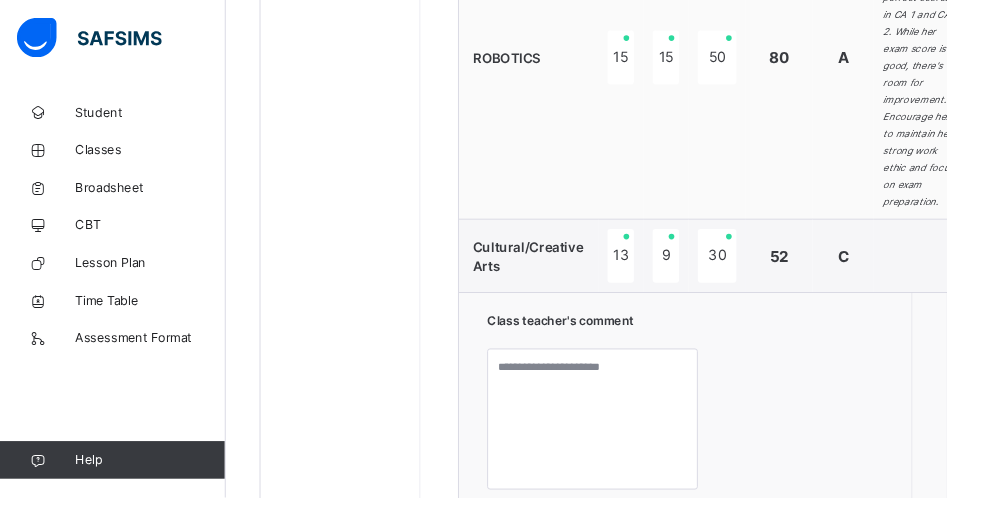 click on "Generate" at bounding box center (579, 593) 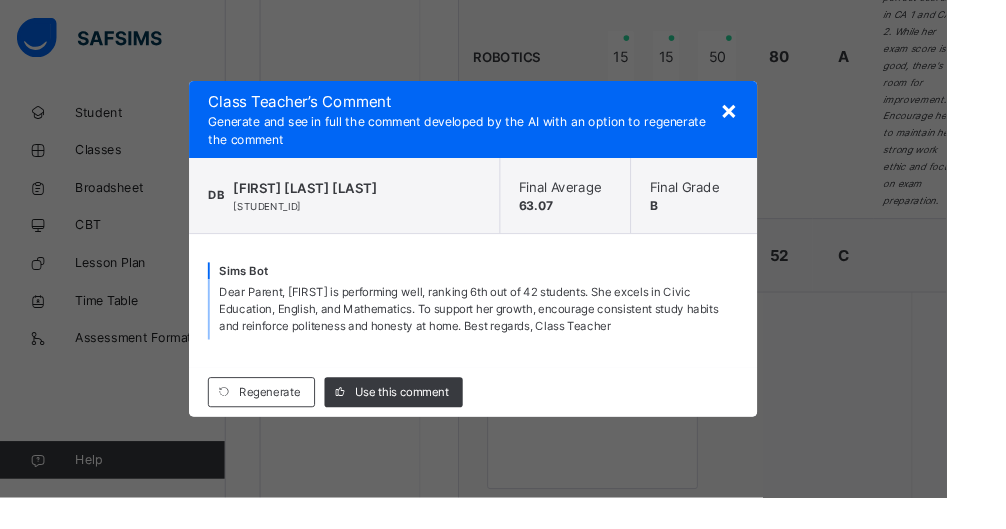 click on "Use this comment" at bounding box center (427, 417) 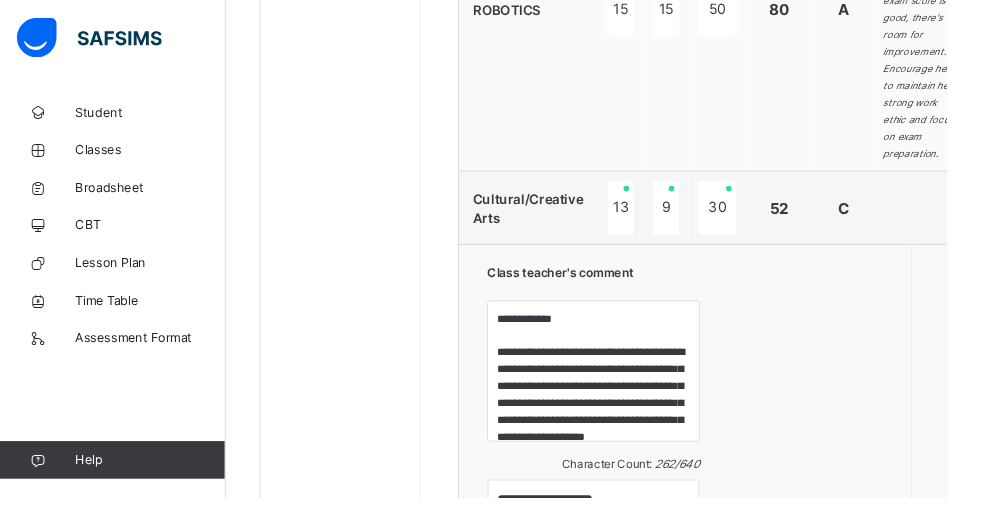 scroll, scrollTop: 2298, scrollLeft: 0, axis: vertical 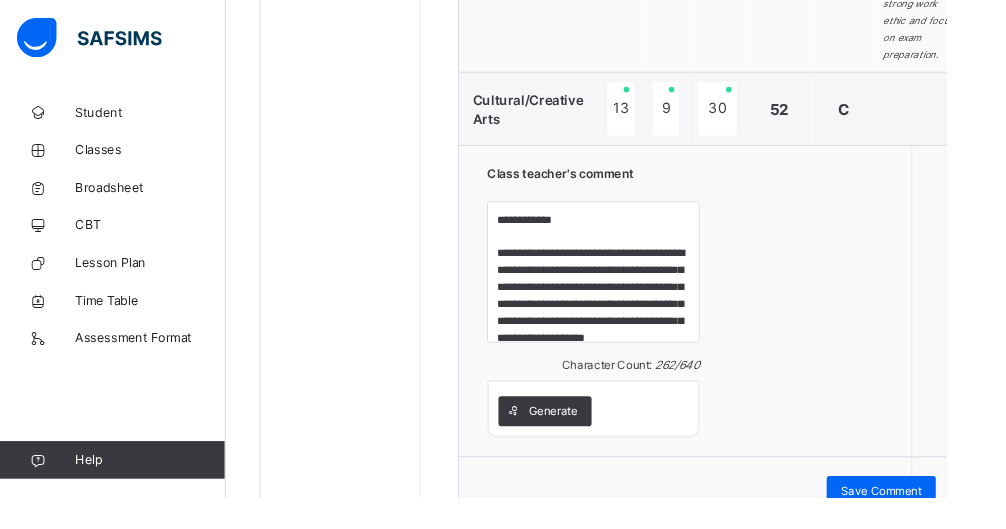 click on "Save Comment" at bounding box center (937, 522) 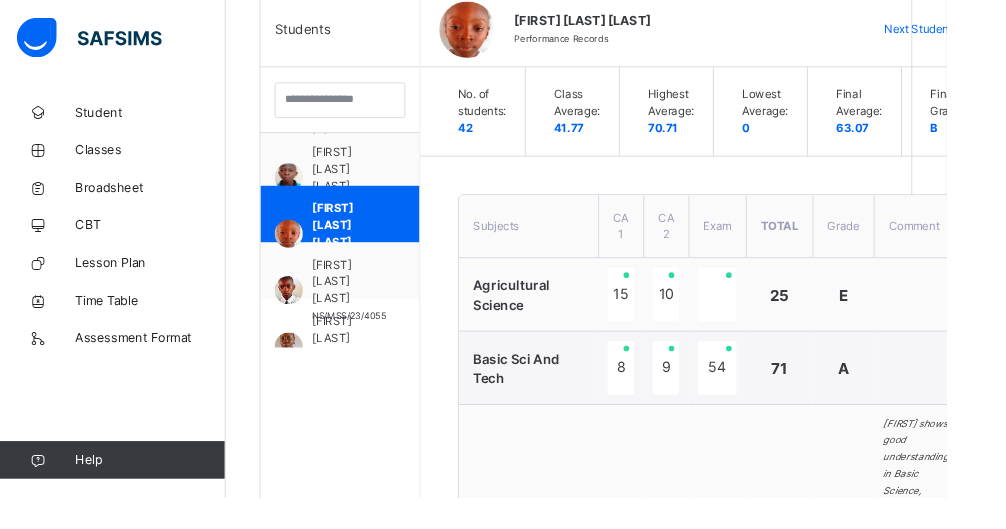 scroll, scrollTop: 530, scrollLeft: 0, axis: vertical 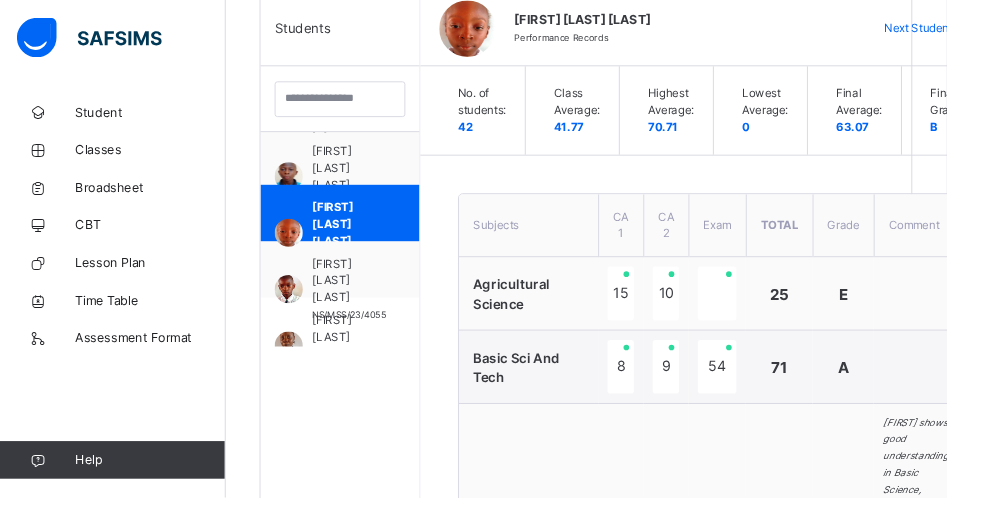 click on "[FIRST] [LAST] [LAST]" at bounding box center [371, 298] 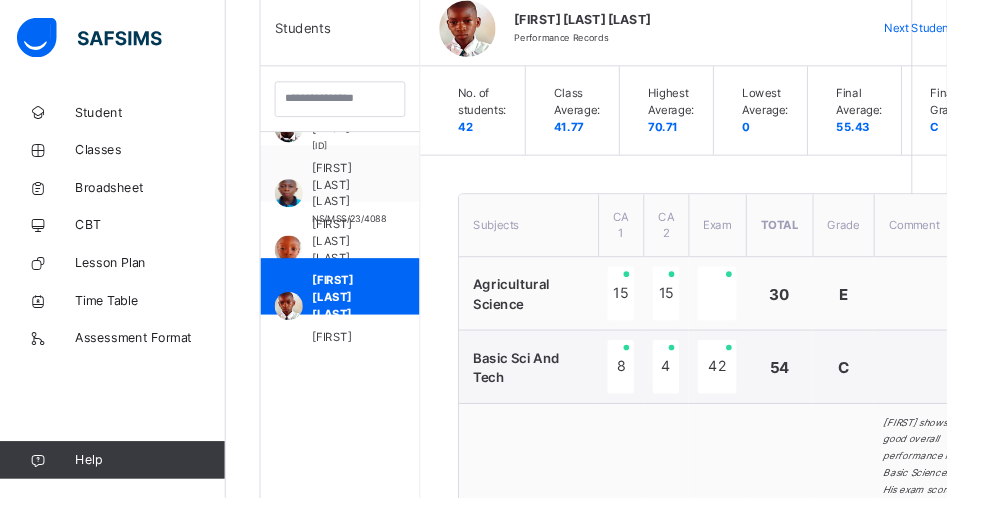 scroll, scrollTop: 304, scrollLeft: 0, axis: vertical 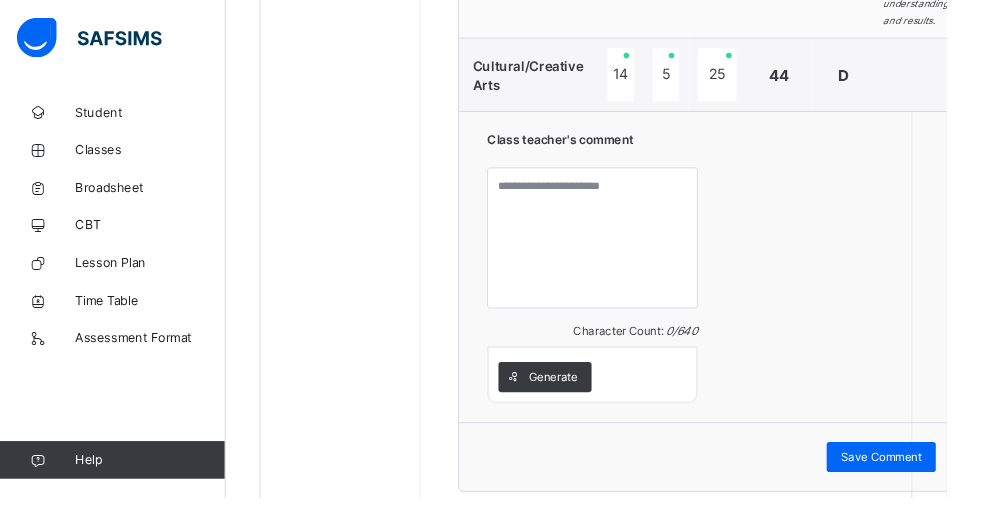 click on "Generate" at bounding box center (588, 401) 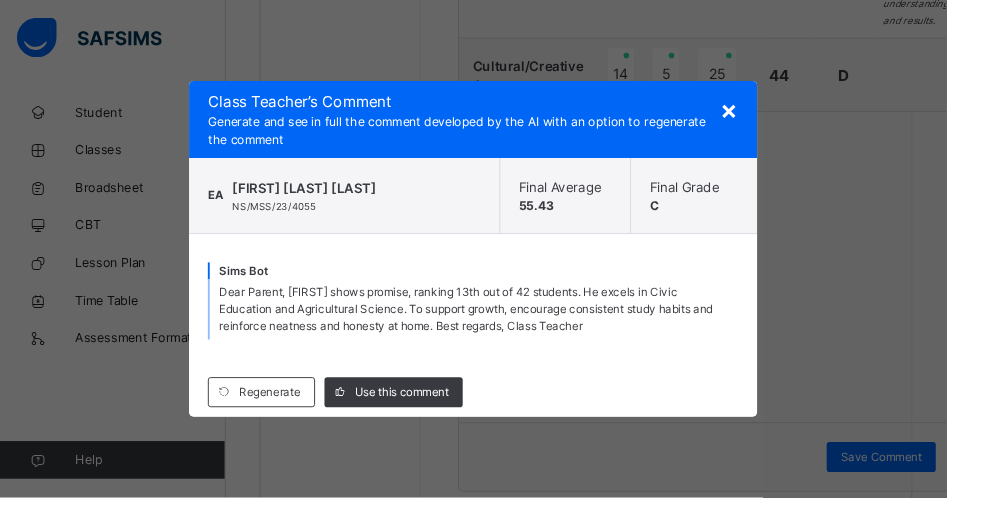 click on "Use this comment" at bounding box center [427, 417] 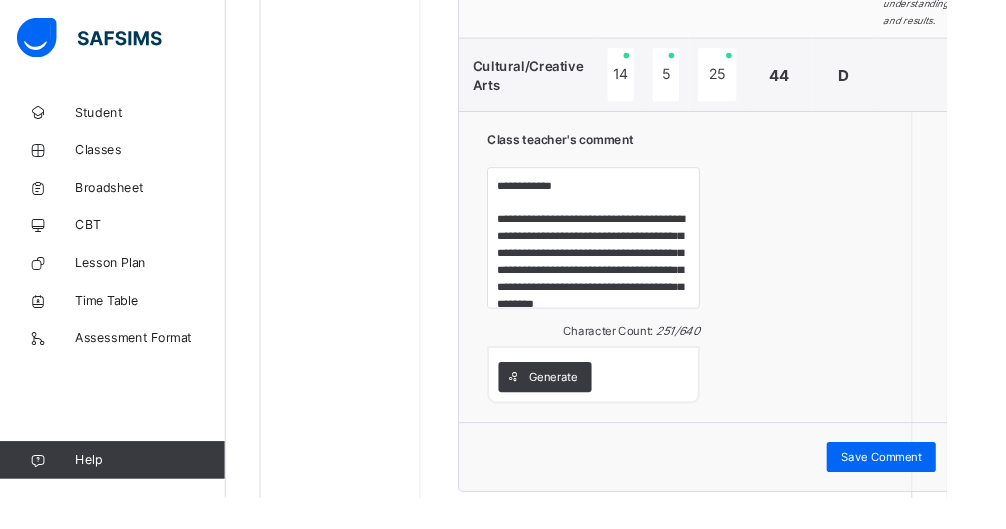 click on "Save Comment" at bounding box center [937, 486] 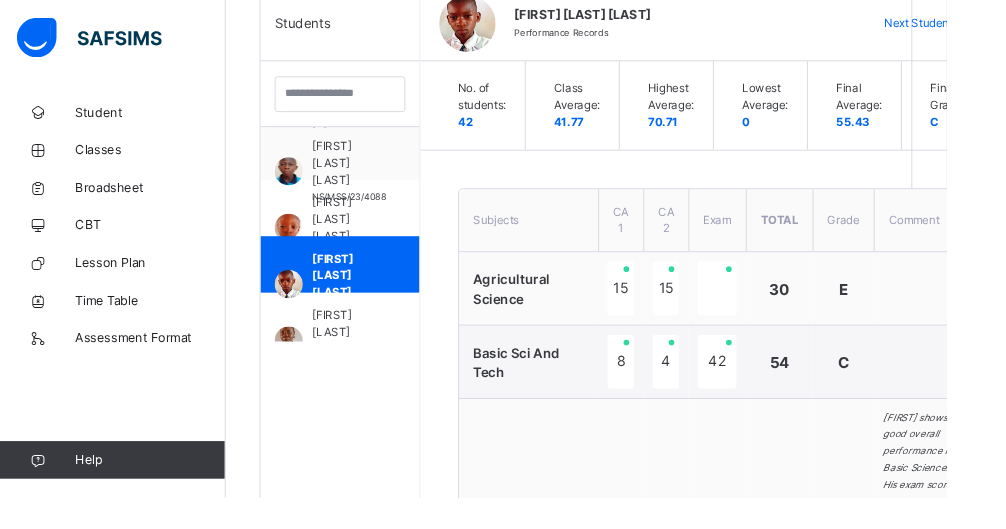 scroll, scrollTop: 528, scrollLeft: 0, axis: vertical 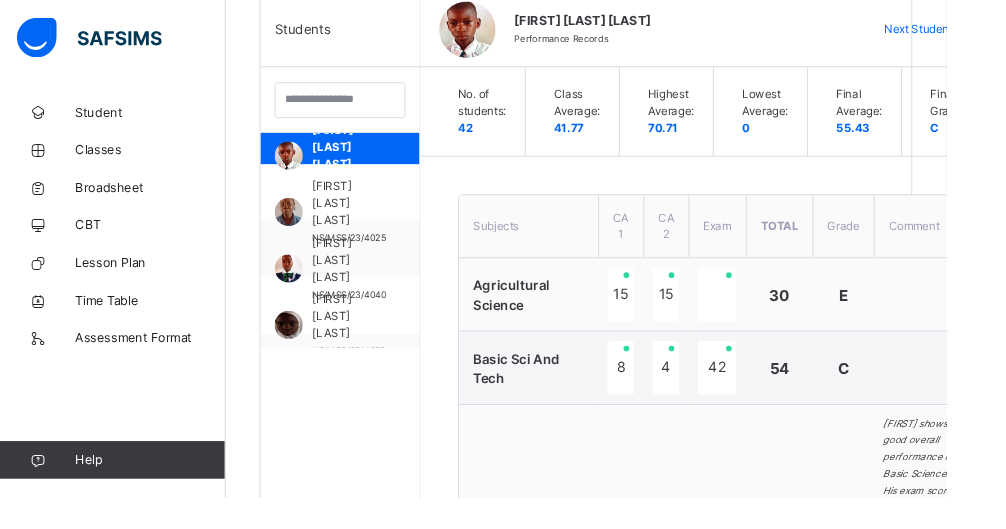 click on "[FIRST] [LAST] [LAST]" at bounding box center (371, 277) 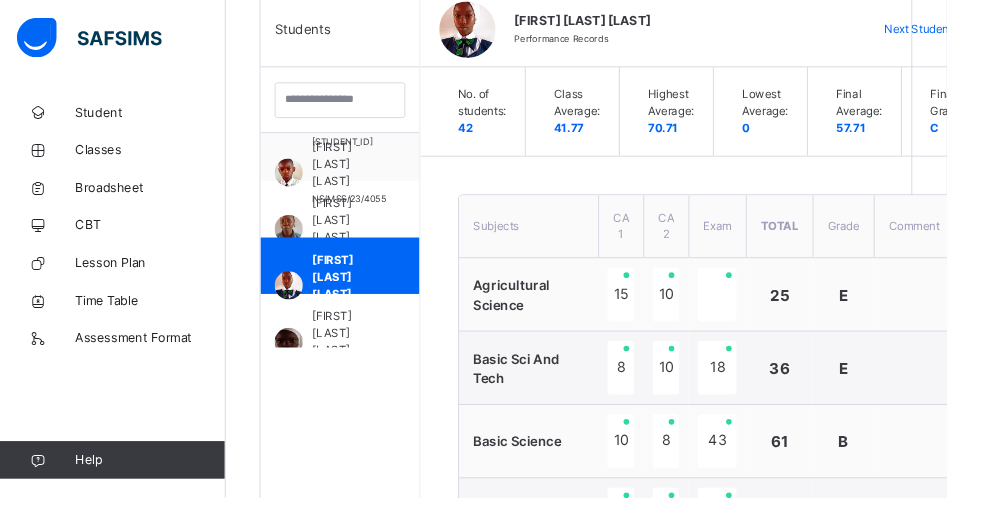 scroll, scrollTop: 447, scrollLeft: 0, axis: vertical 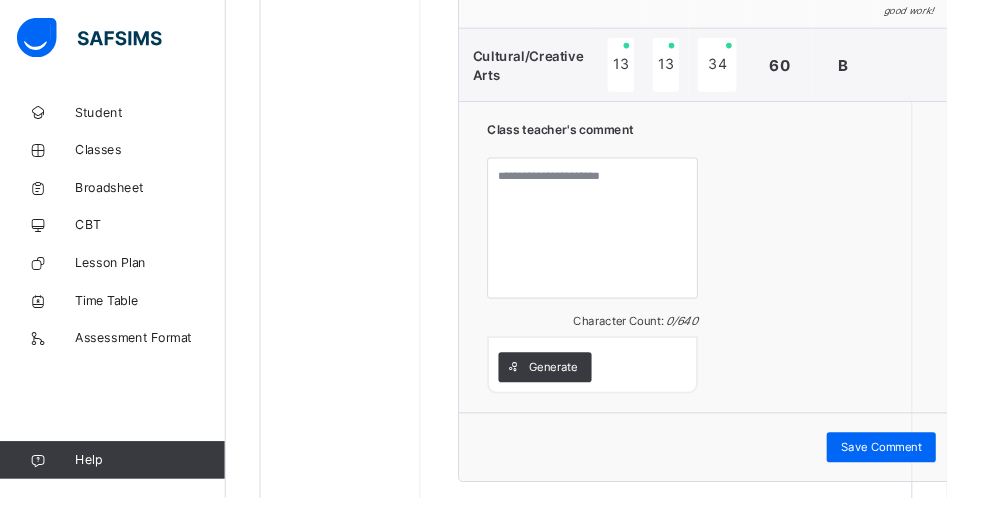 click on "Generate" at bounding box center [588, 390] 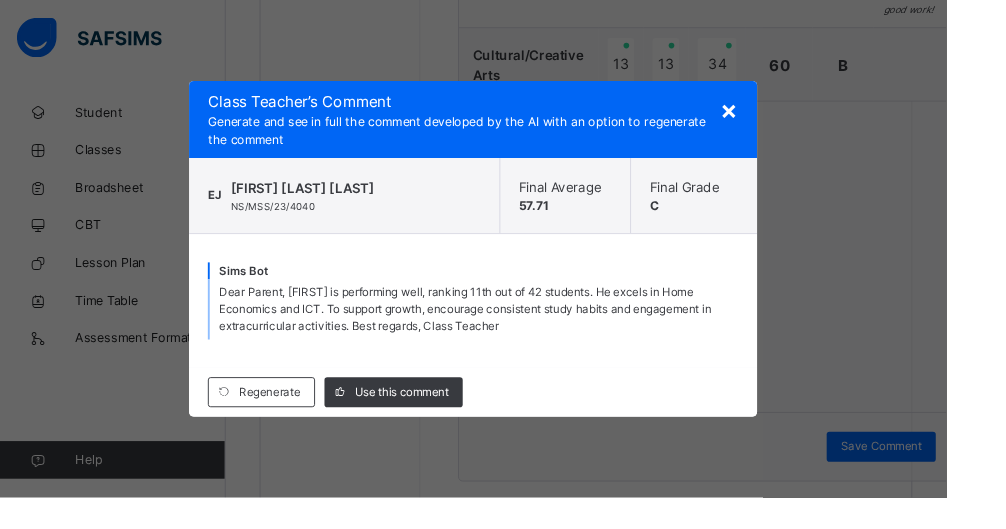 click on "Dear Parent,
[FIRST] is performing well, ranking 11th out of 42 students. He excels in Home Economics and ICT. To support growth, encourage consistent study habits and engagement in extracurricular activities.
Best regards,
Class Teacher" at bounding box center (494, 328) 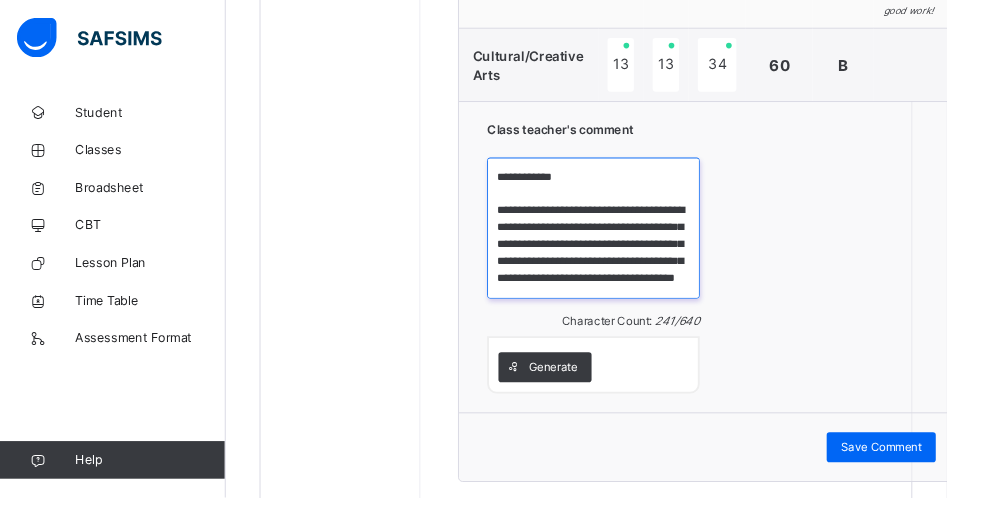click on "**********" at bounding box center (631, 242) 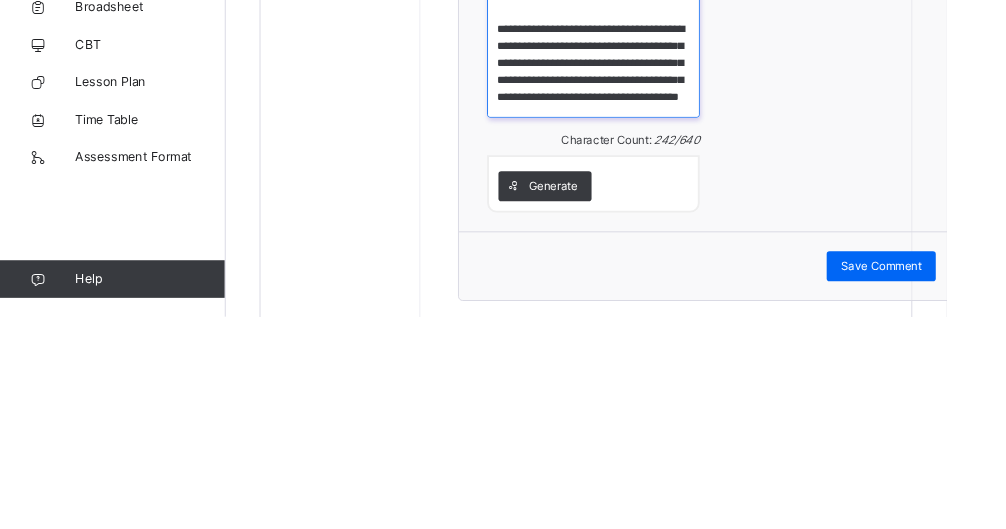 scroll, scrollTop: 2042, scrollLeft: 0, axis: vertical 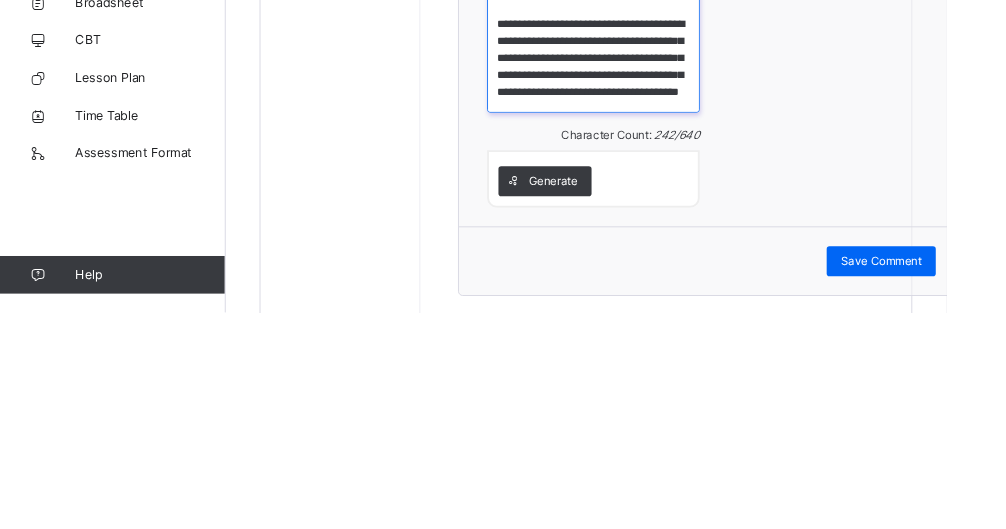 type on "**********" 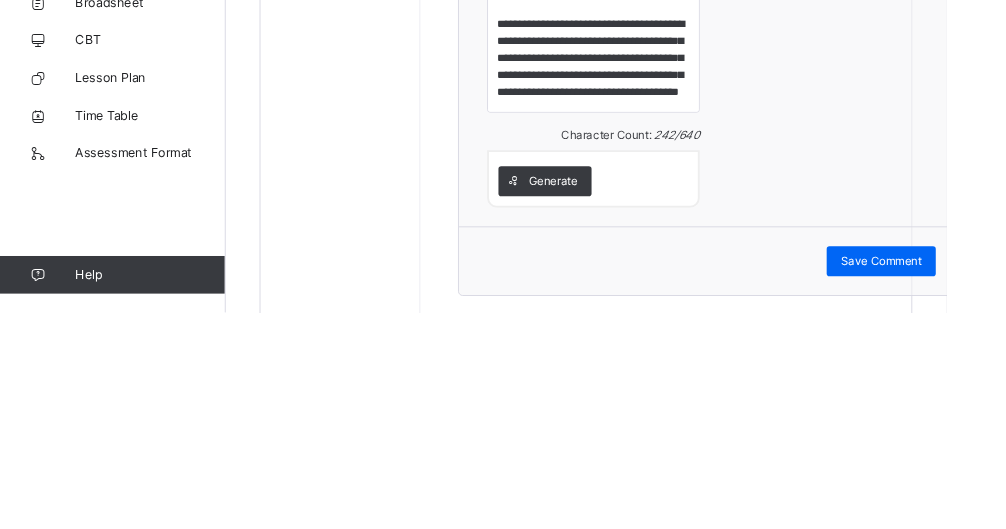 click on "Save Comment" at bounding box center (937, 475) 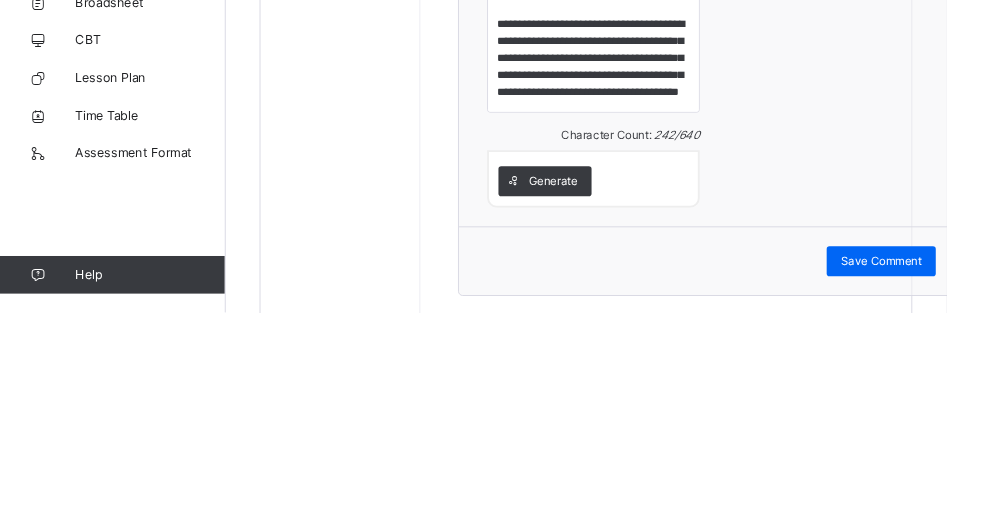 scroll, scrollTop: 2042, scrollLeft: 0, axis: vertical 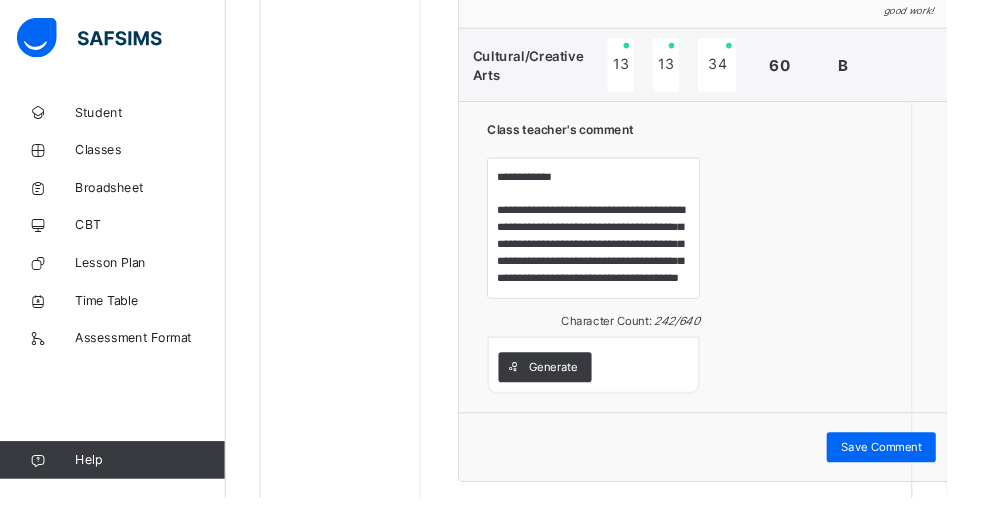 click on "Save Comment" at bounding box center (937, 475) 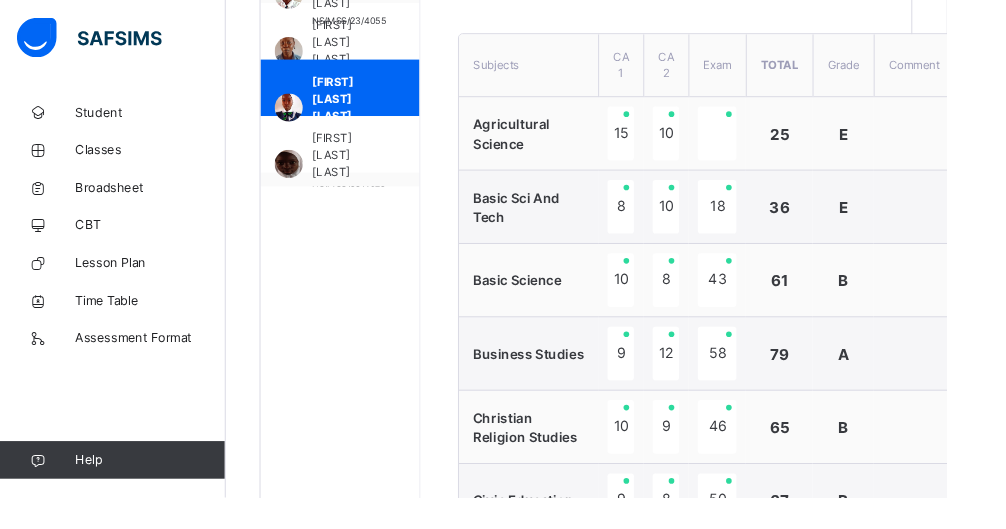 scroll, scrollTop: 699, scrollLeft: 0, axis: vertical 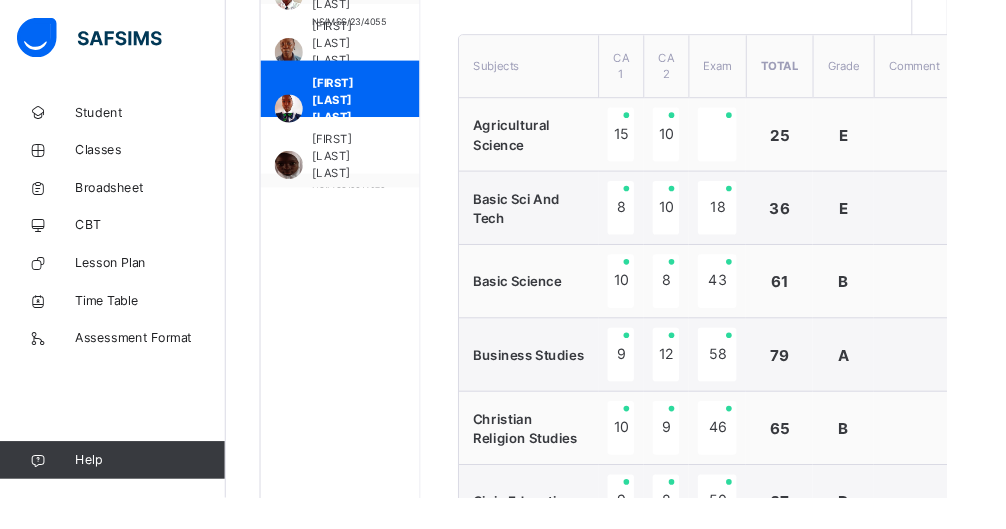 click on "[FIRST] [LAST] [LAST]" at bounding box center [371, 166] 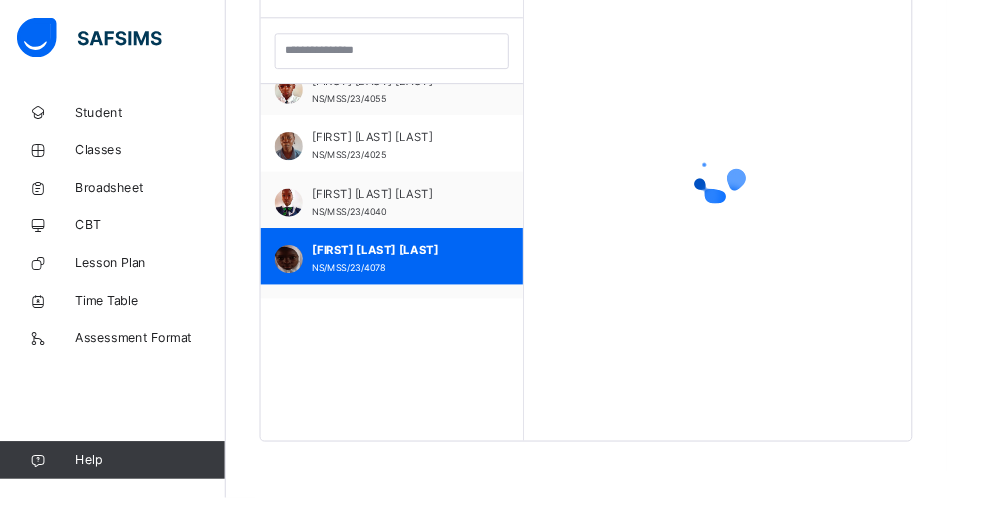 scroll, scrollTop: 579, scrollLeft: 0, axis: vertical 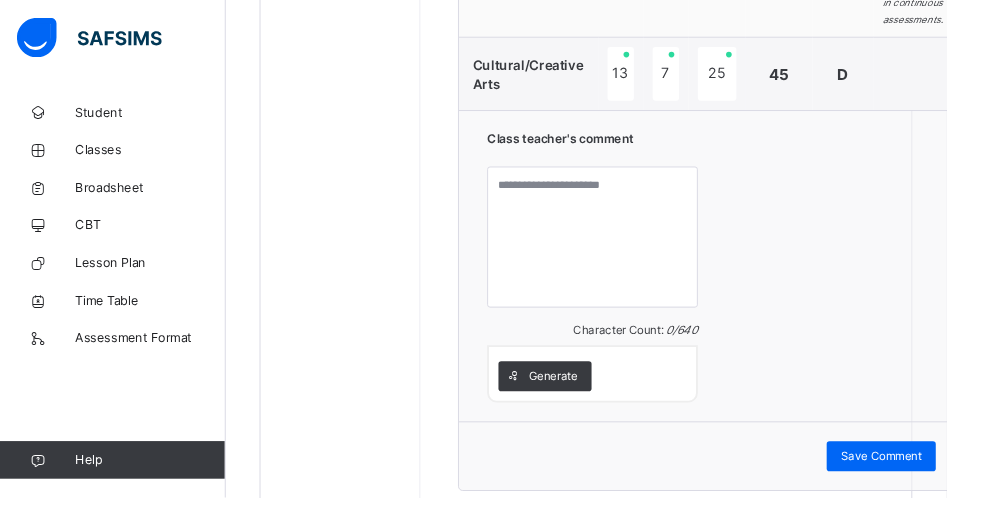 click on "Generate" at bounding box center [588, 400] 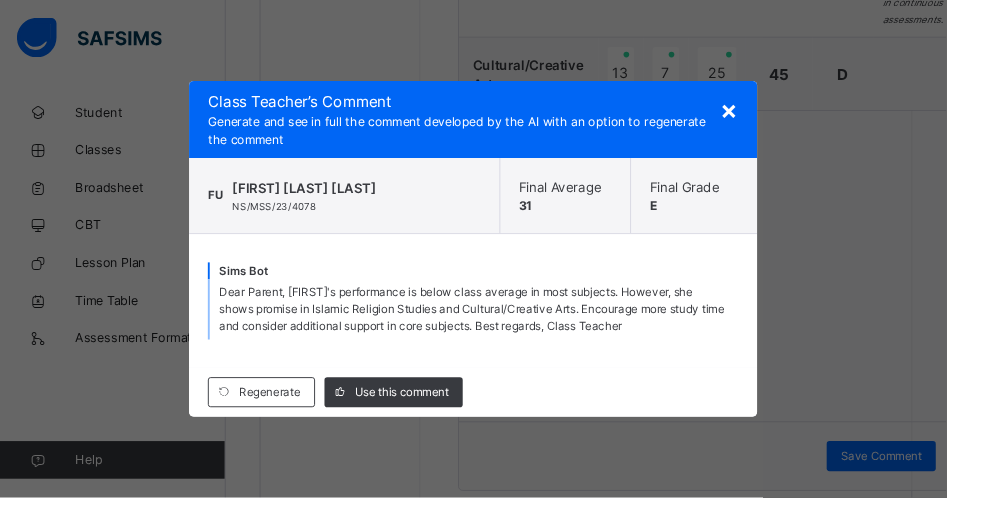 click on "Use this comment" at bounding box center (427, 417) 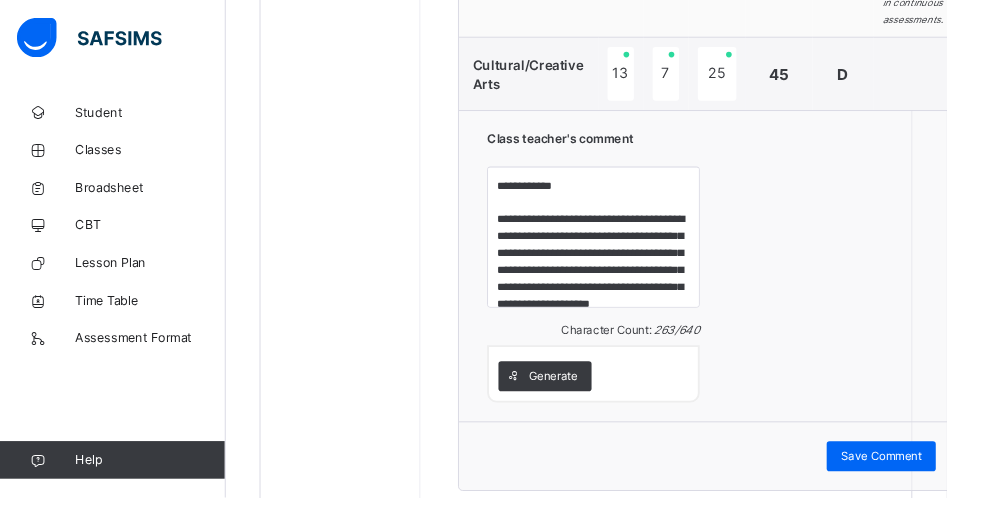 click on "Save Comment" at bounding box center (937, 485) 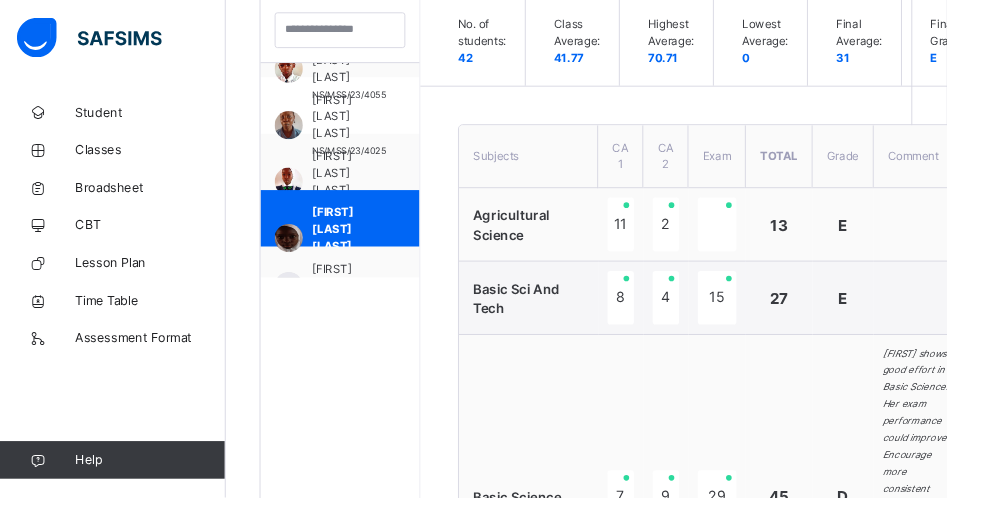 scroll, scrollTop: 602, scrollLeft: 0, axis: vertical 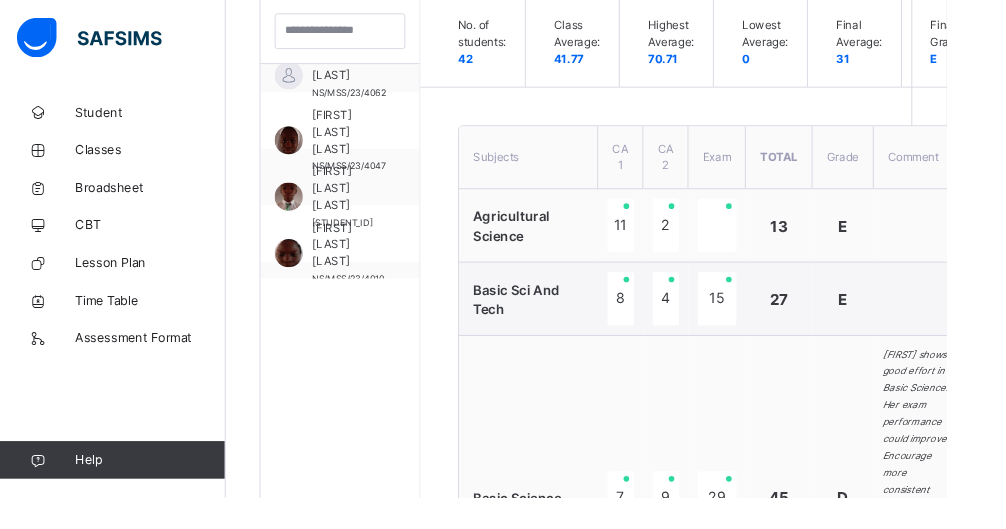 click on "[FIRST] [LAST] [LAST]" at bounding box center (371, 140) 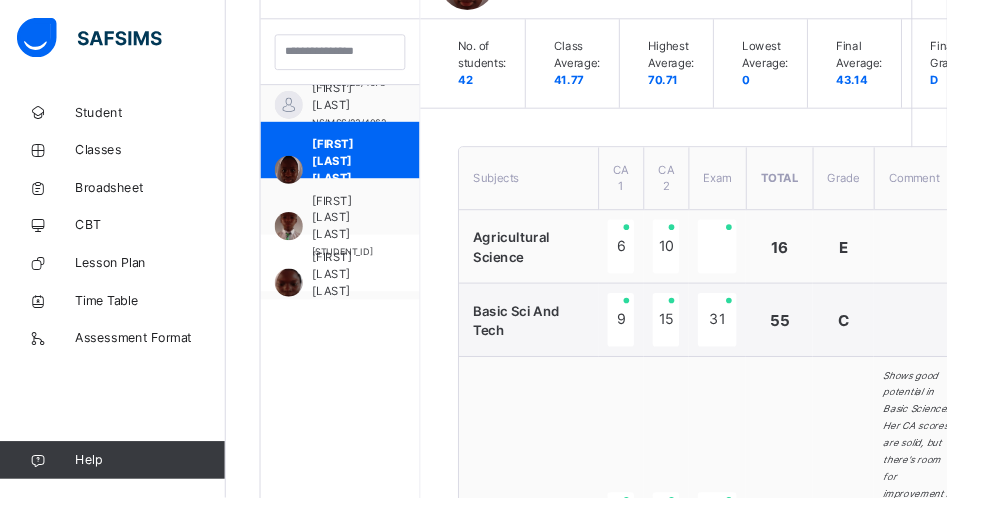 scroll, scrollTop: 690, scrollLeft: 0, axis: vertical 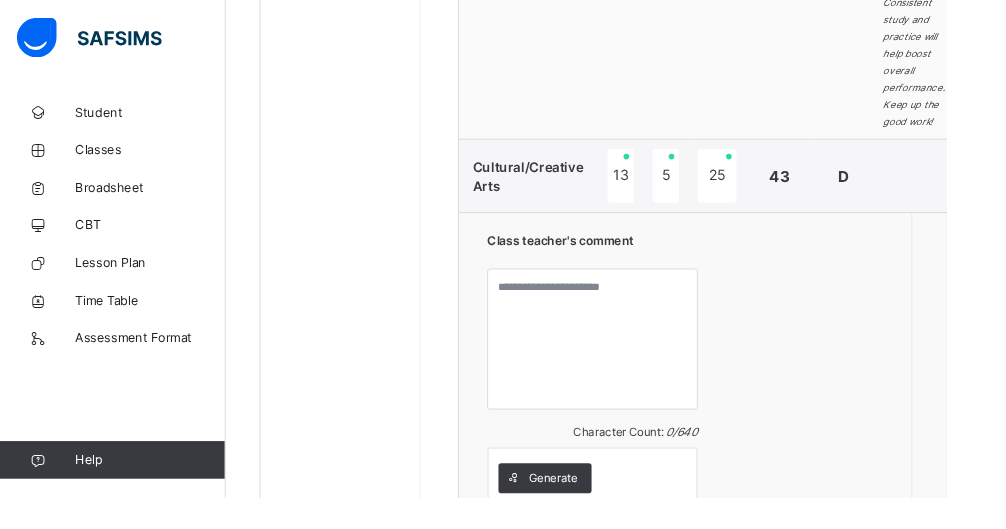 click on "Generate" at bounding box center (588, 509) 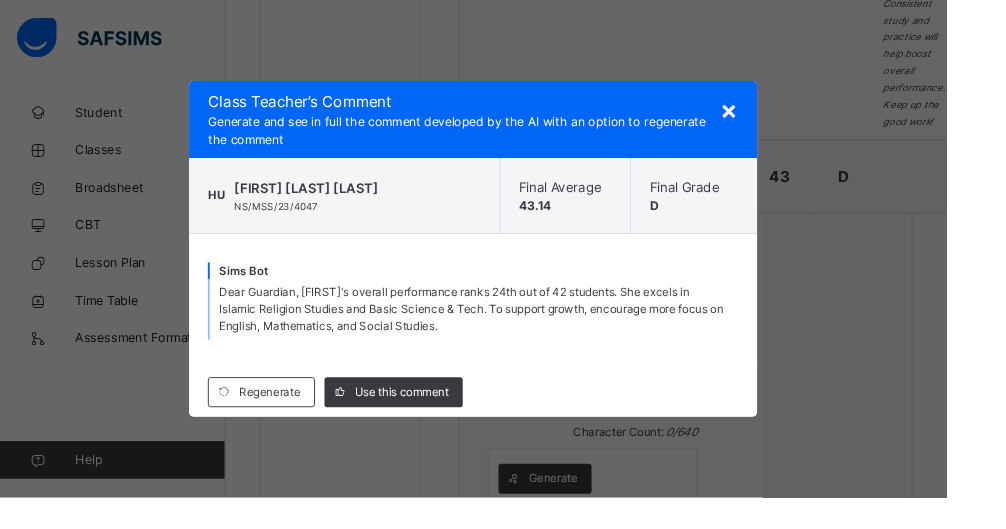 click on "Use this comment" at bounding box center [427, 417] 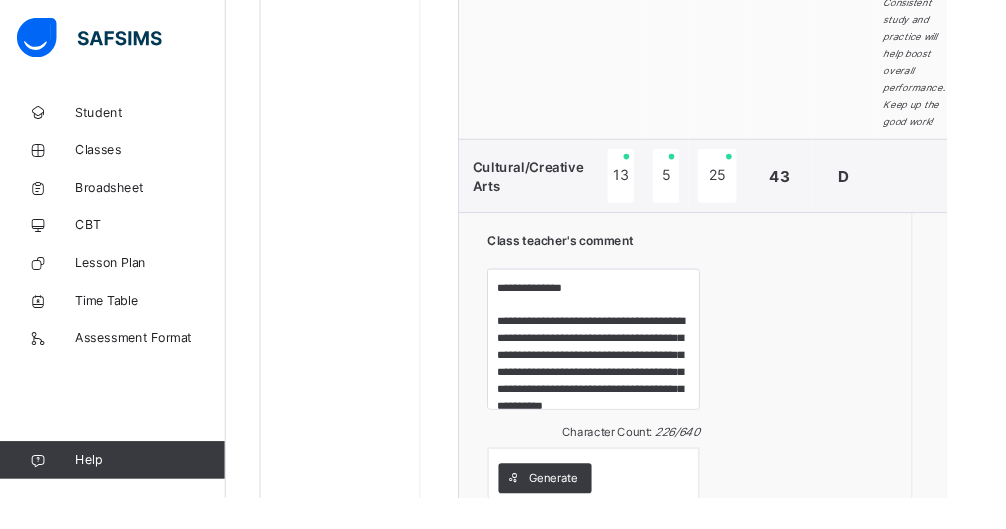 click on "Save Comment" at bounding box center (937, 594) 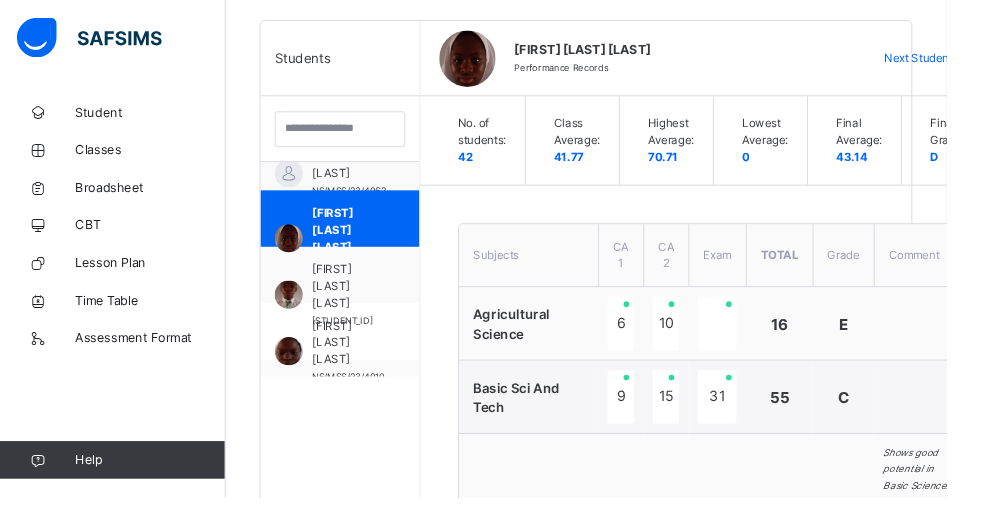 scroll, scrollTop: 516, scrollLeft: 0, axis: vertical 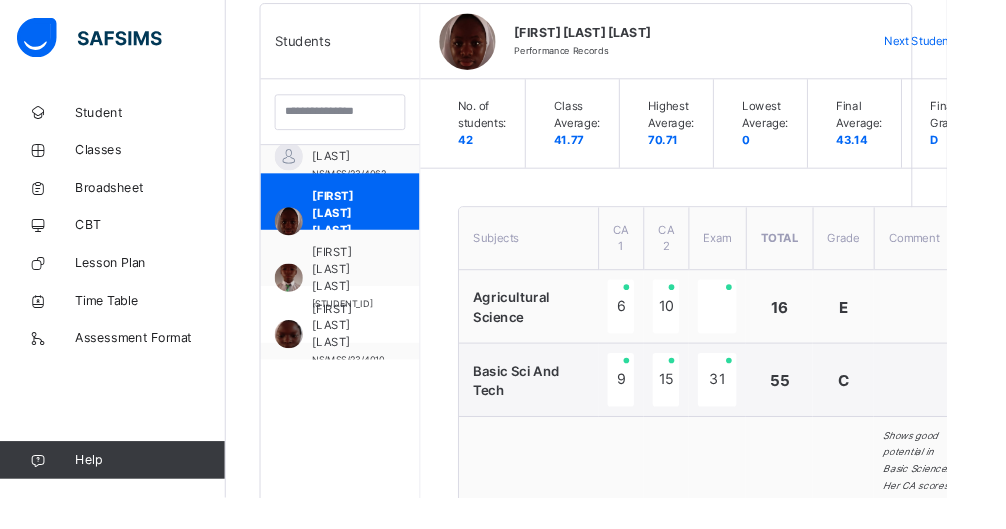 click on "[FIRST] [LAST] [LAST]" at bounding box center [366, 286] 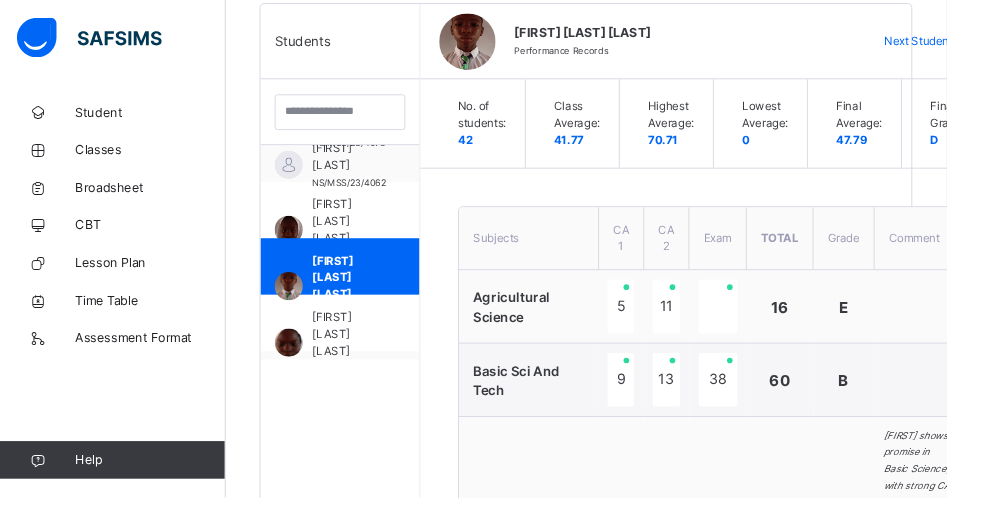 scroll, scrollTop: 690, scrollLeft: 0, axis: vertical 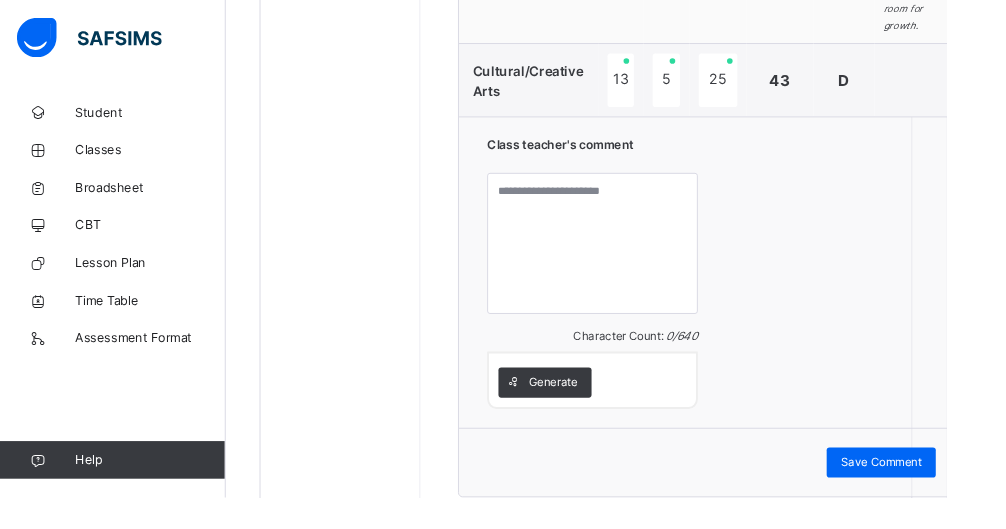 click on "Generate" at bounding box center [588, 407] 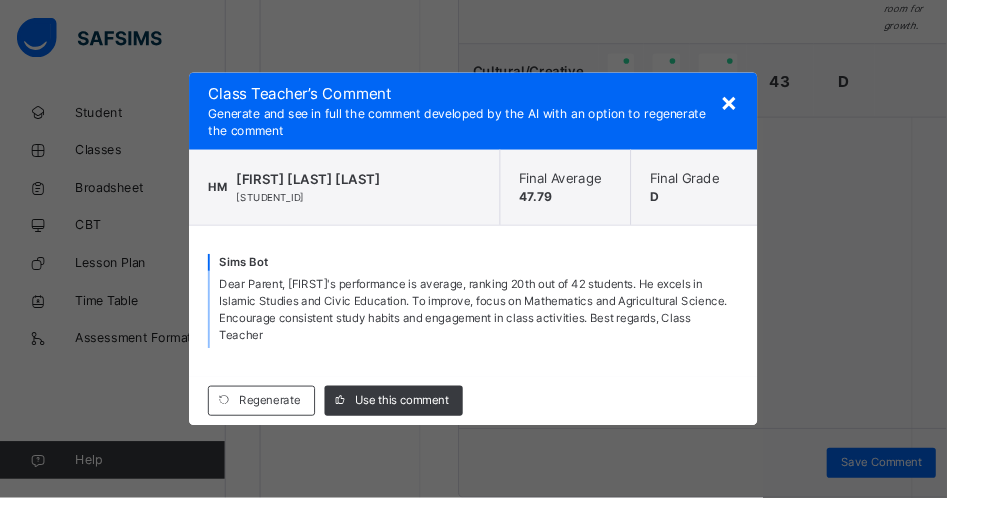 click on "Use this comment" at bounding box center (427, 426) 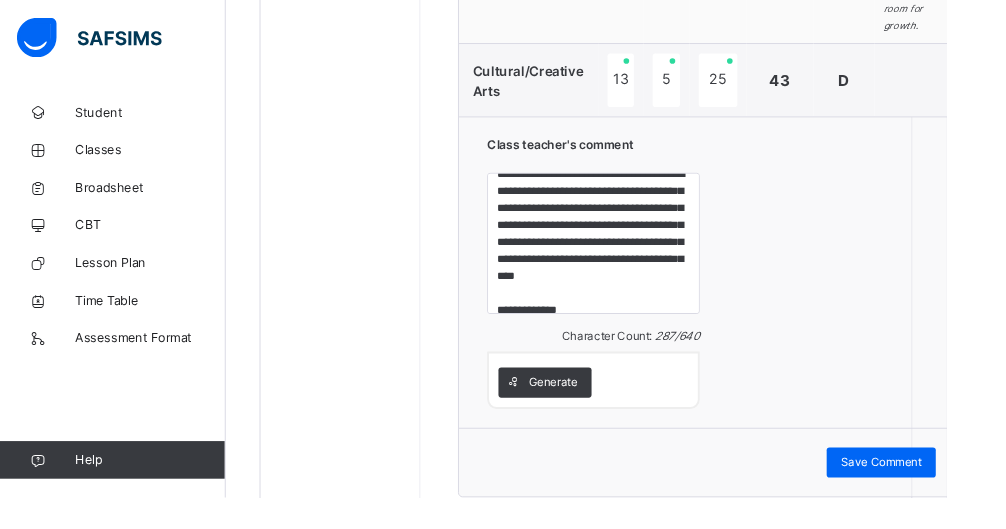 scroll, scrollTop: 60, scrollLeft: 0, axis: vertical 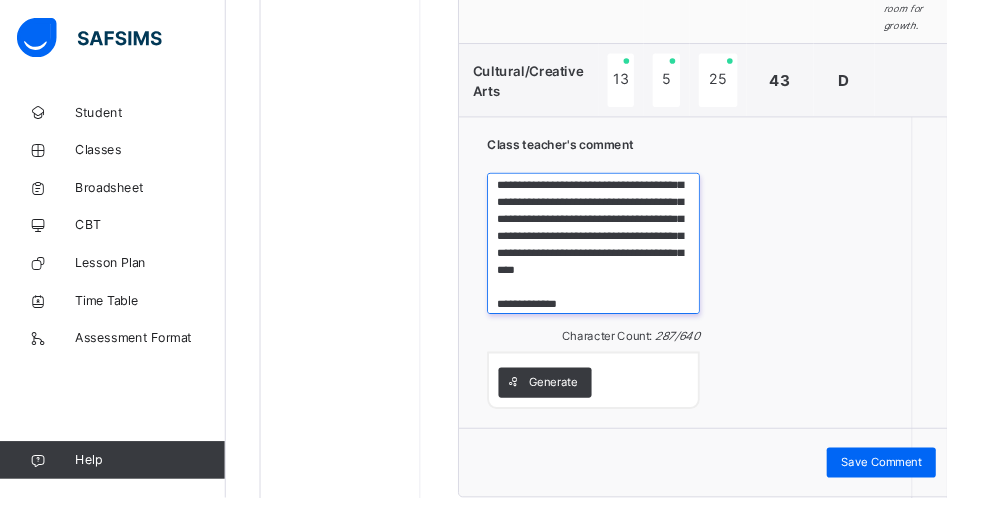 click on "**********" at bounding box center (631, 259) 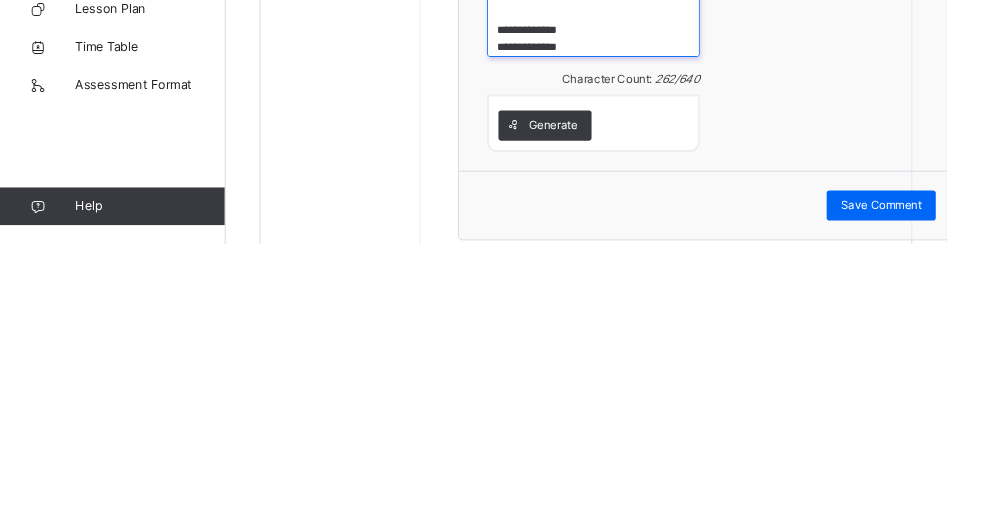 scroll, scrollTop: 2535, scrollLeft: 0, axis: vertical 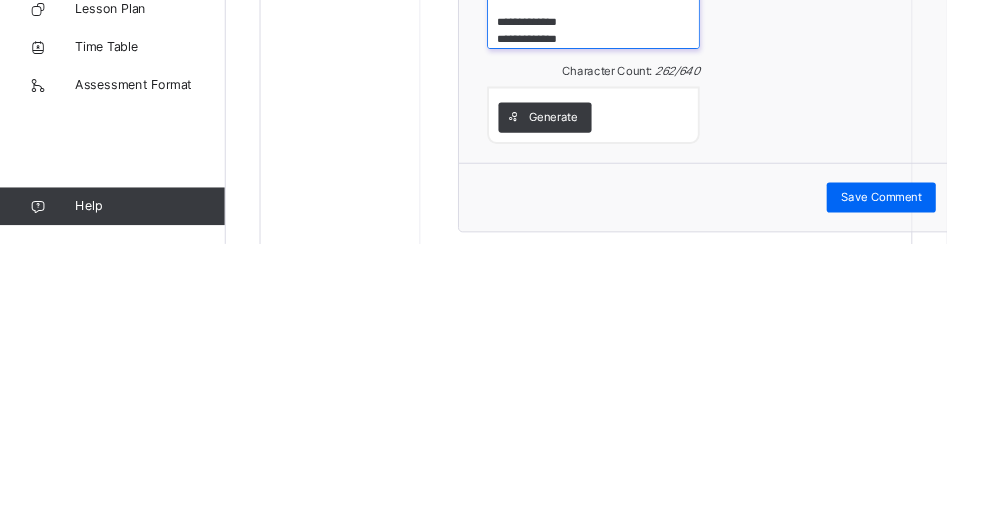 type on "**********" 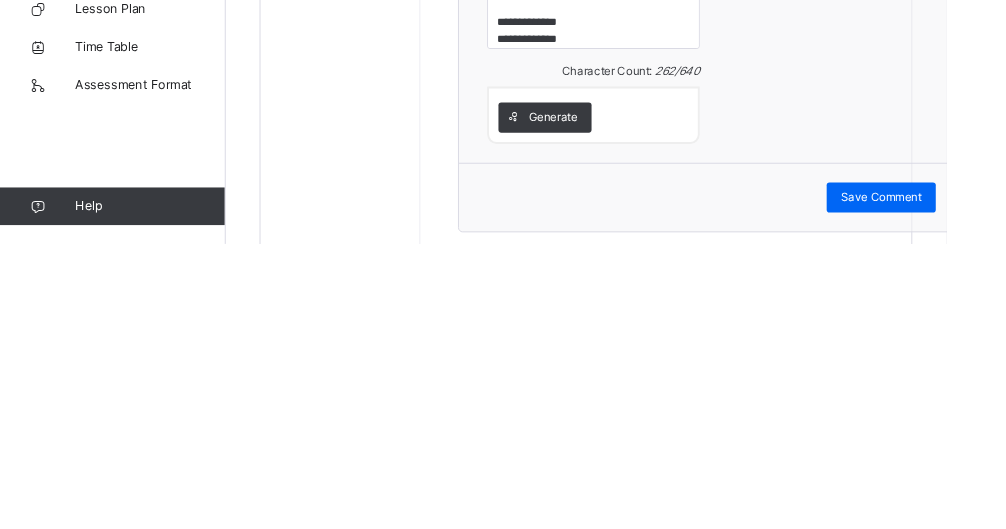 click on "Save Comment" at bounding box center [937, 480] 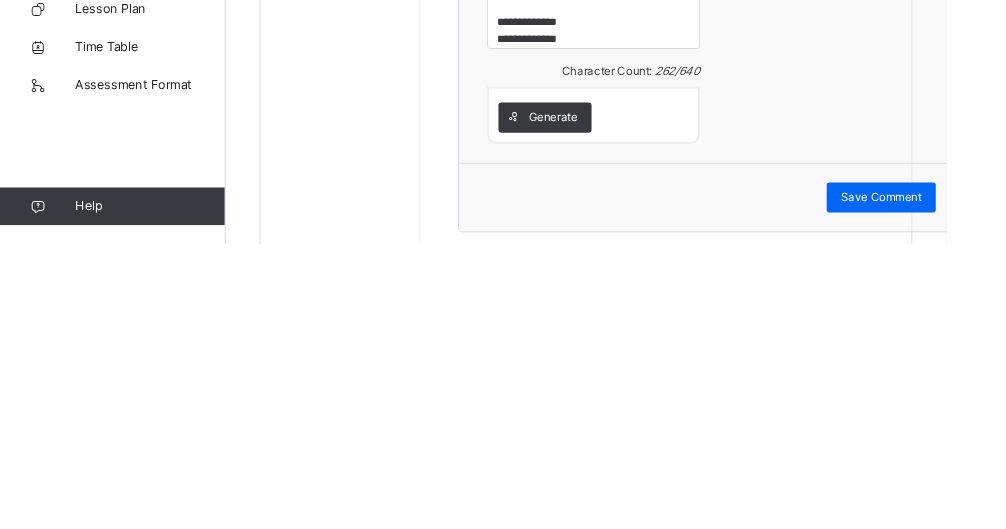 scroll, scrollTop: 2535, scrollLeft: 0, axis: vertical 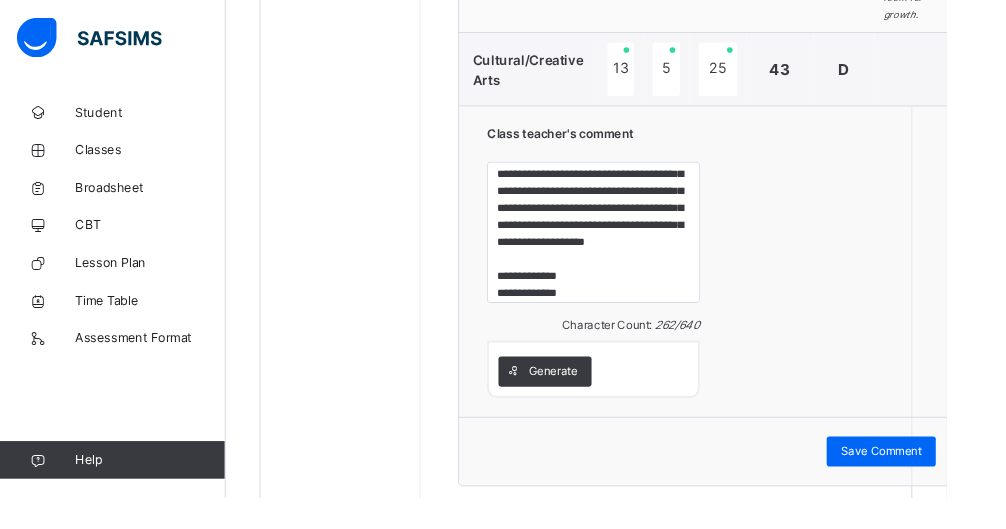 click on "Save Comment" at bounding box center [937, 480] 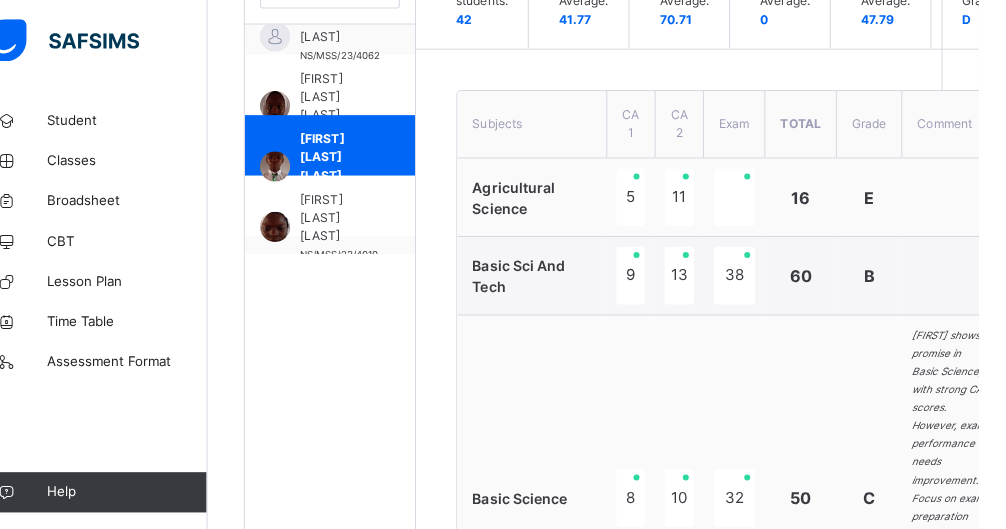 scroll, scrollTop: 644, scrollLeft: 0, axis: vertical 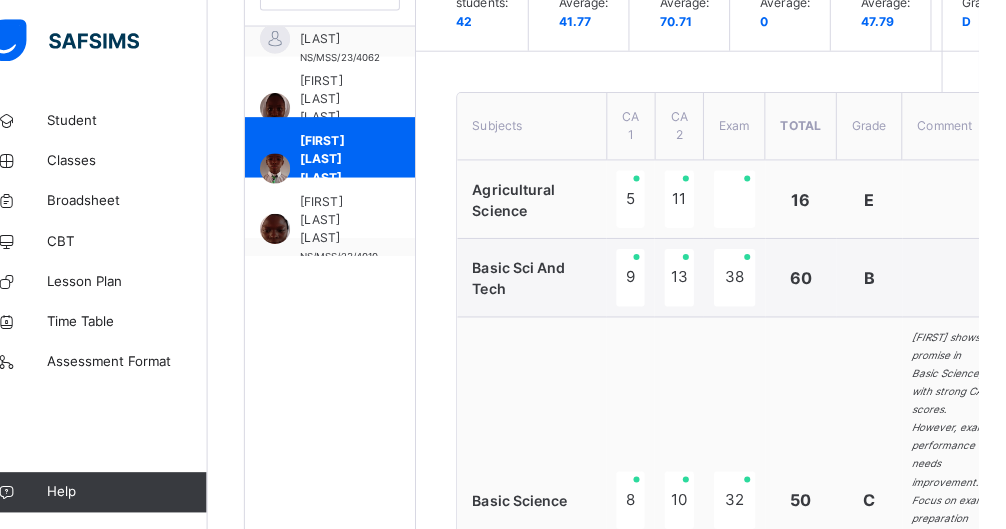 click on "[FIRST] [LAST] [LAST]" at bounding box center (370, 218) 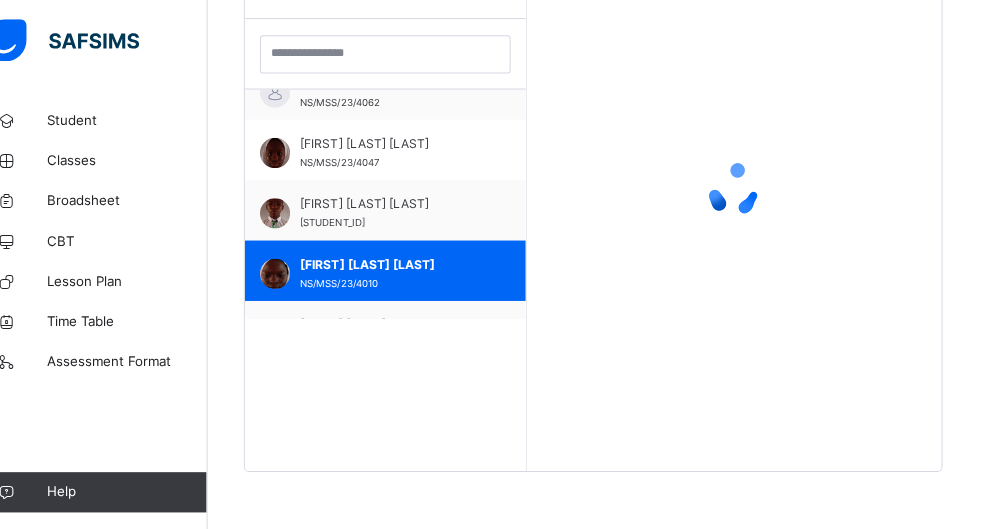 scroll, scrollTop: 579, scrollLeft: 0, axis: vertical 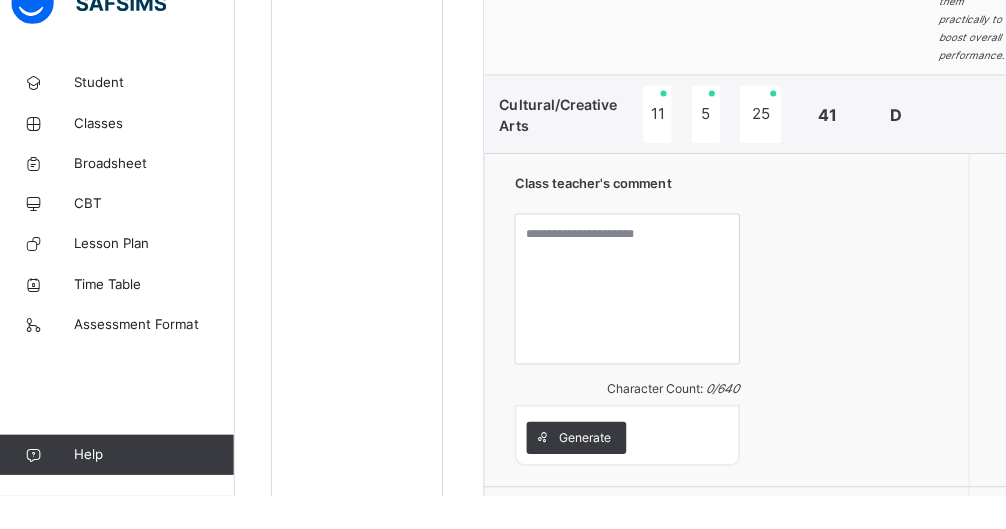 click on "Generate" at bounding box center (588, 472) 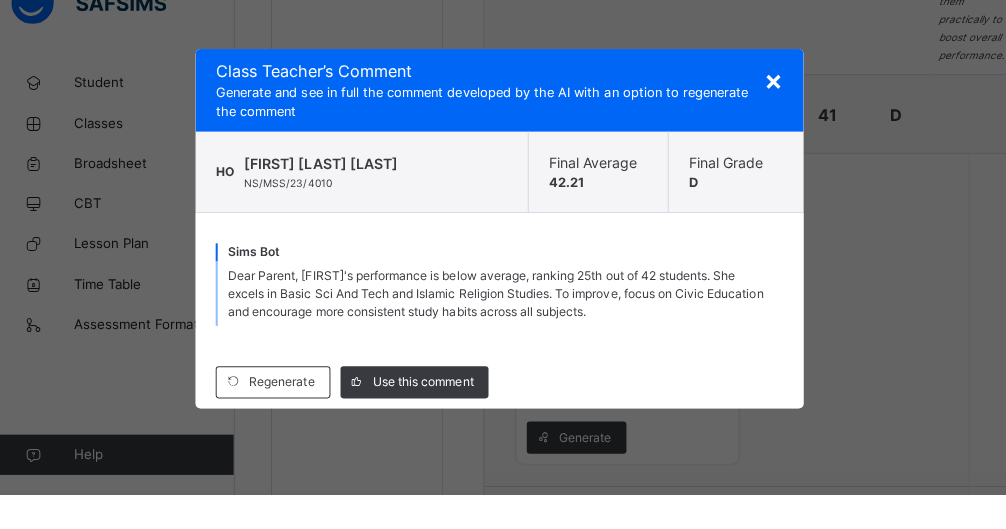 click on "Use this comment" at bounding box center [427, 417] 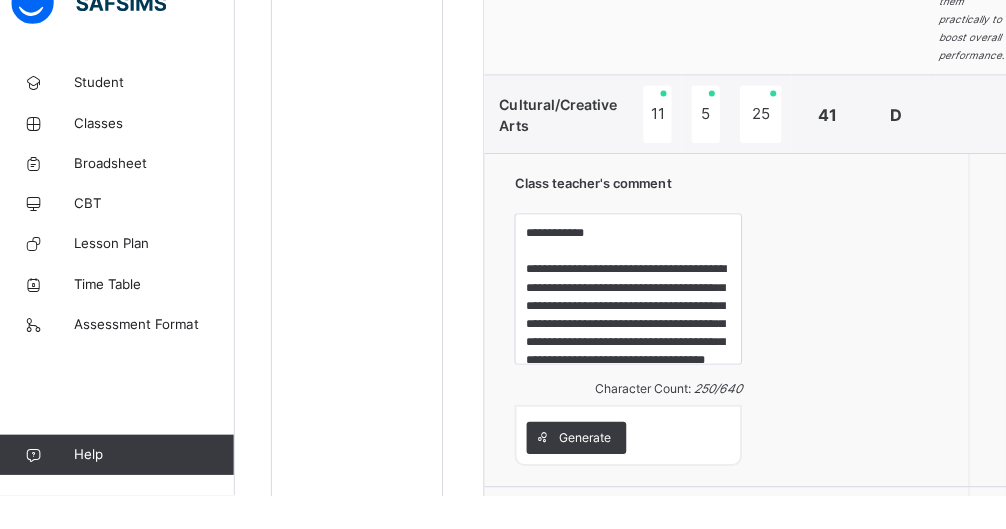 click on "Save Comment" at bounding box center (937, 557) 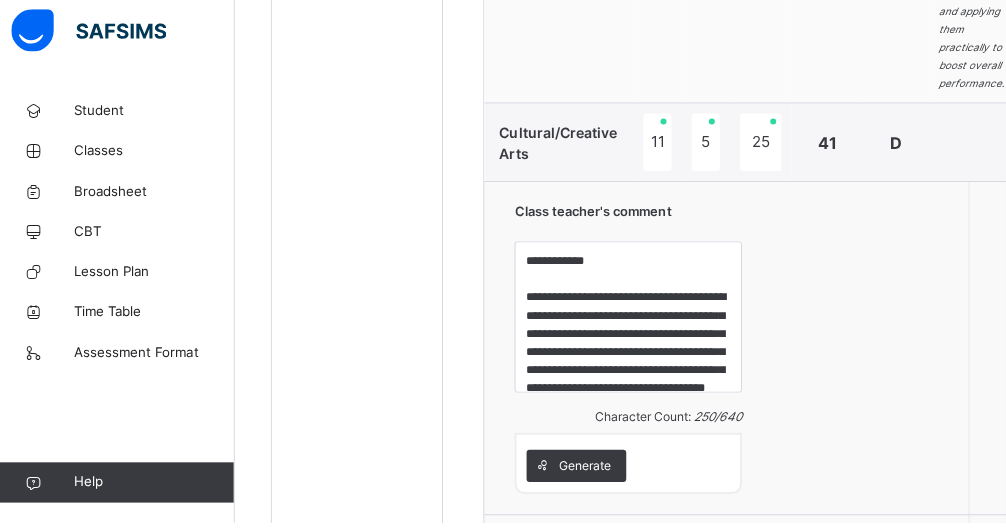 scroll, scrollTop: 2581, scrollLeft: 0, axis: vertical 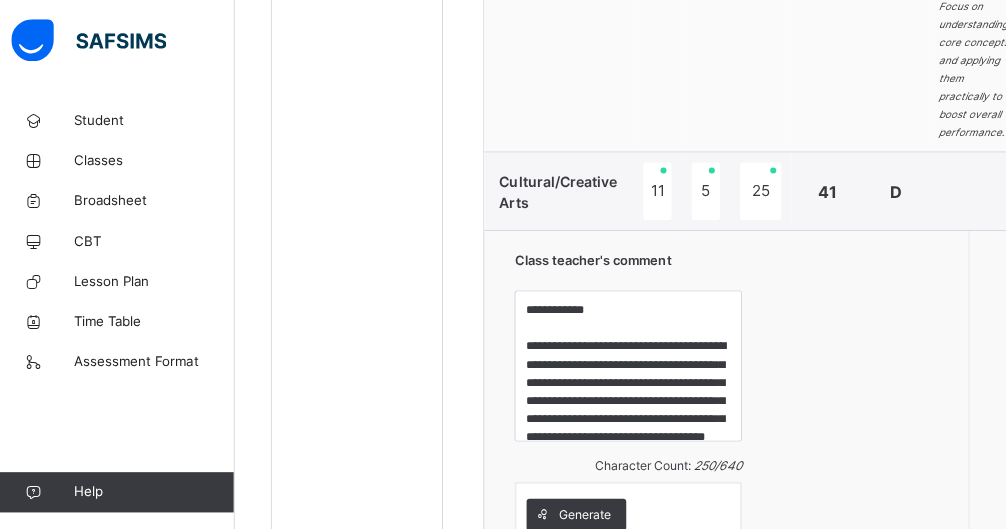 click on "Save Comment" at bounding box center (937, 596) 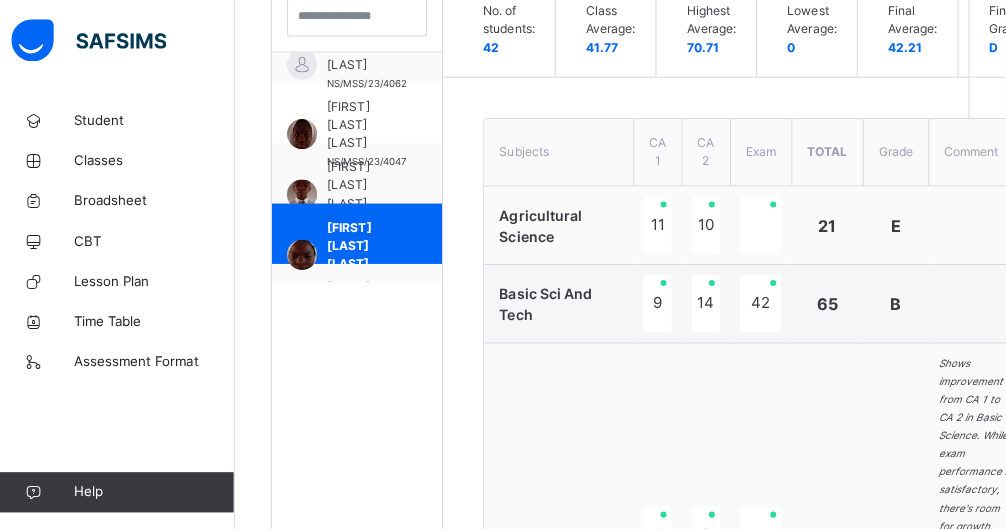 scroll, scrollTop: 617, scrollLeft: 0, axis: vertical 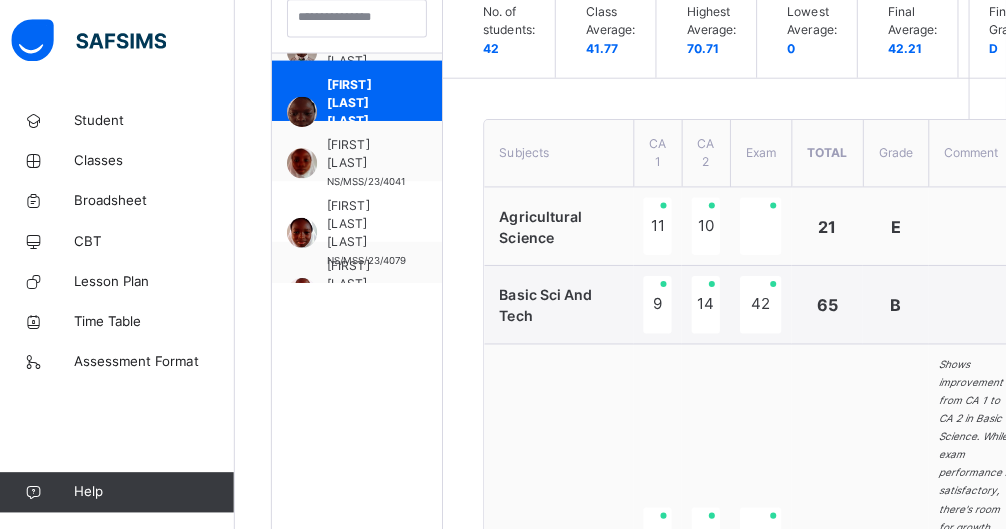 click on "[FIRST] [LAST]" at bounding box center (370, 153) 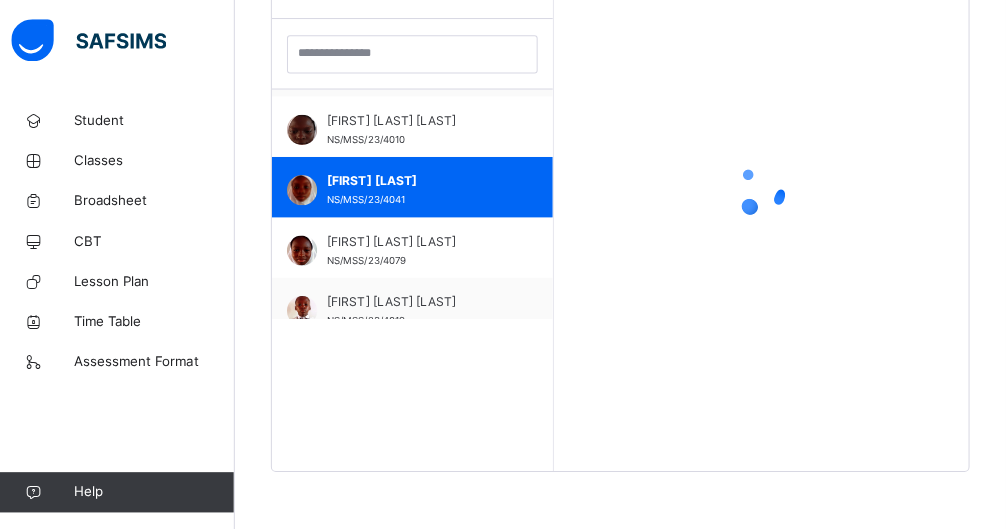 scroll, scrollTop: 579, scrollLeft: 0, axis: vertical 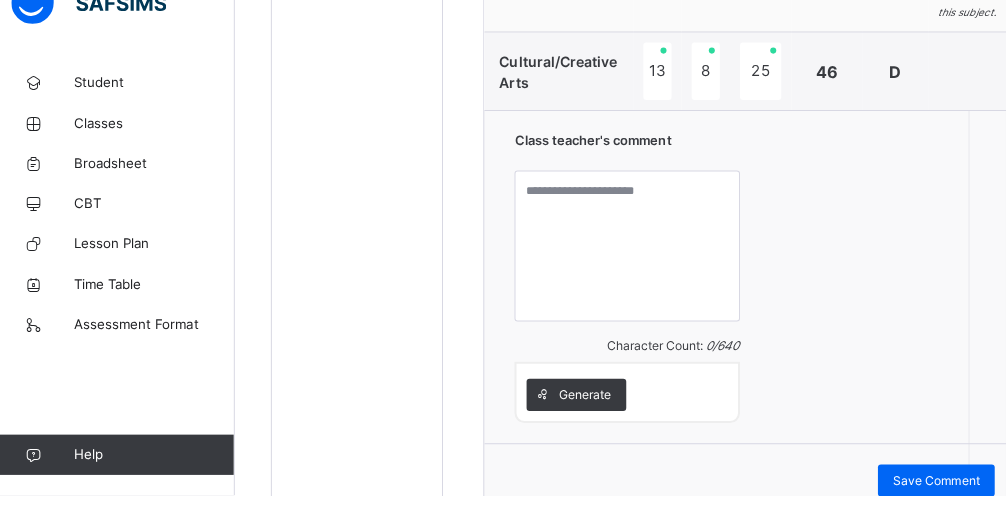 click on "Generate" at bounding box center (588, 430) 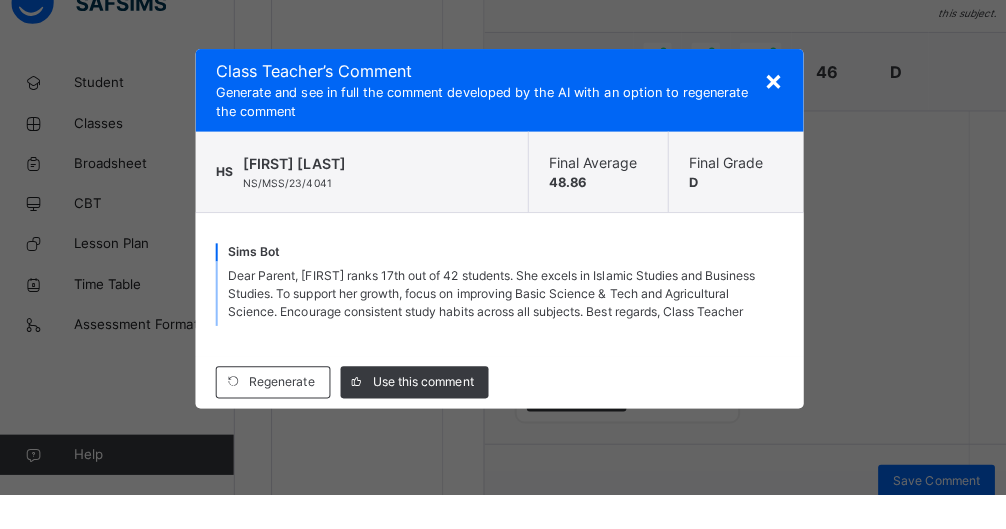 click on "Use this comment" at bounding box center (427, 417) 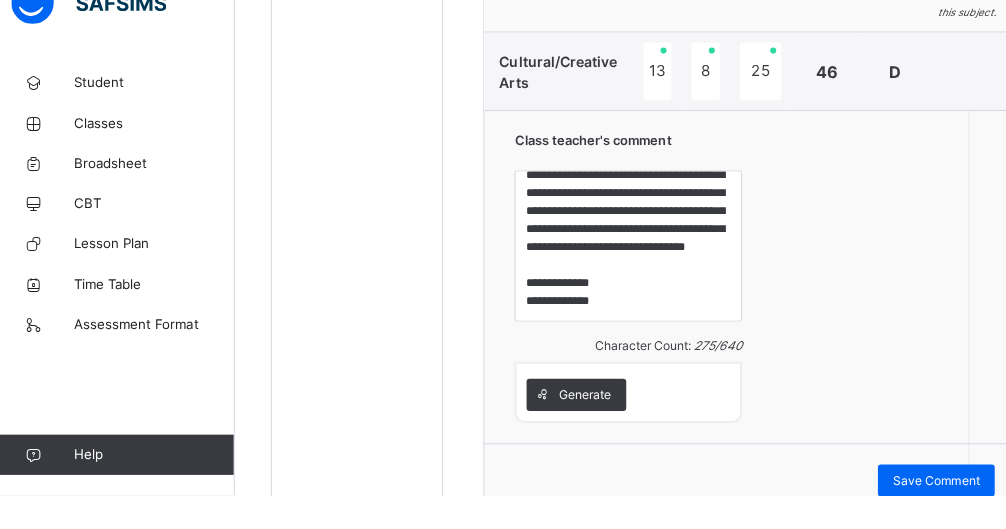 scroll, scrollTop: 85, scrollLeft: 0, axis: vertical 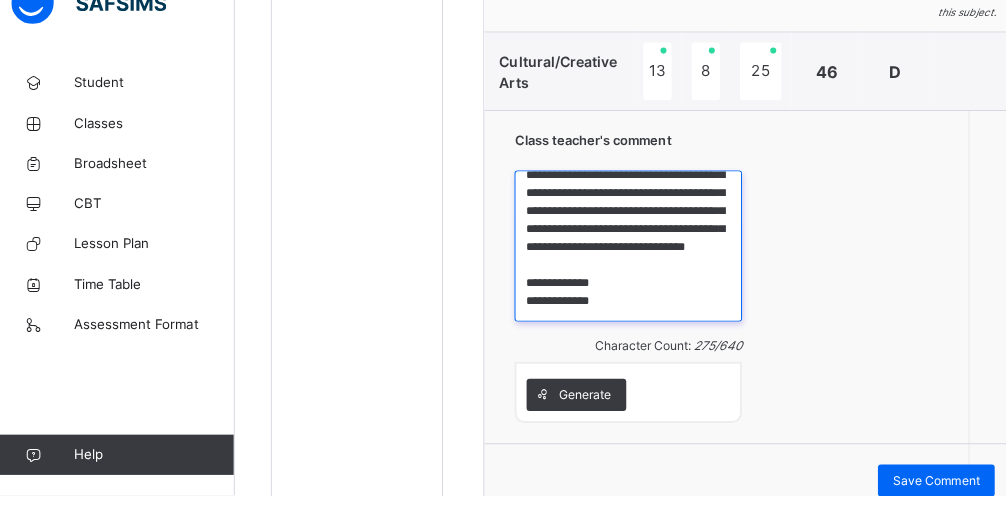 click on "**********" at bounding box center [631, 282] 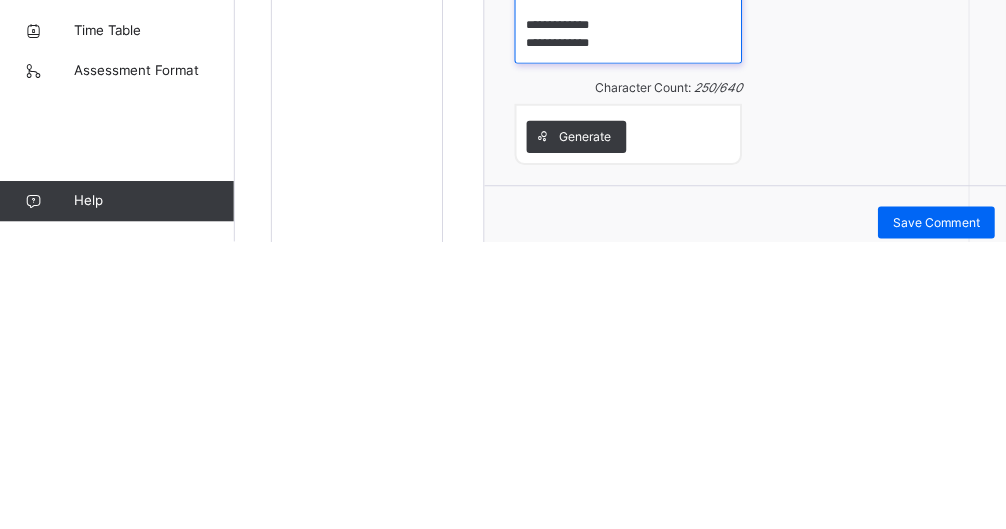 scroll, scrollTop: 2529, scrollLeft: 0, axis: vertical 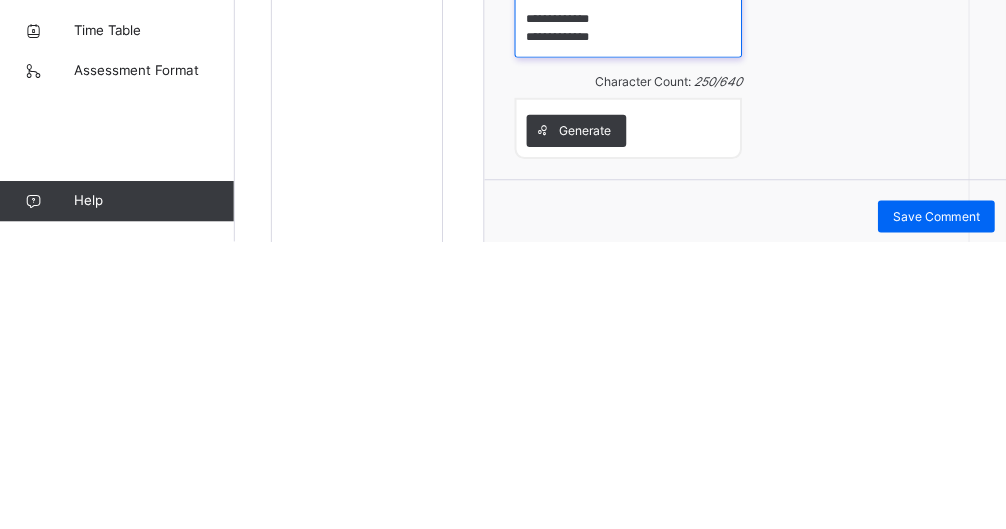 type on "**********" 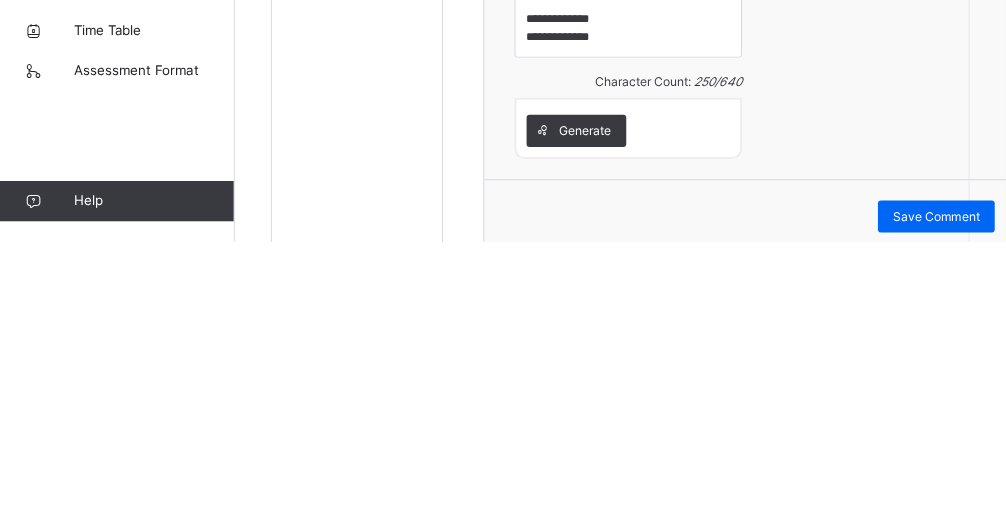 click on "Save Comment" at bounding box center [937, 504] 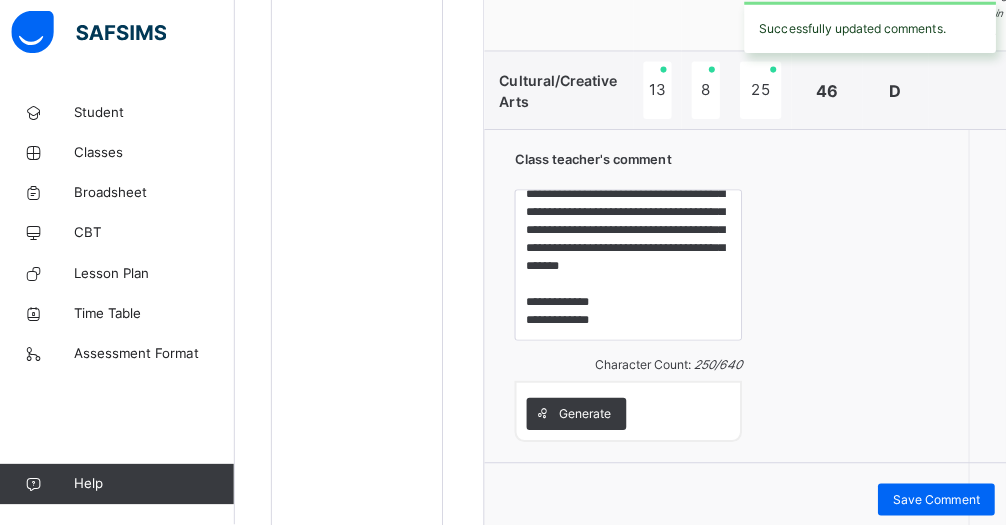scroll, scrollTop: 2488, scrollLeft: 0, axis: vertical 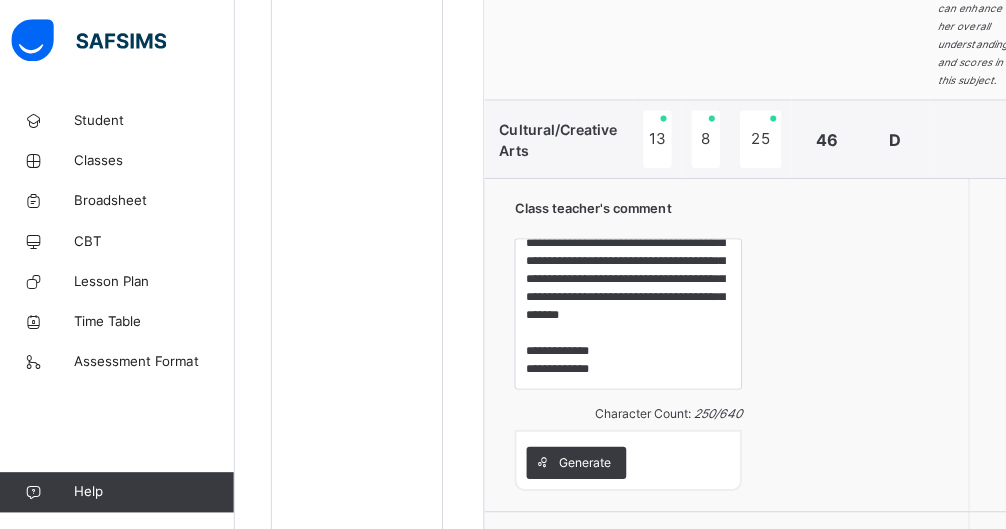 click on "Save Comment" at bounding box center [937, 545] 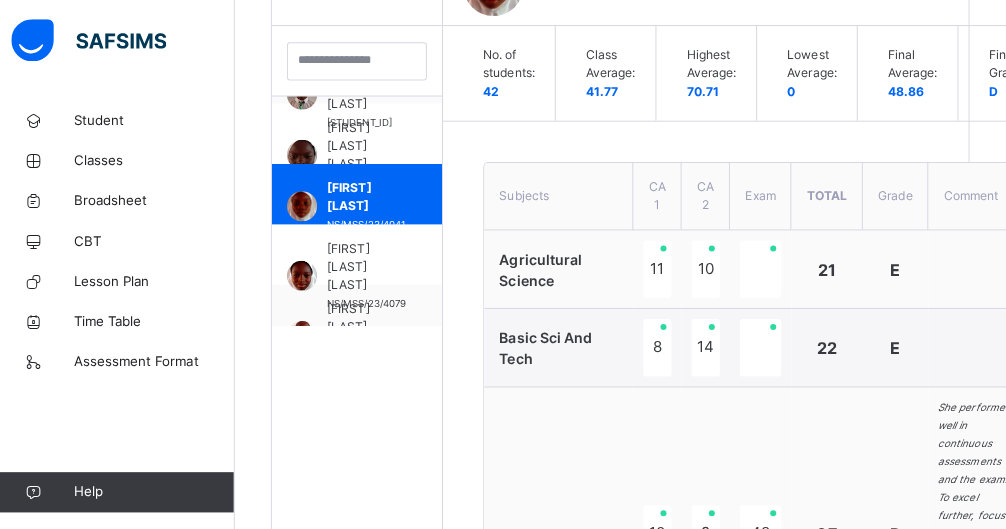 scroll, scrollTop: 573, scrollLeft: 0, axis: vertical 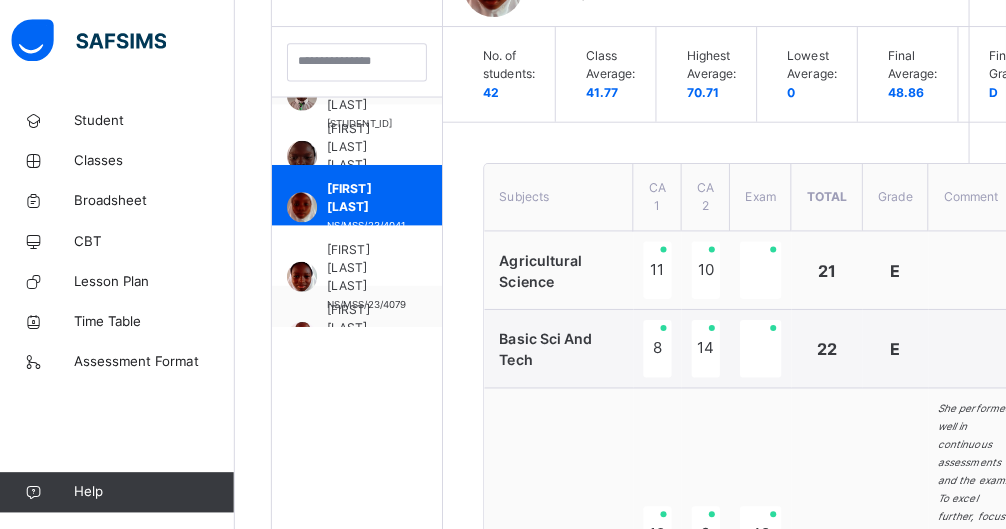 click on "[FIRST] [LAST] [LAST]" at bounding box center (371, 266) 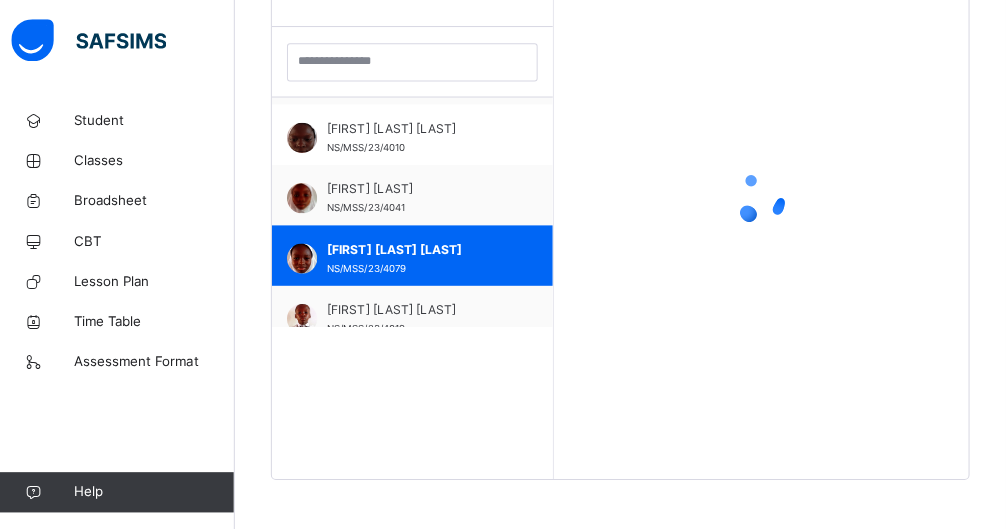 scroll, scrollTop: 573, scrollLeft: 0, axis: vertical 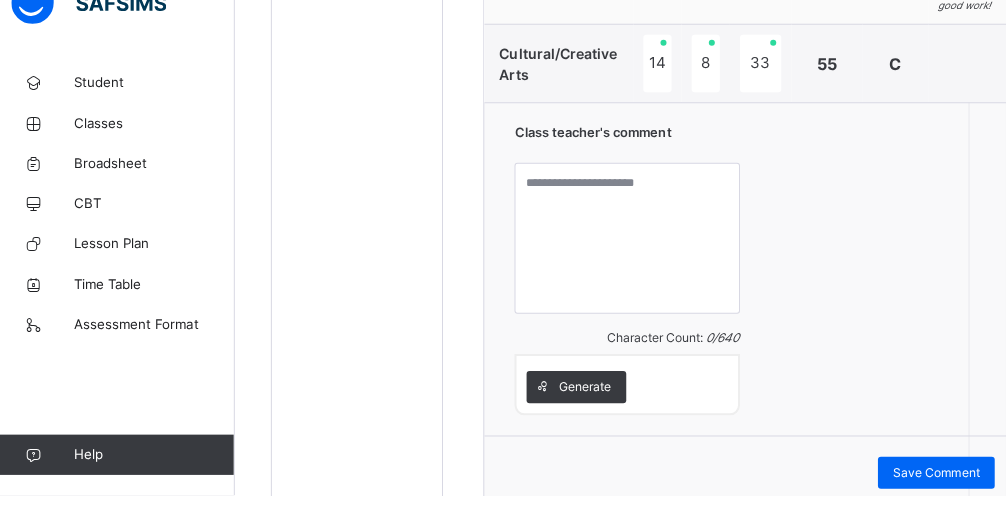 click on "Generate" at bounding box center (588, 422) 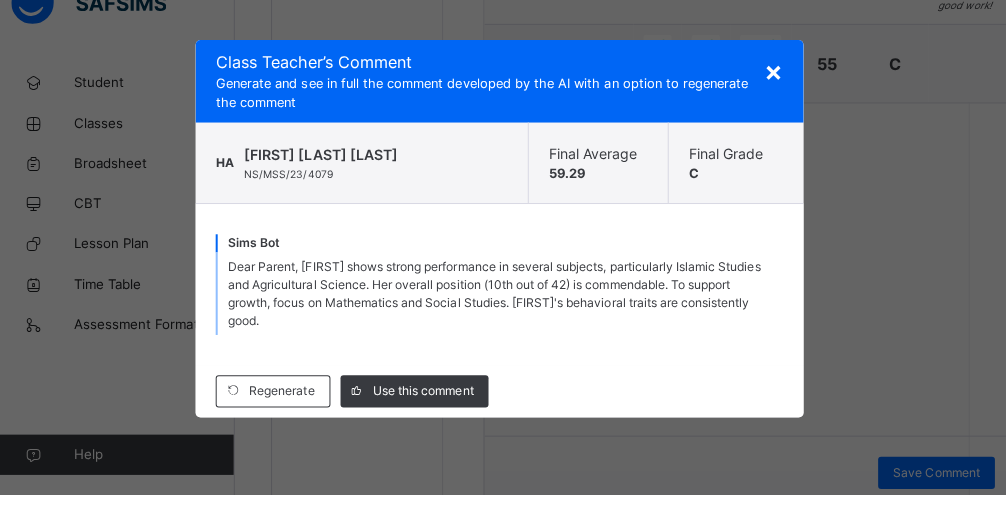 click on "Use this comment" at bounding box center (427, 426) 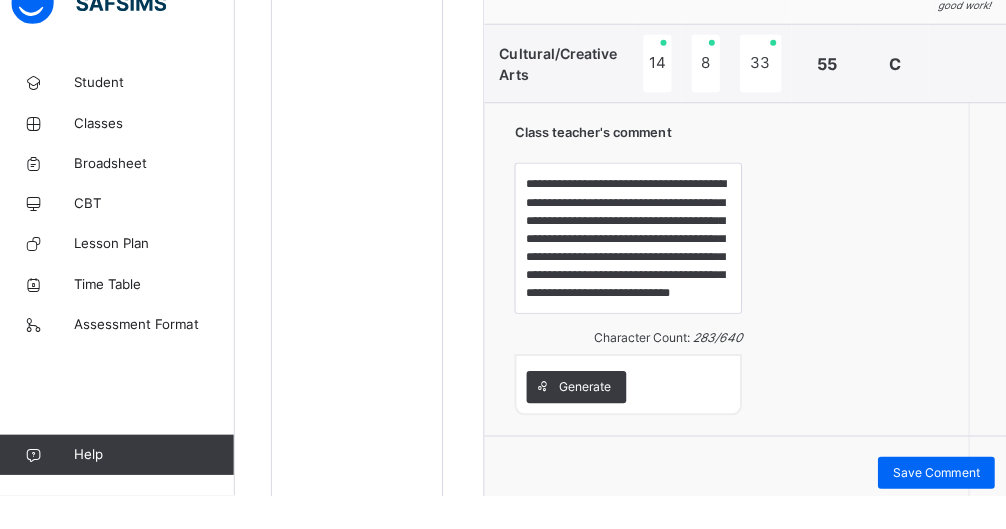 scroll, scrollTop: 69, scrollLeft: 0, axis: vertical 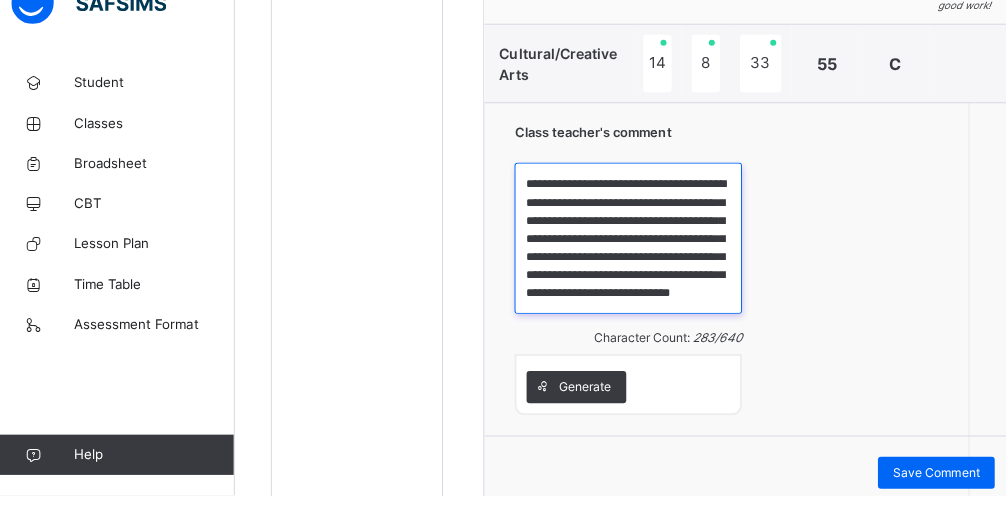 click on "**********" at bounding box center [631, 274] 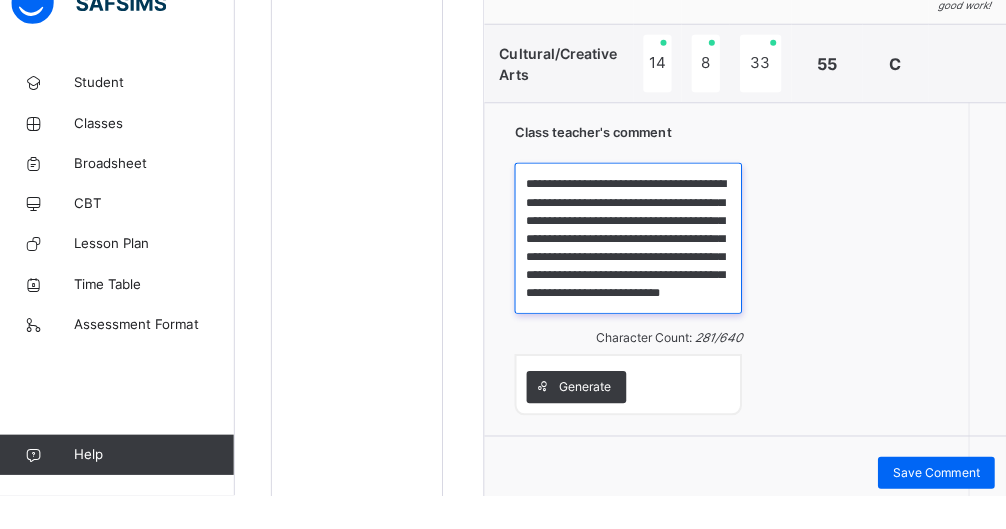 scroll, scrollTop: 2561, scrollLeft: 0, axis: vertical 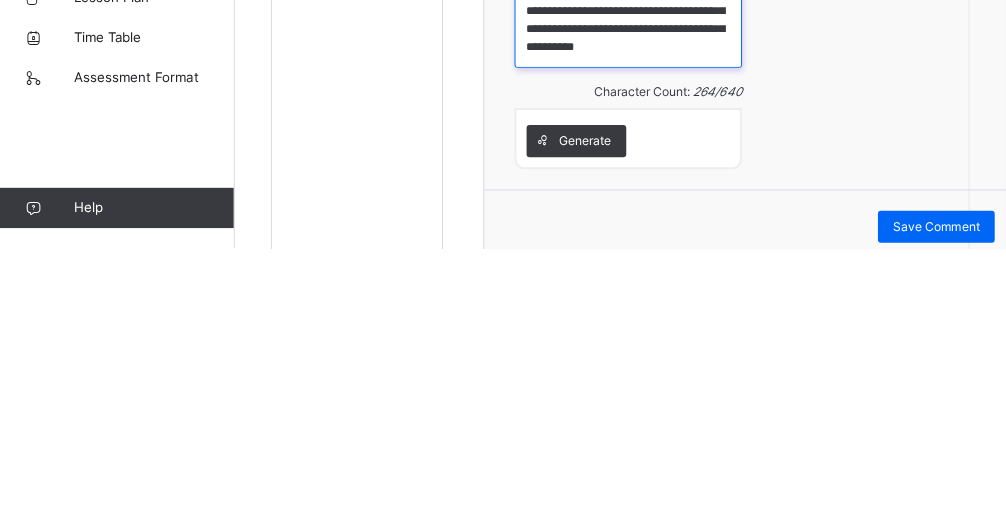 type on "**********" 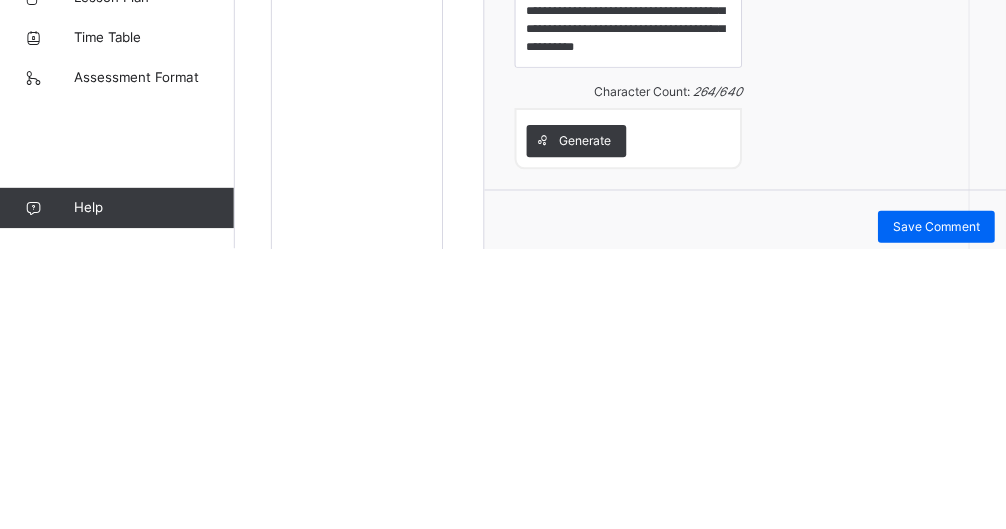 click on "Save Comment" at bounding box center (937, 508) 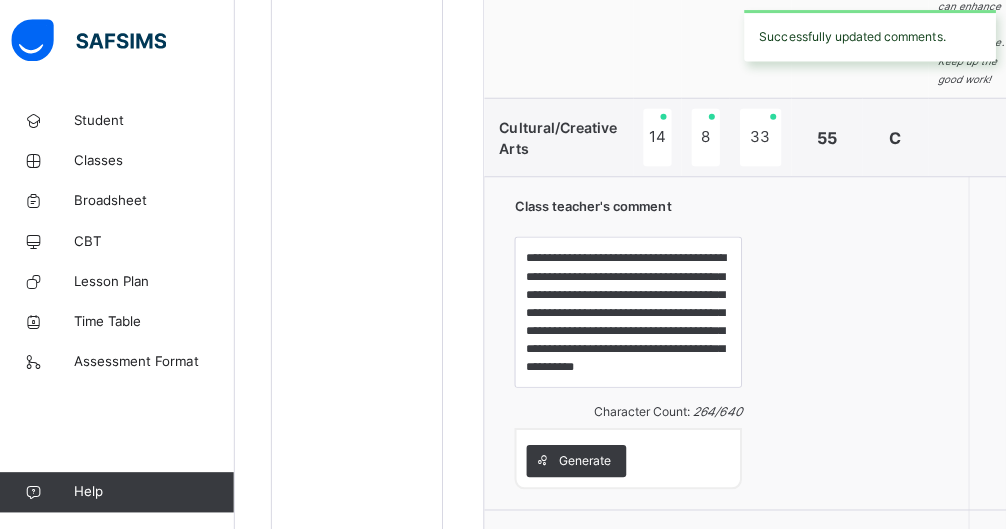 scroll, scrollTop: 2520, scrollLeft: 0, axis: vertical 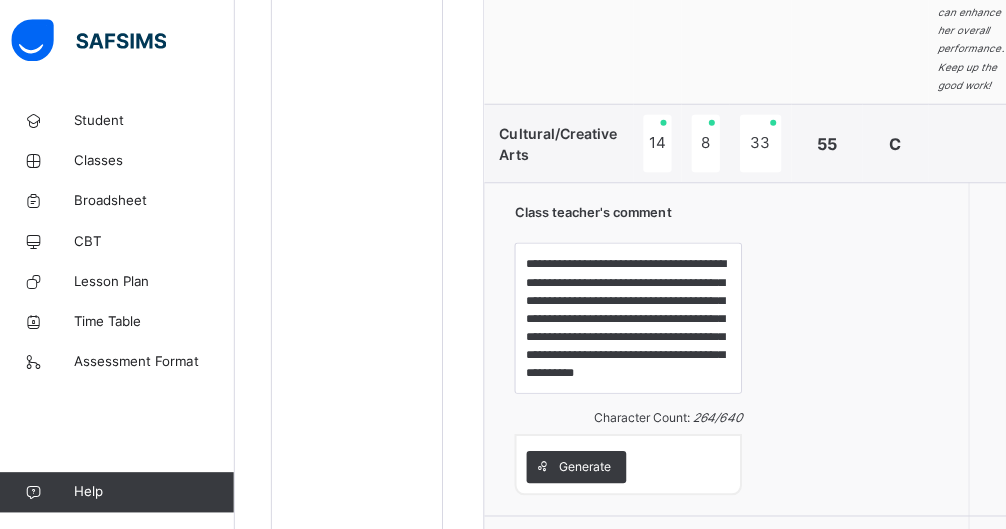 click on "Save Comment" at bounding box center [937, 549] 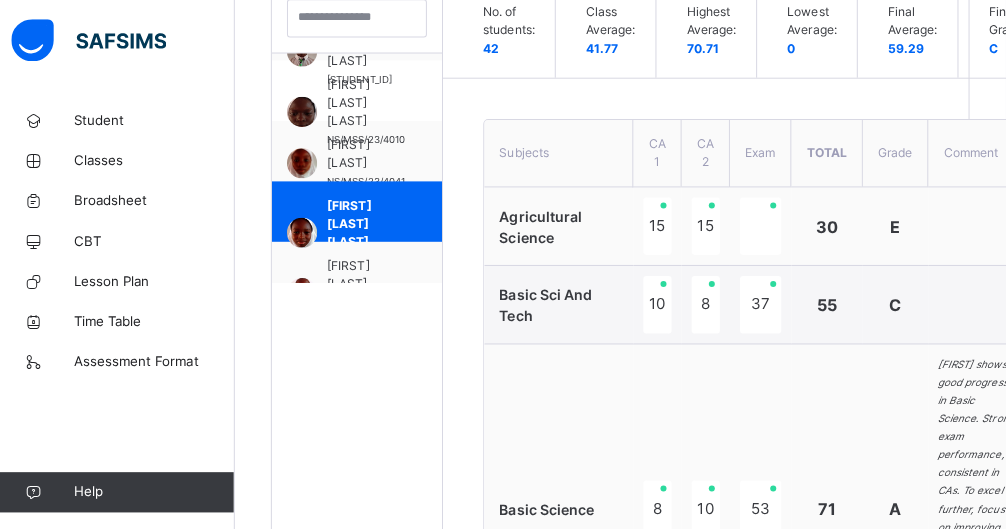 scroll, scrollTop: 614, scrollLeft: 0, axis: vertical 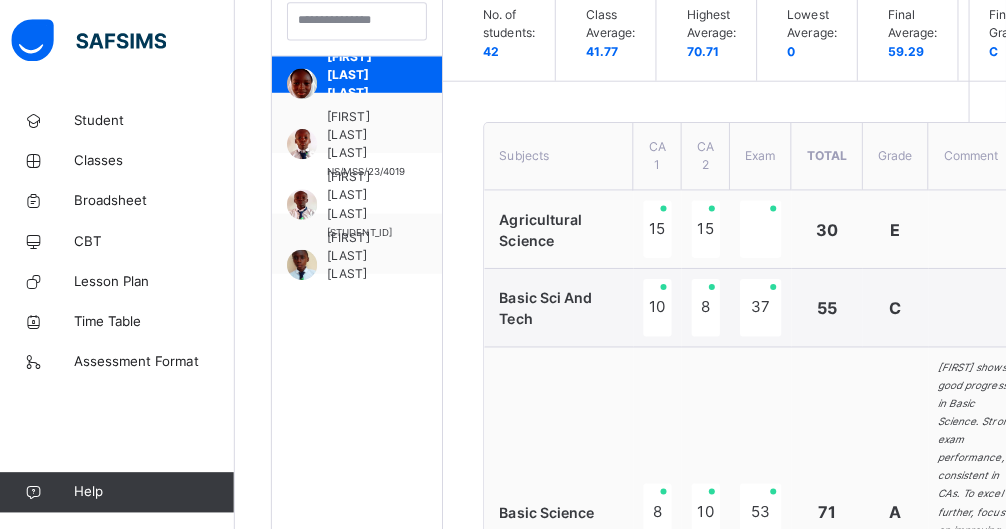 click on "[FIRST] [LAST] [LAST]" at bounding box center [370, 134] 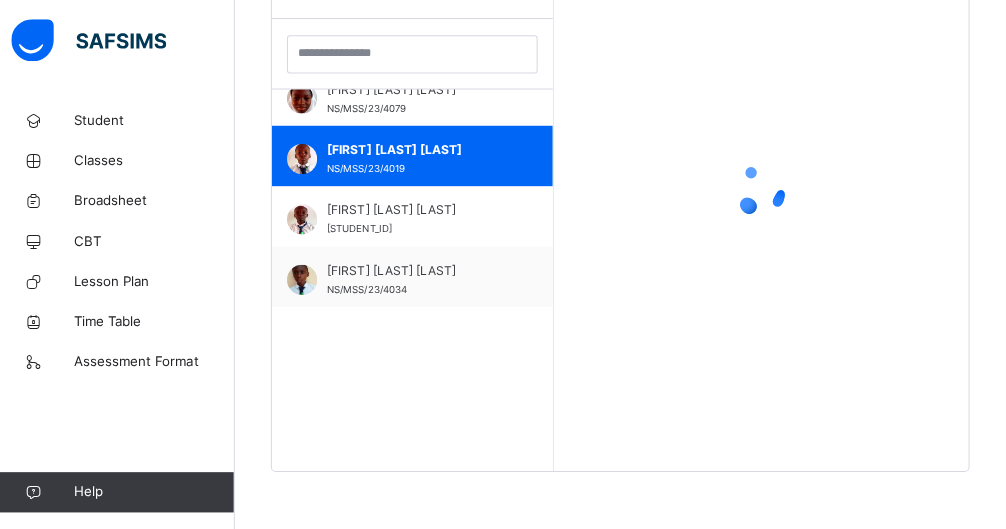 scroll, scrollTop: 579, scrollLeft: 0, axis: vertical 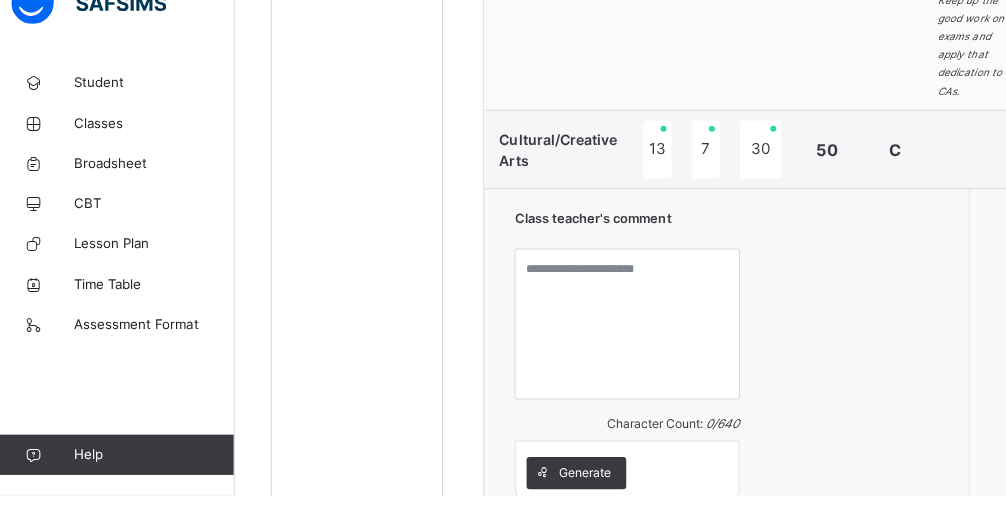 click on "Generate" at bounding box center [588, 507] 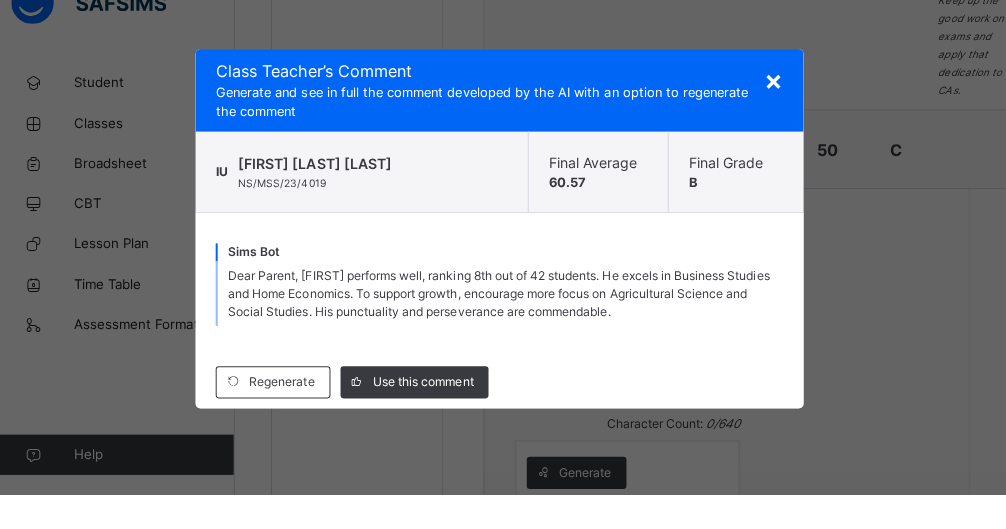 click on "Use this comment" at bounding box center (427, 417) 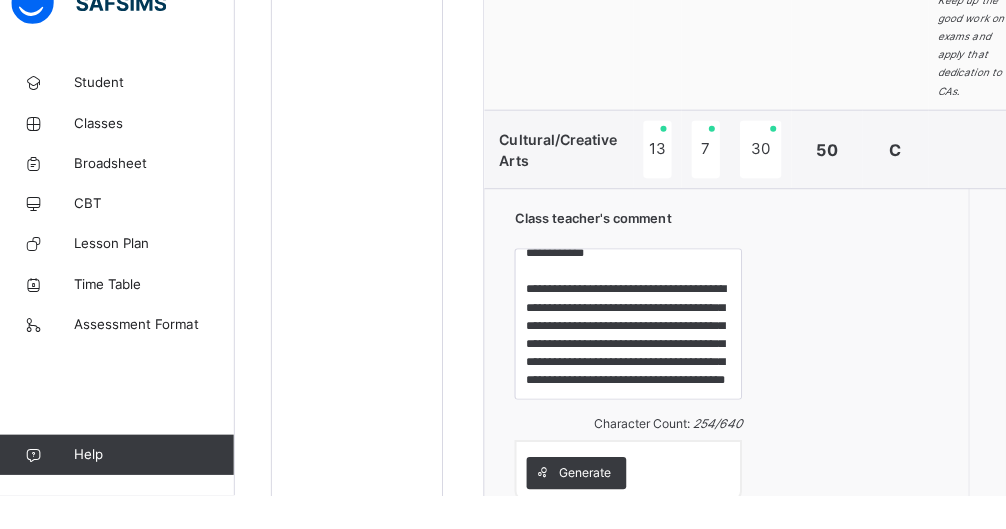 scroll, scrollTop: 51, scrollLeft: 0, axis: vertical 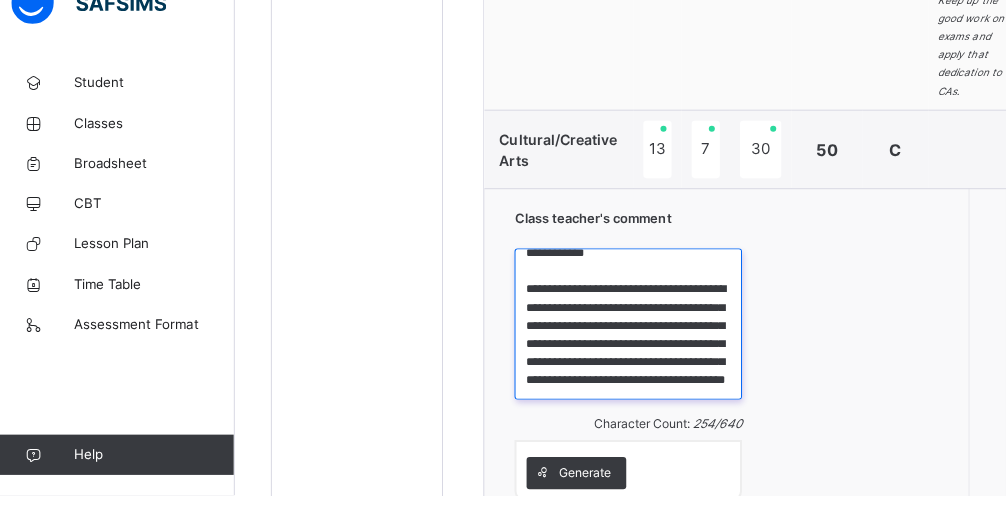 click on "**********" at bounding box center (631, 359) 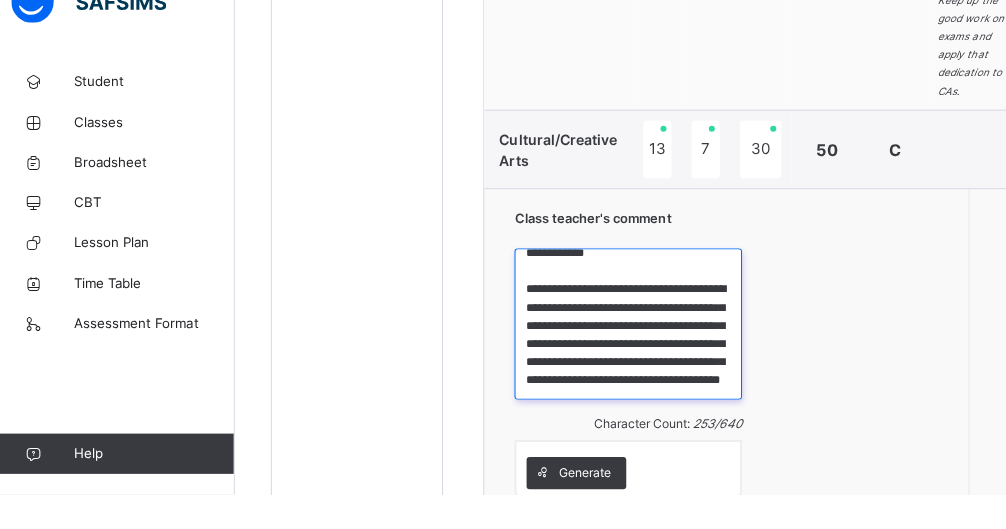 scroll, scrollTop: 2173, scrollLeft: 0, axis: vertical 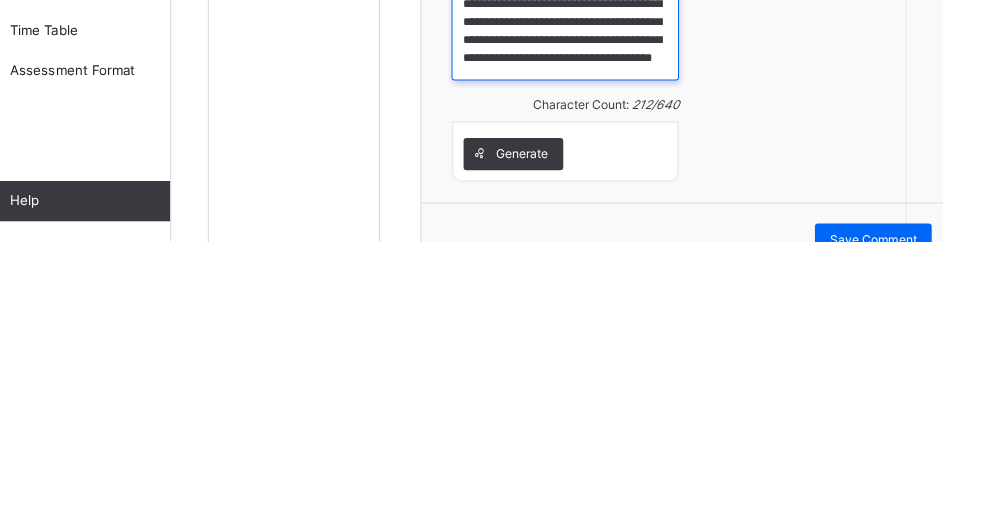 type on "**********" 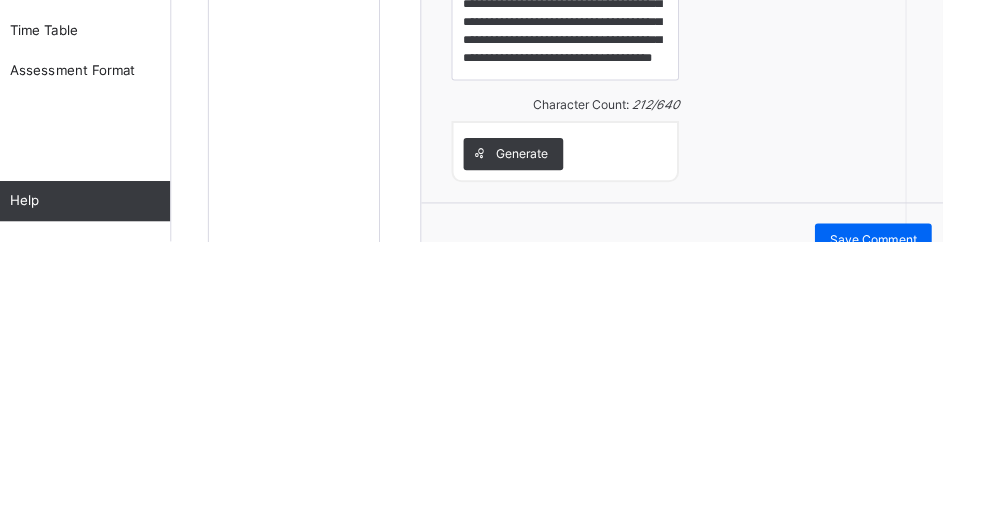 click on "Save Comment" at bounding box center [937, 527] 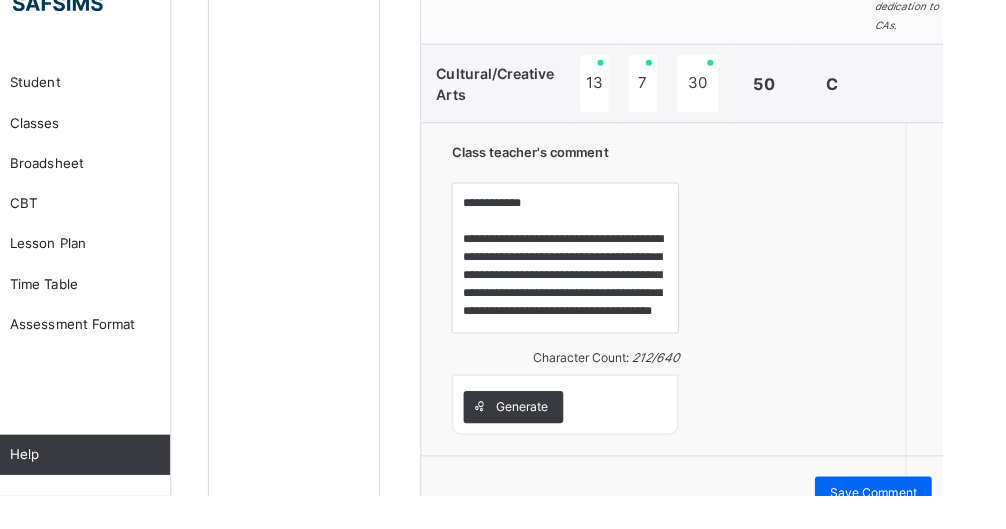 click on "Save Comment" at bounding box center (937, 527) 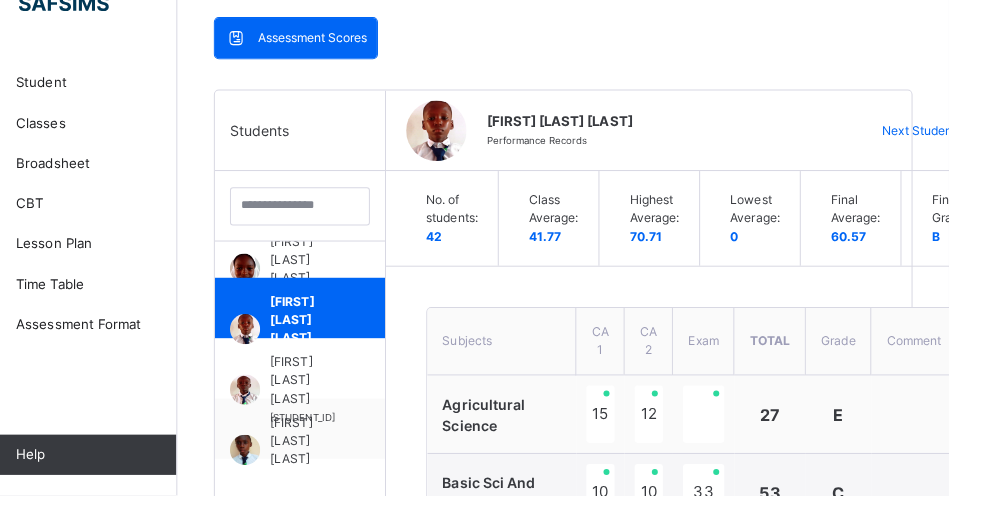scroll, scrollTop: 427, scrollLeft: 0, axis: vertical 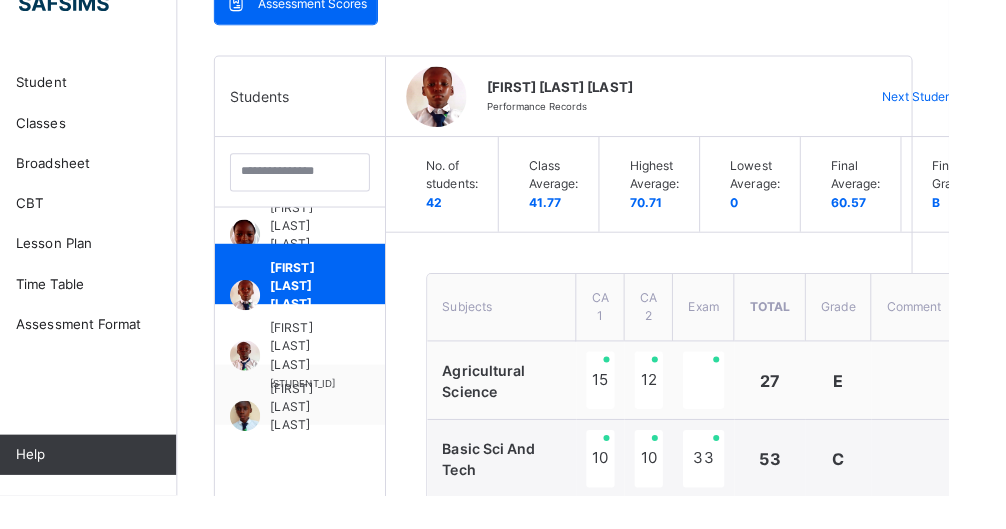 click on "[FIRST] [LAST] [LAST]" at bounding box center [366, 381] 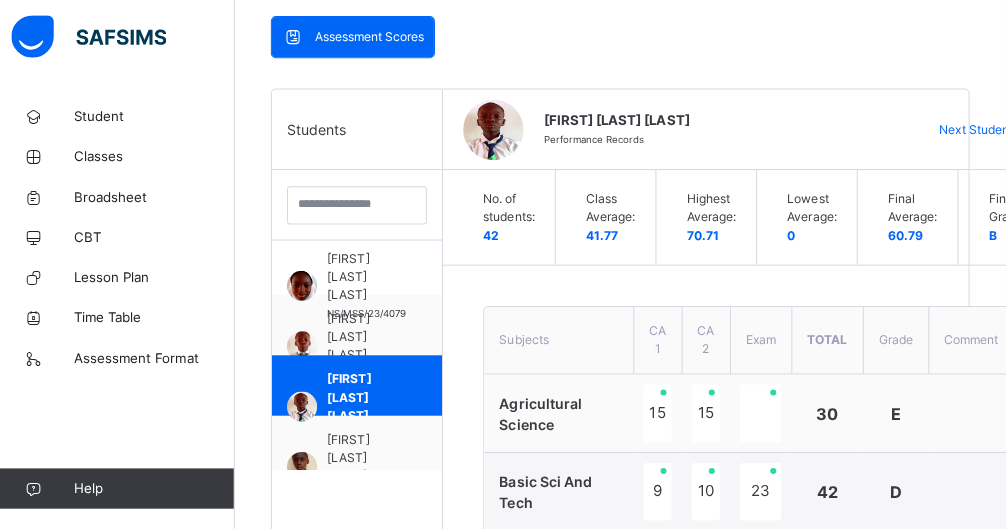 scroll, scrollTop: 984, scrollLeft: 0, axis: vertical 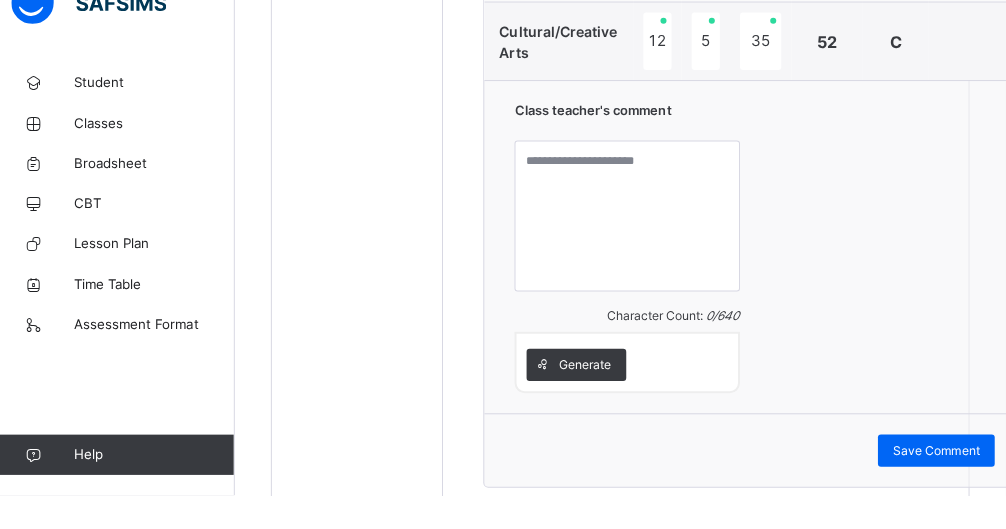 click on "Generate" at bounding box center (588, 400) 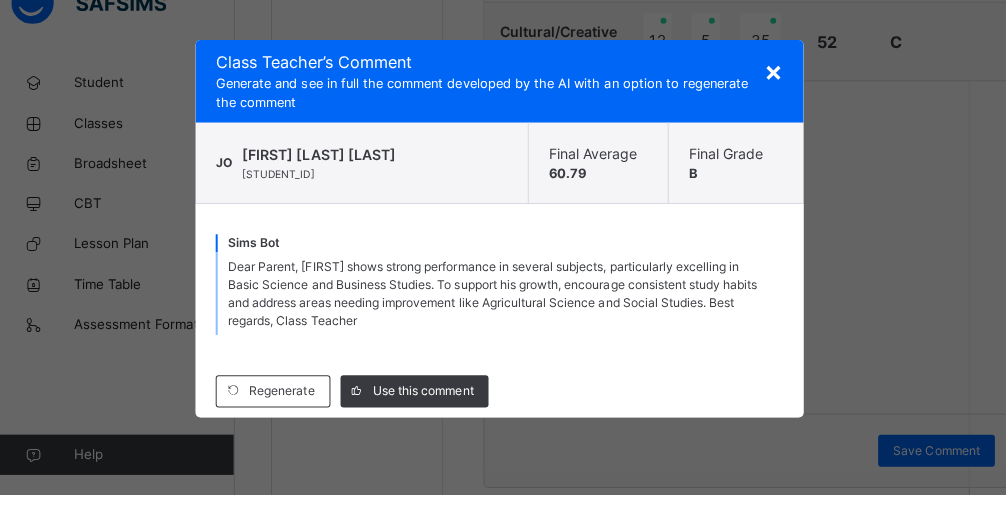 click on "Use this comment" at bounding box center [427, 426] 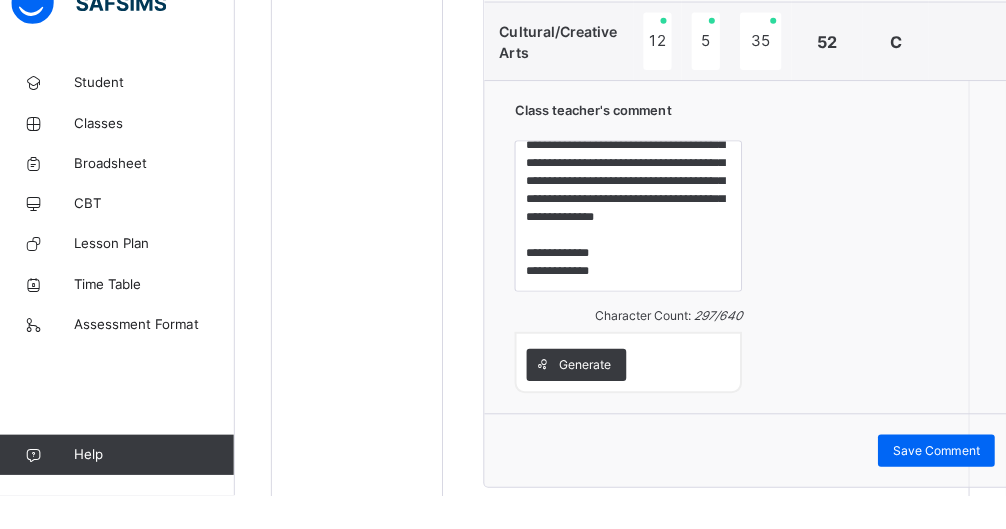 scroll, scrollTop: 91, scrollLeft: 0, axis: vertical 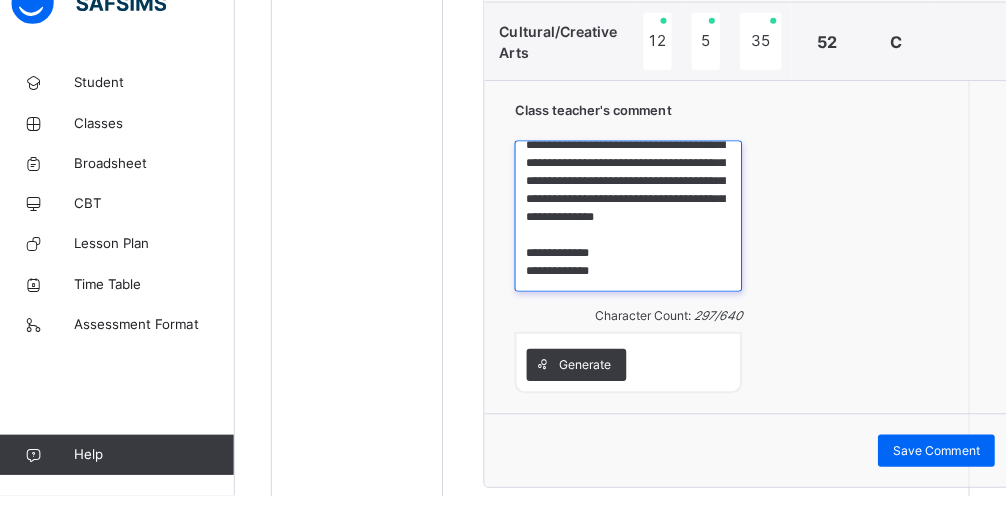 click on "**********" at bounding box center [631, 252] 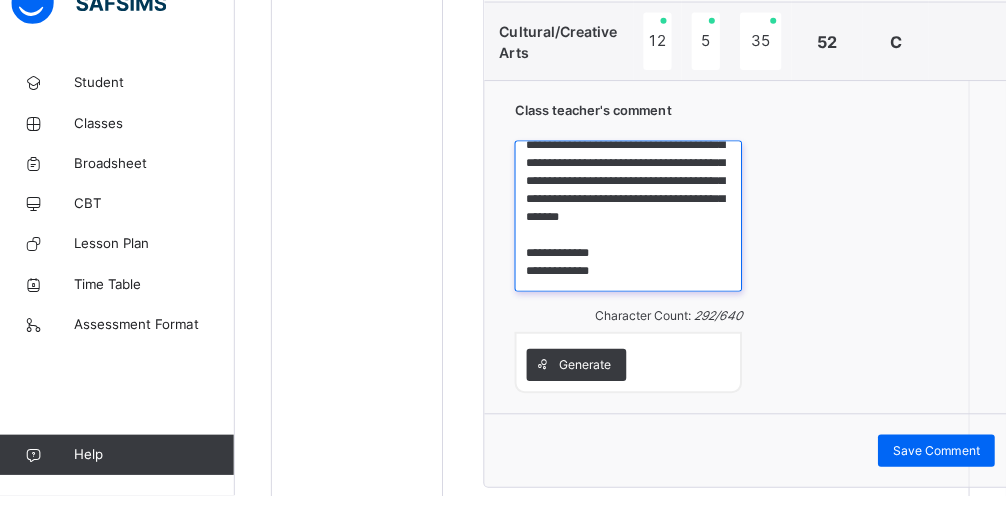 scroll, scrollTop: 2406, scrollLeft: 0, axis: vertical 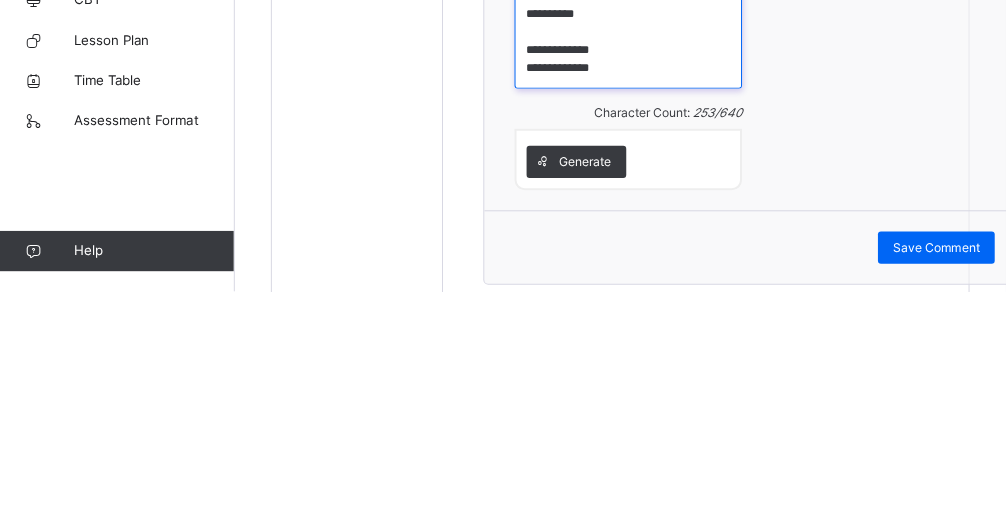 type on "**********" 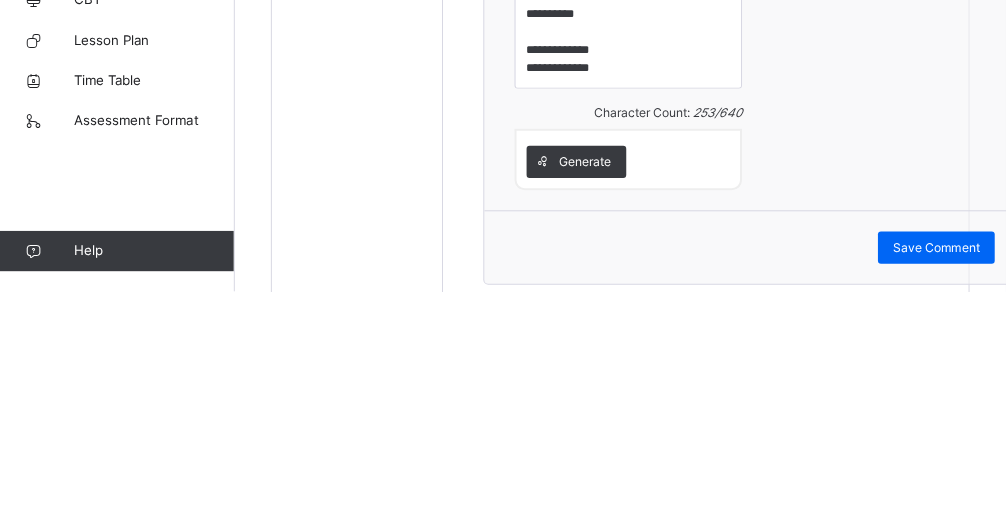 click on "Save Comment" at bounding box center (937, 486) 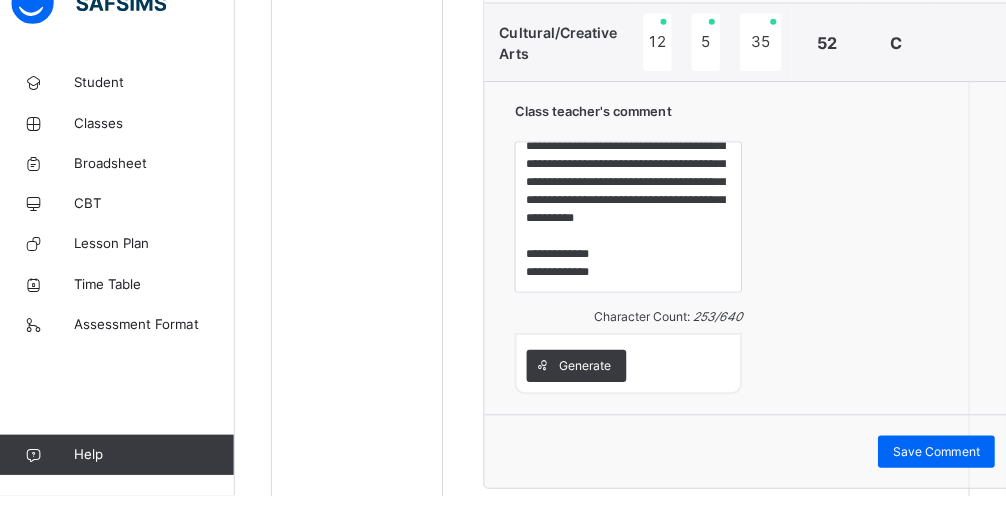 click on "Save Comment" at bounding box center (937, 486) 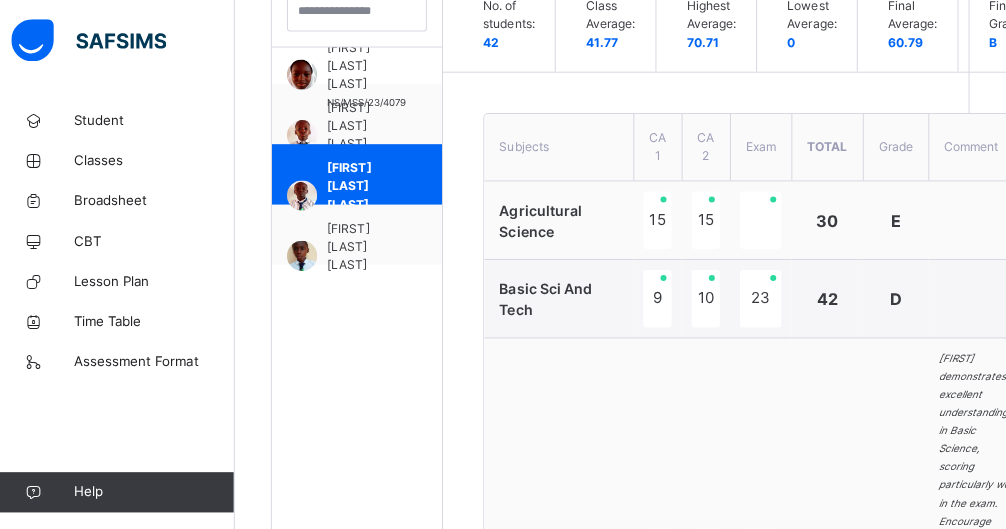 scroll, scrollTop: 622, scrollLeft: 0, axis: vertical 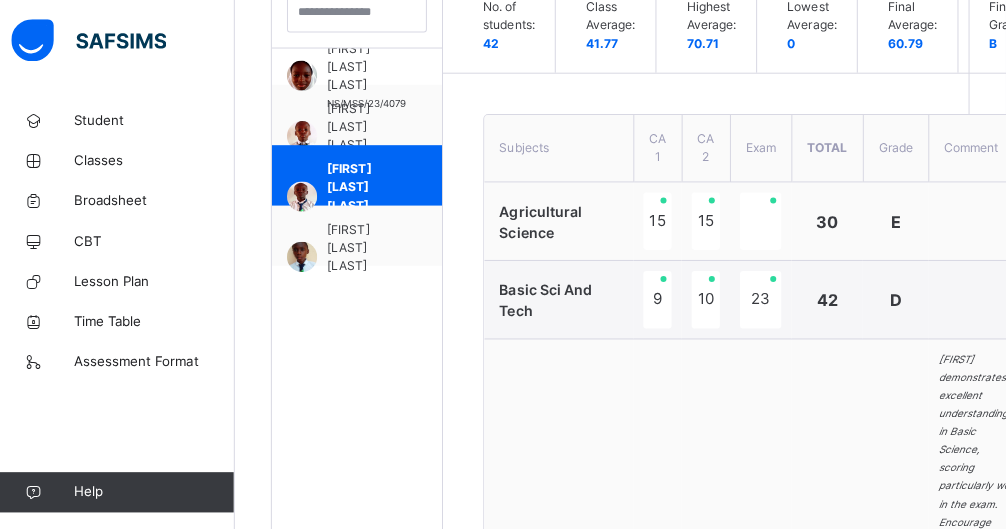 click on "[FIRST] [LAST] [LAST]" at bounding box center [371, 246] 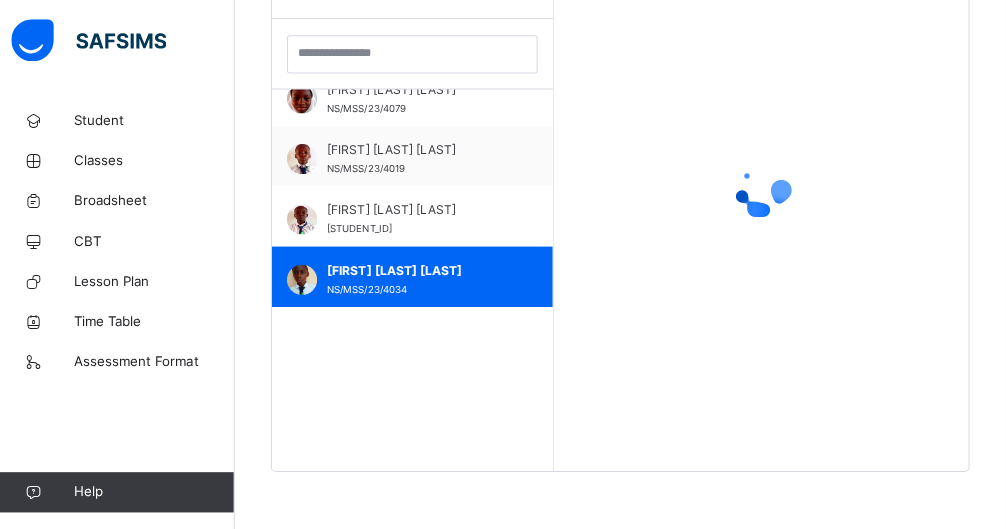 scroll, scrollTop: 579, scrollLeft: 0, axis: vertical 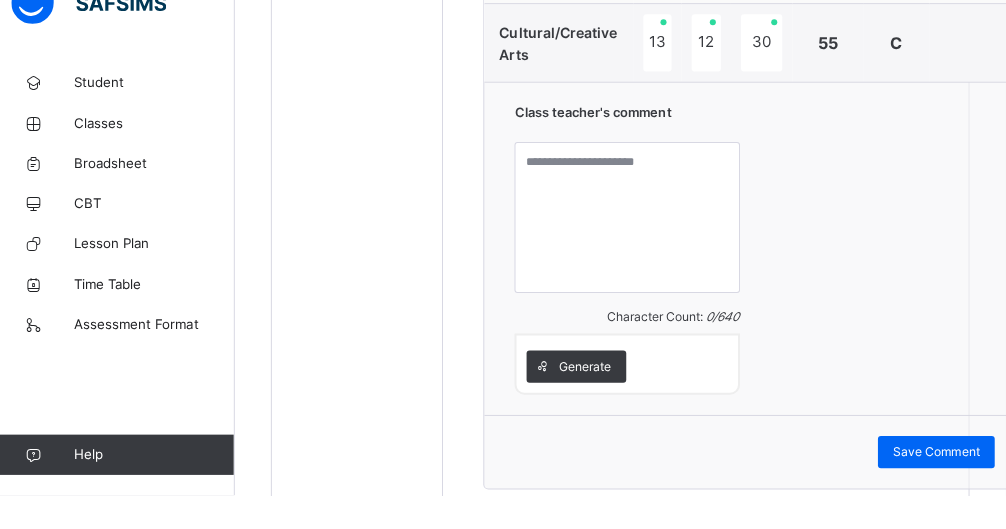 click on "Generate" at bounding box center [588, 401] 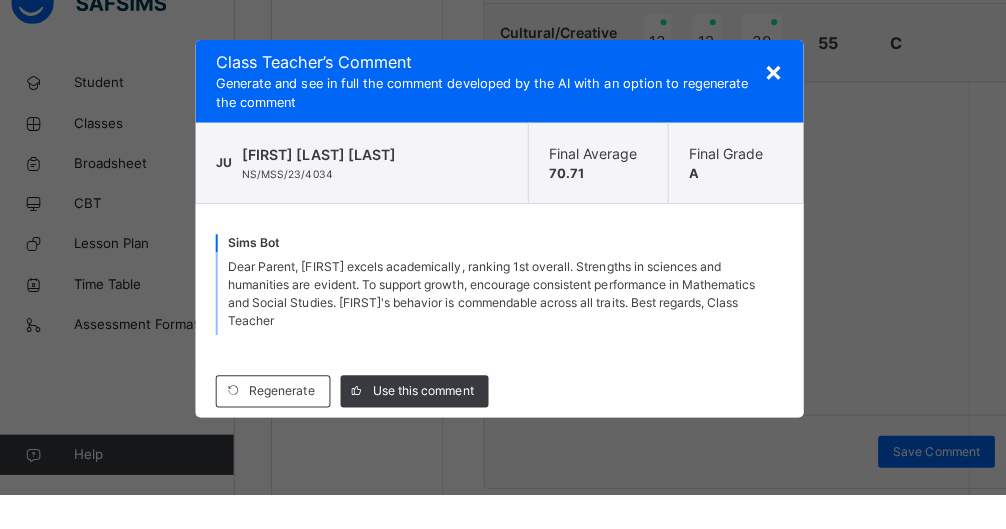 click on "Use this comment" at bounding box center (427, 426) 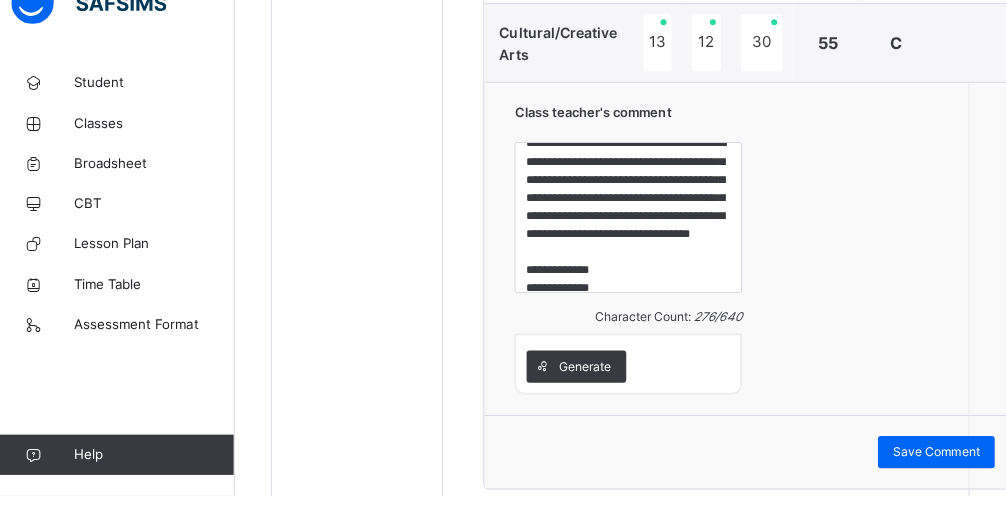 scroll, scrollTop: 63, scrollLeft: 0, axis: vertical 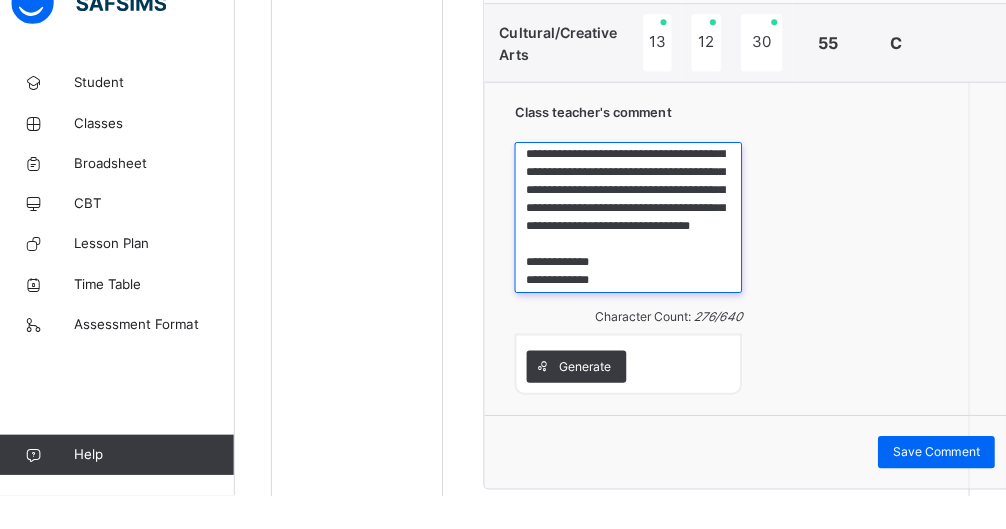 click on "**********" at bounding box center (631, 253) 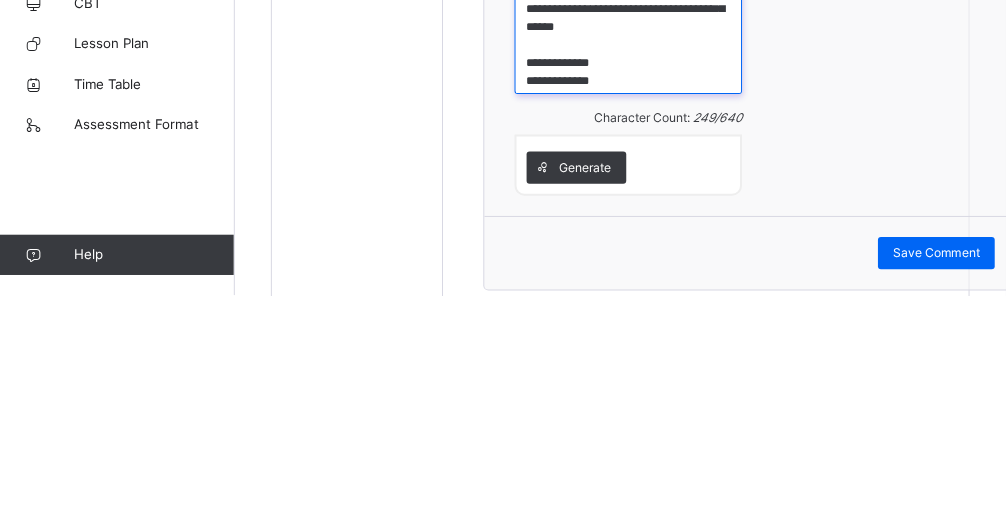 scroll, scrollTop: 2351, scrollLeft: 0, axis: vertical 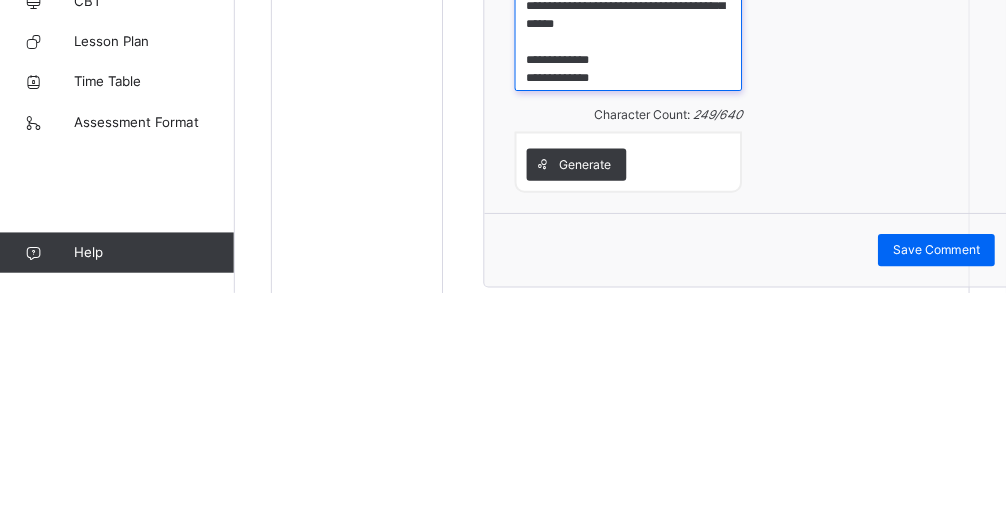 type on "**********" 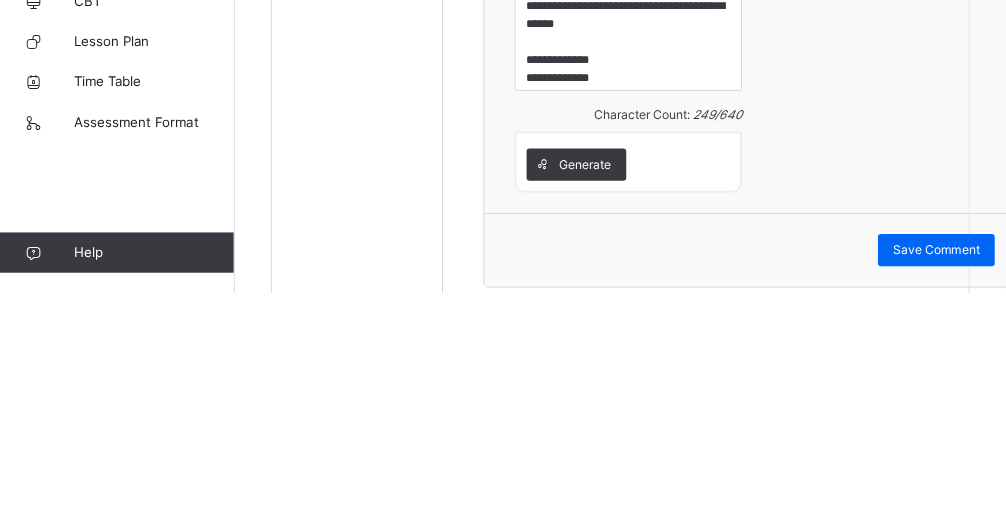 click on "Save Comment" at bounding box center (937, 487) 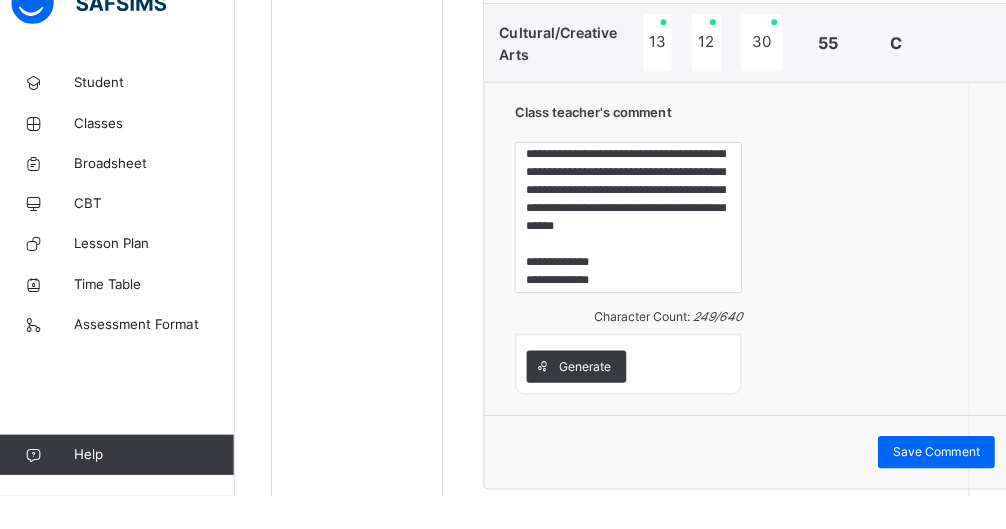click on "Save Comment" at bounding box center [937, 486] 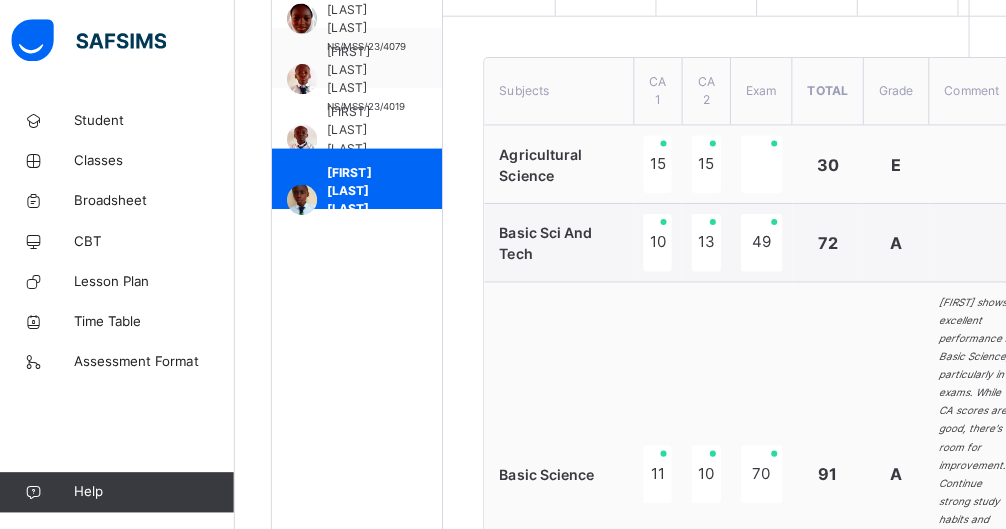 scroll, scrollTop: 674, scrollLeft: 0, axis: vertical 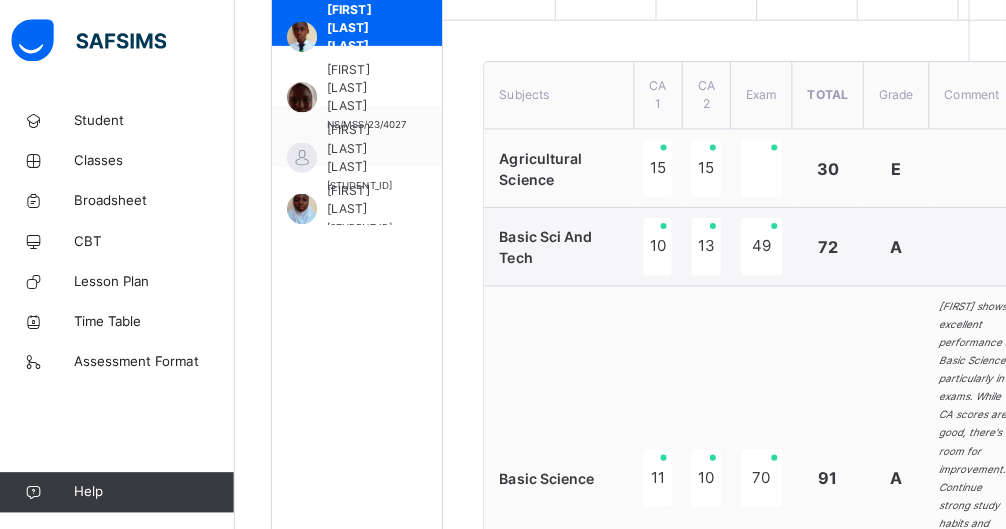 click on "[FIRST] [LAST] [LAST]" at bounding box center (371, 88) 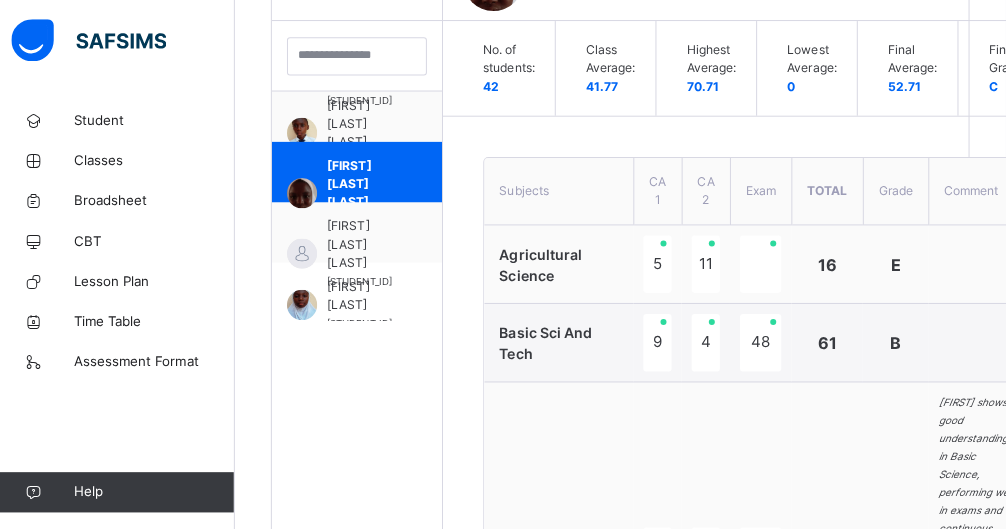 scroll, scrollTop: 1168, scrollLeft: 0, axis: vertical 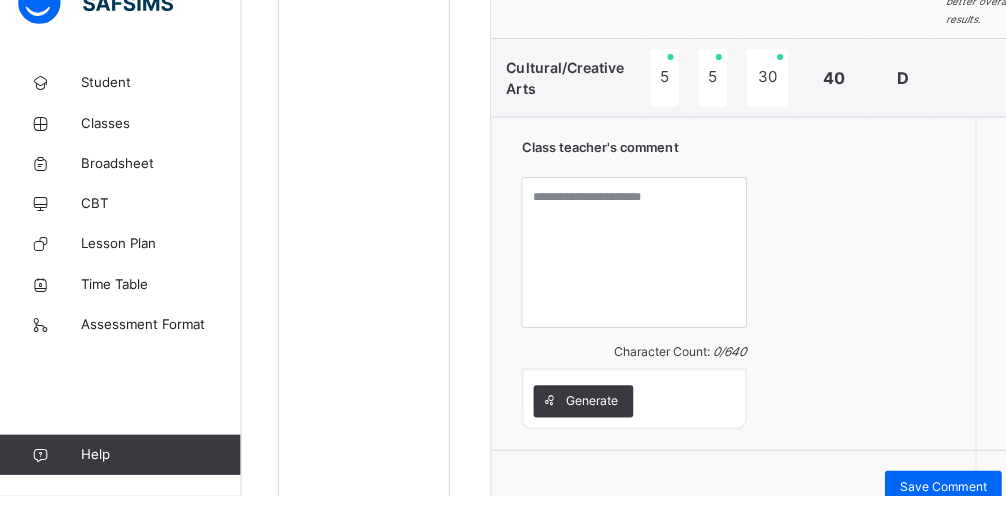 click on "Generate" at bounding box center [579, 436] 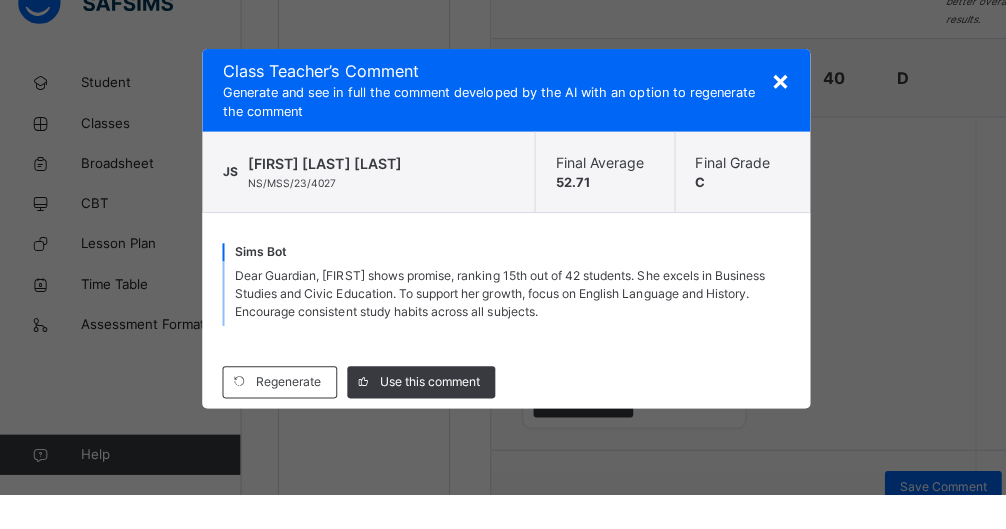 click on "Use this comment" at bounding box center [427, 417] 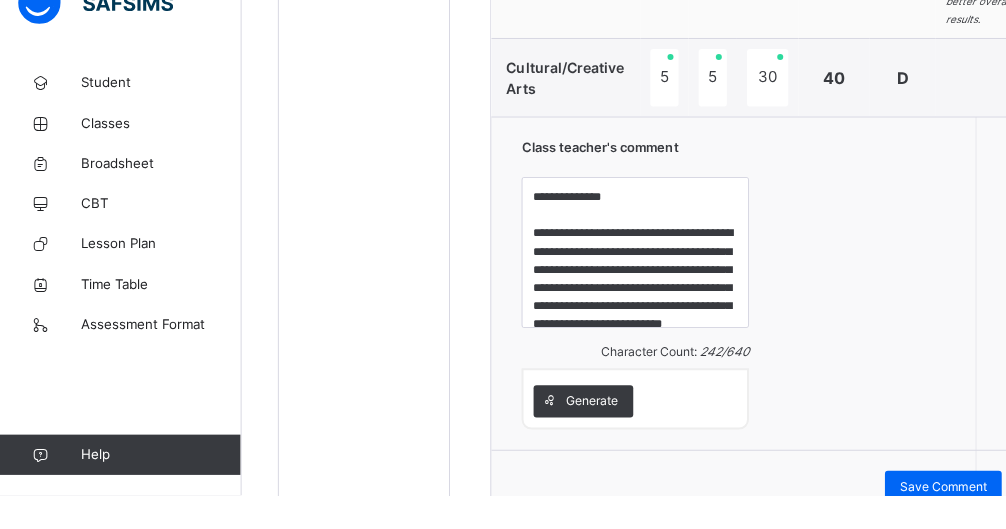 click on "Save Comment" at bounding box center [937, 521] 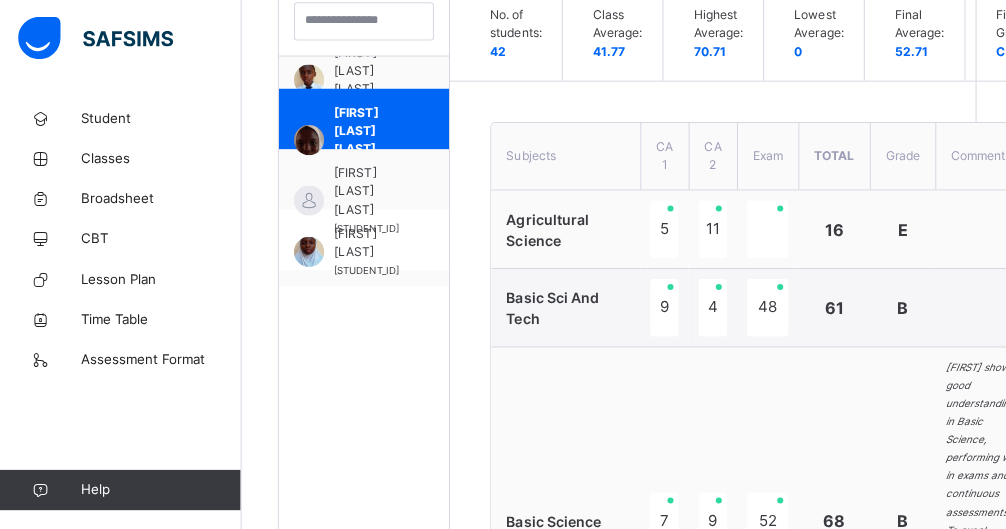 scroll, scrollTop: 612, scrollLeft: 0, axis: vertical 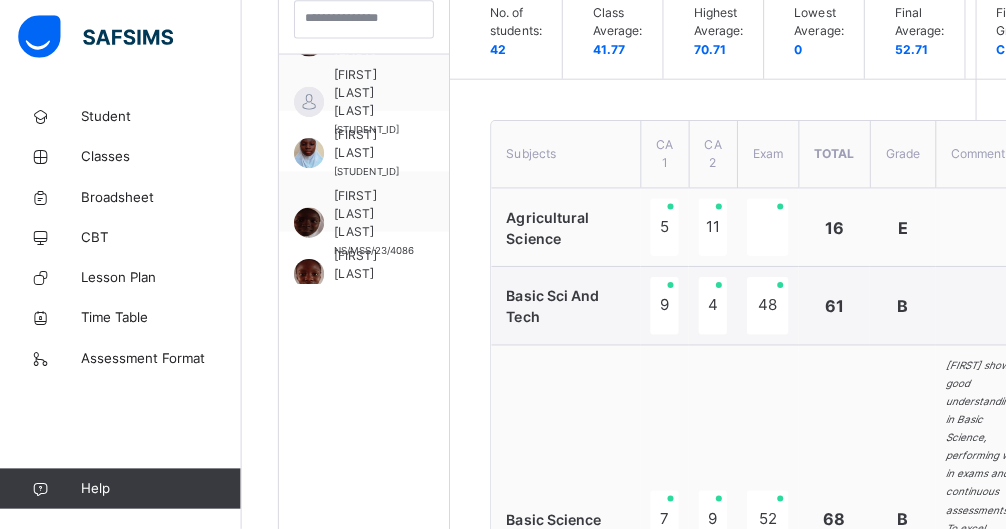 click on "[FIRST] [LAST]" at bounding box center (366, 147) 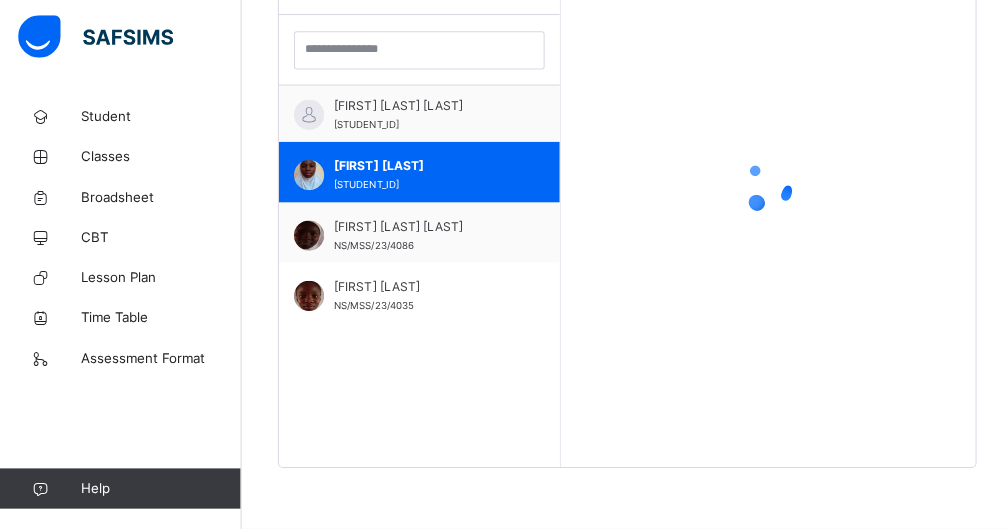 scroll, scrollTop: 579, scrollLeft: 0, axis: vertical 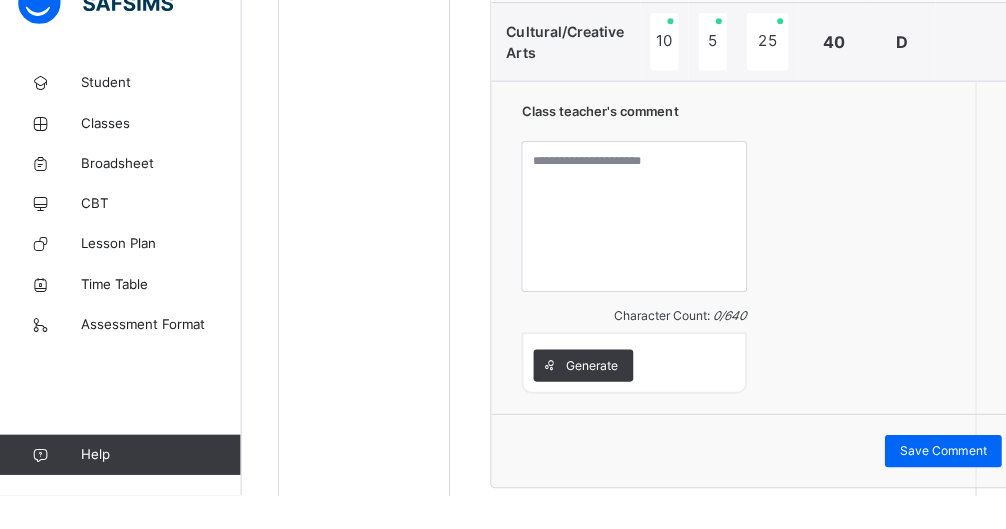 click on "Generate" at bounding box center (588, 400) 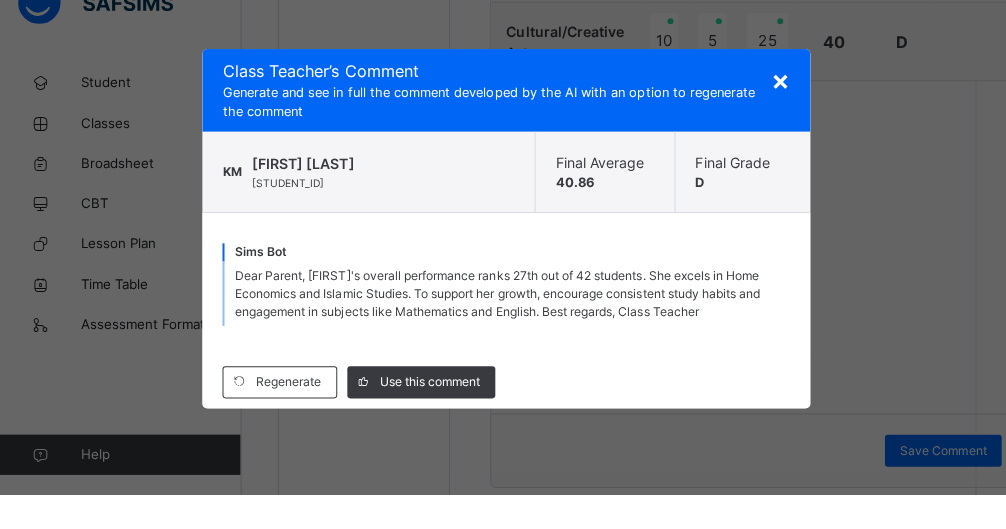 click on "Use this comment" at bounding box center [427, 417] 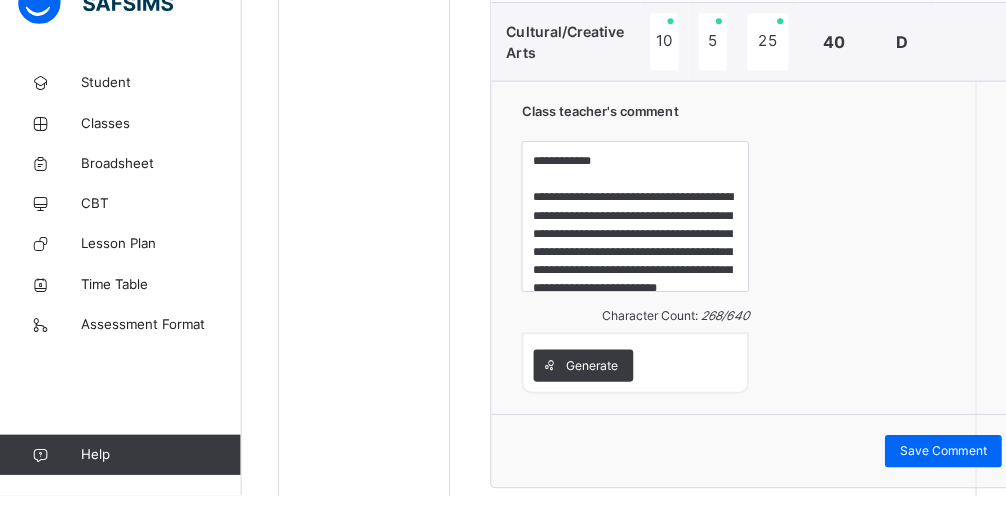 click on "Save Comment" at bounding box center (937, 485) 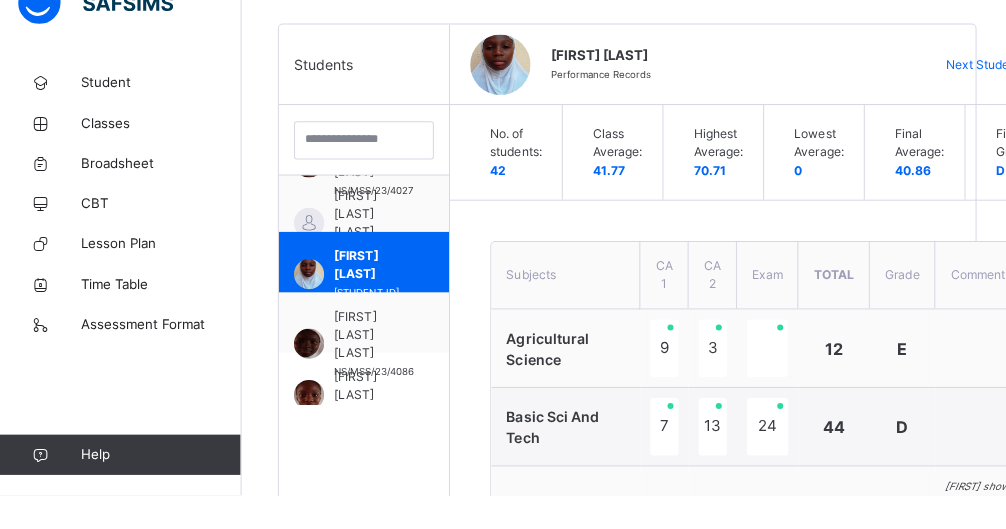 scroll, scrollTop: 459, scrollLeft: 0, axis: vertical 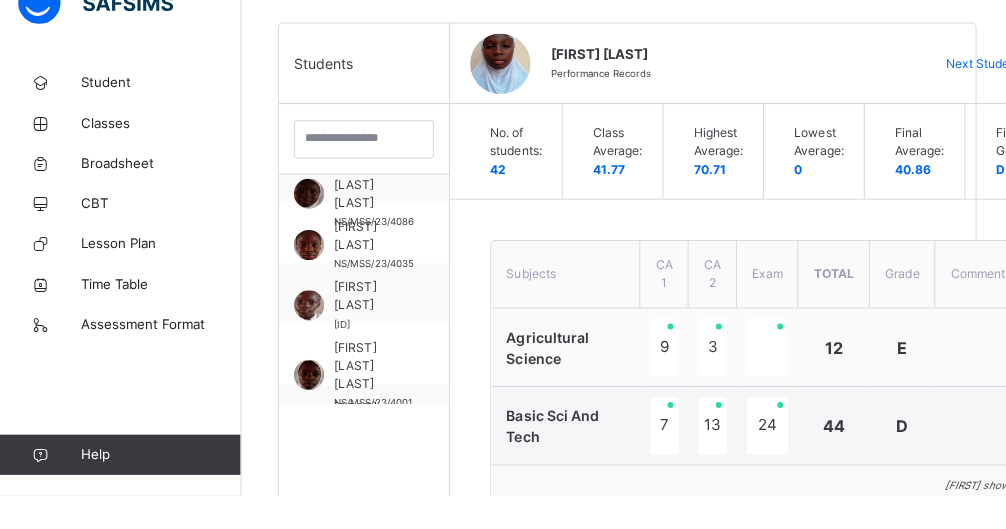 click on "[FIRST] [LAST]" at bounding box center [371, 272] 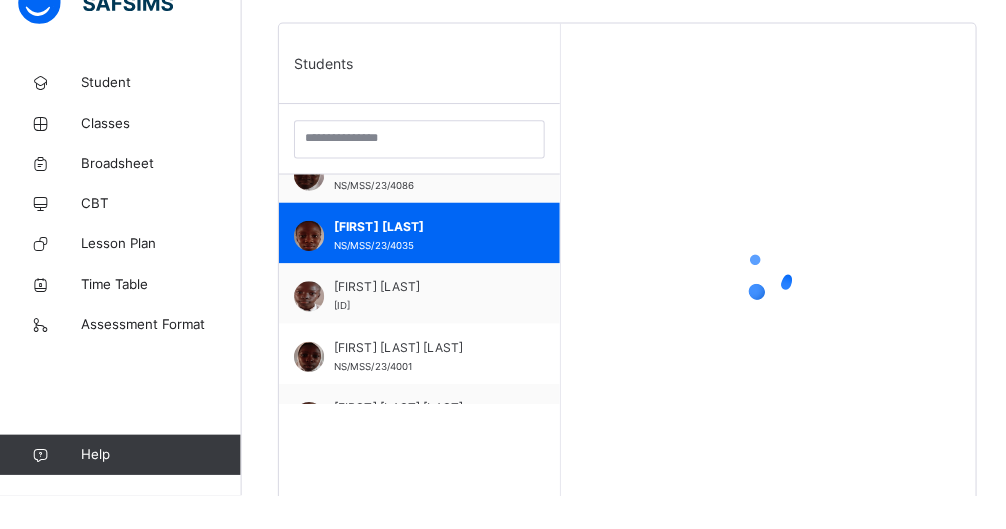 scroll, scrollTop: 458, scrollLeft: 0, axis: vertical 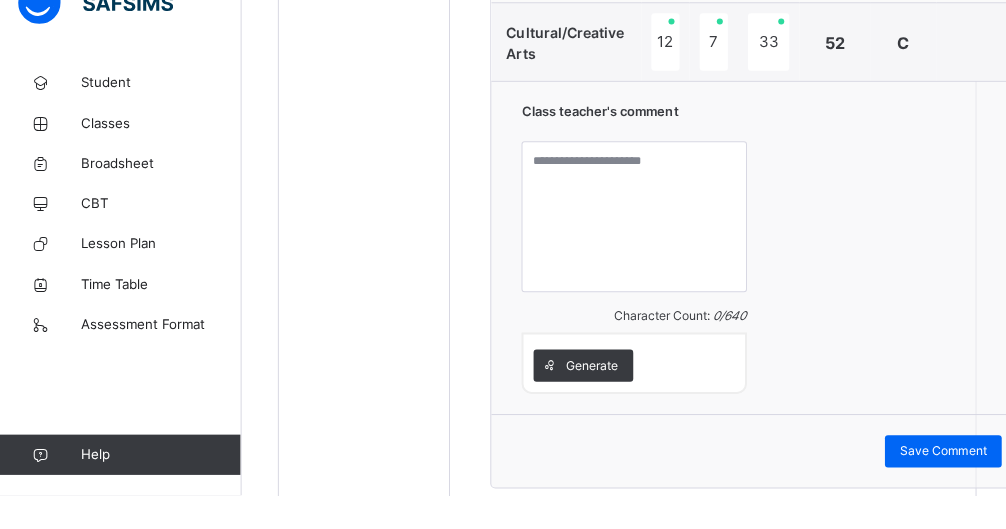 click on "Generate" at bounding box center (588, 401) 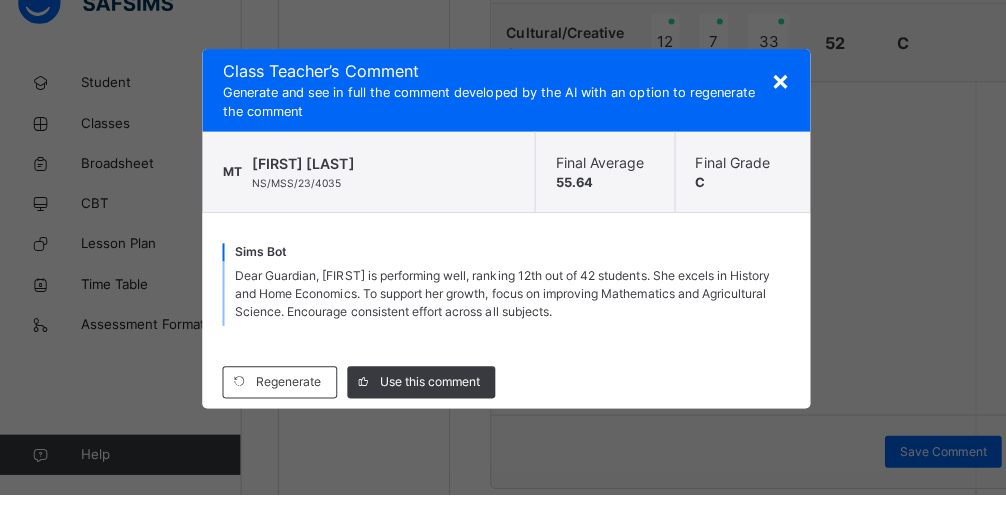 click on "Use this comment" at bounding box center [427, 417] 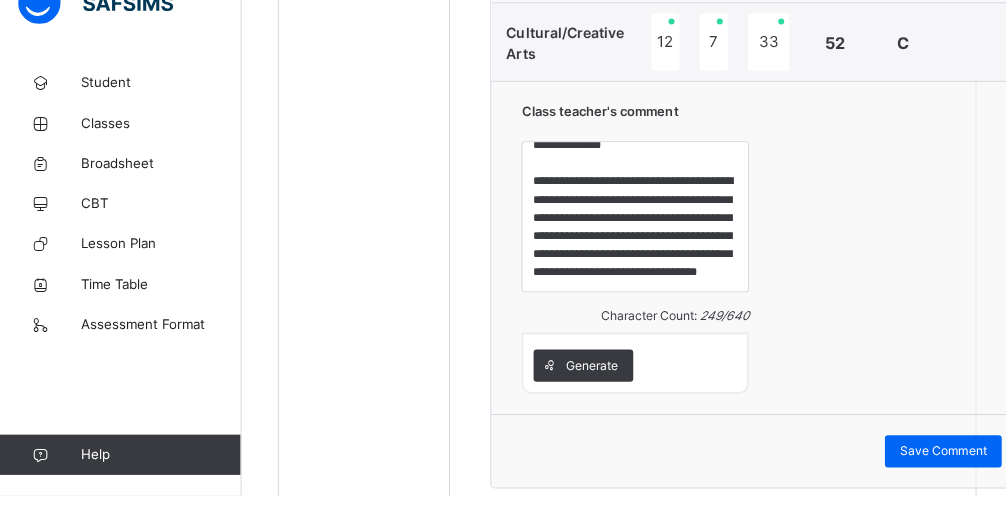 scroll, scrollTop: 51, scrollLeft: 0, axis: vertical 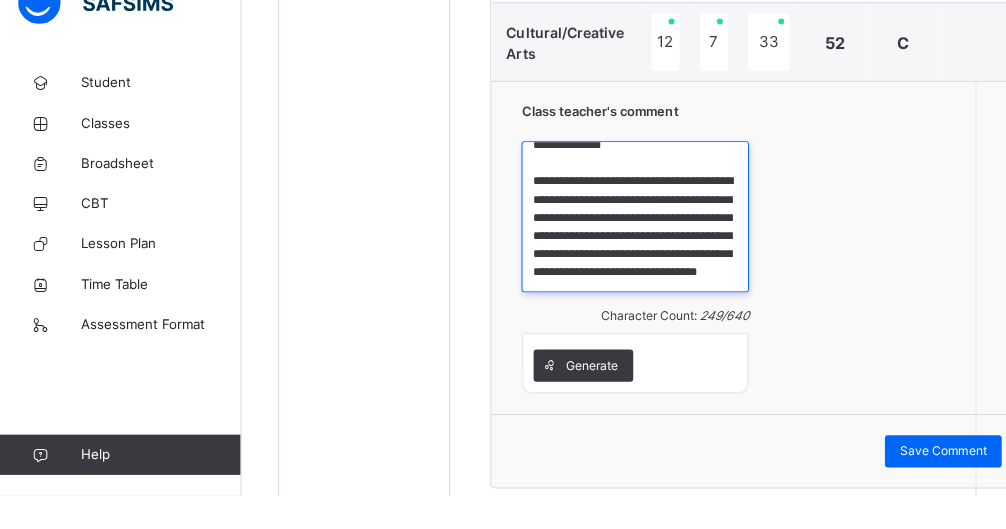 click on "**********" at bounding box center (631, 253) 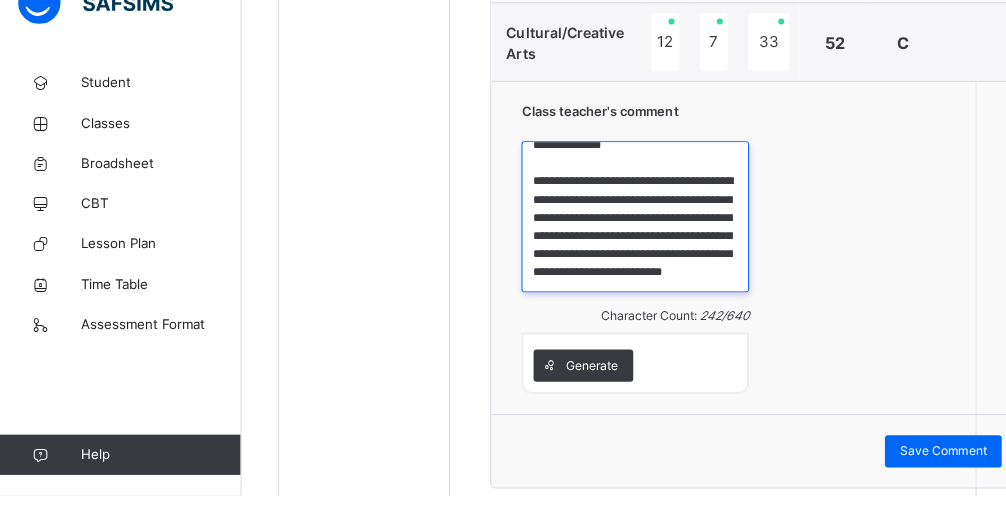 scroll, scrollTop: 2369, scrollLeft: 0, axis: vertical 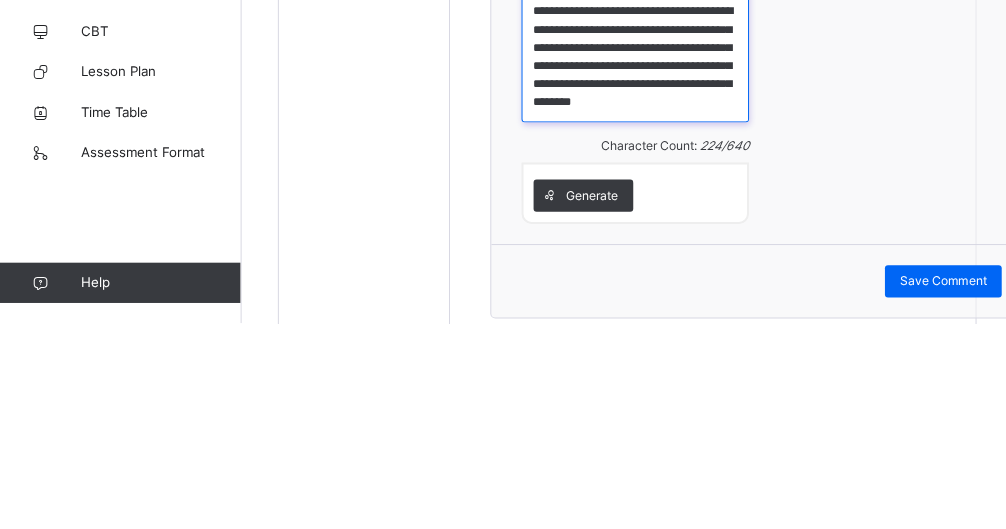 type on "**********" 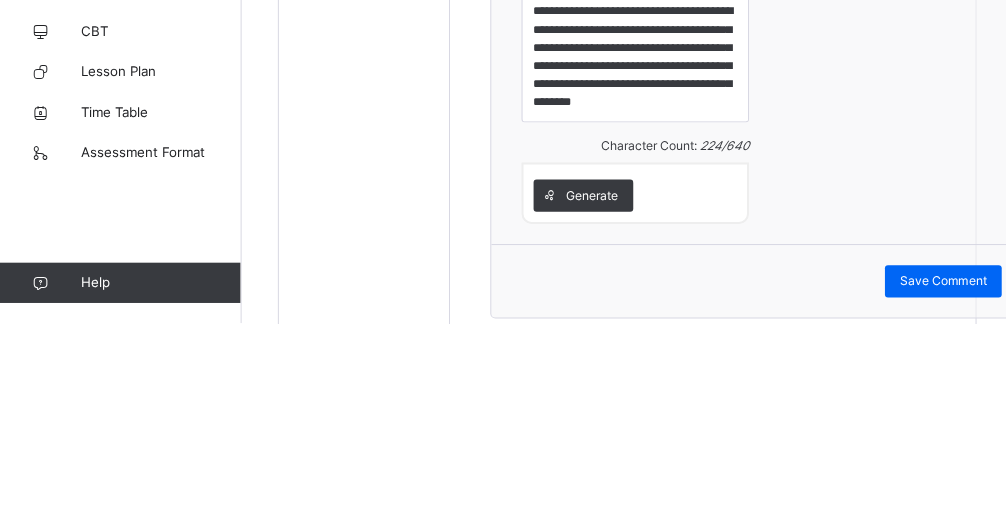 click on "Save Comment" at bounding box center (937, 487) 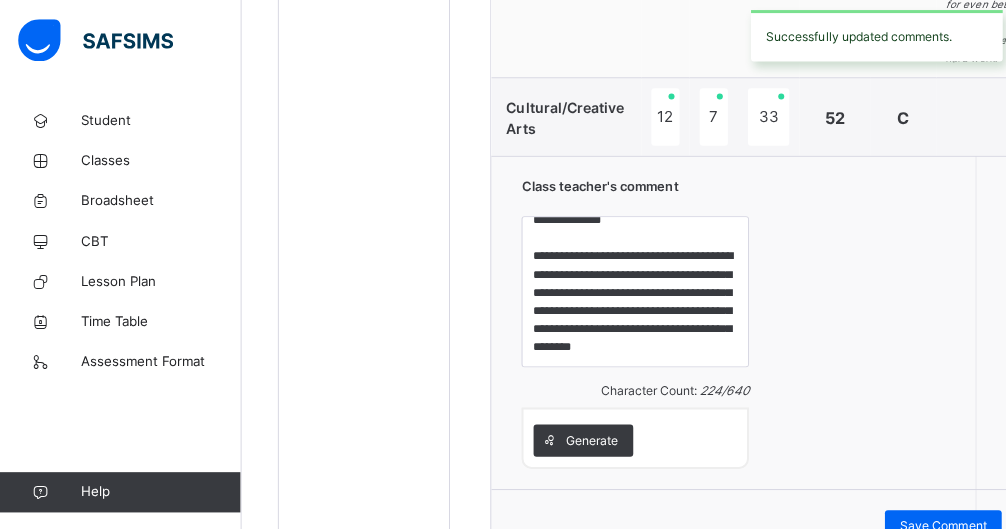 scroll, scrollTop: 2332, scrollLeft: 0, axis: vertical 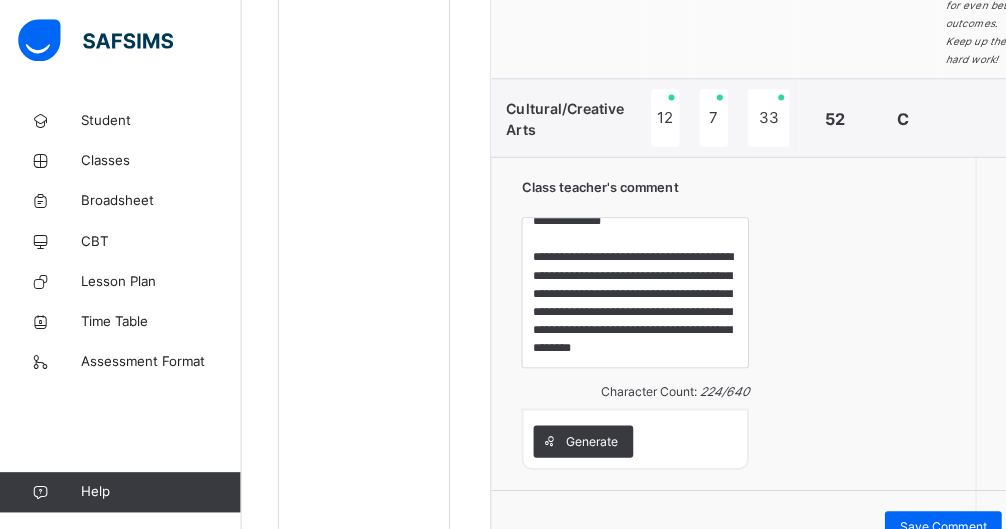 click on "Save Comment" at bounding box center (937, 524) 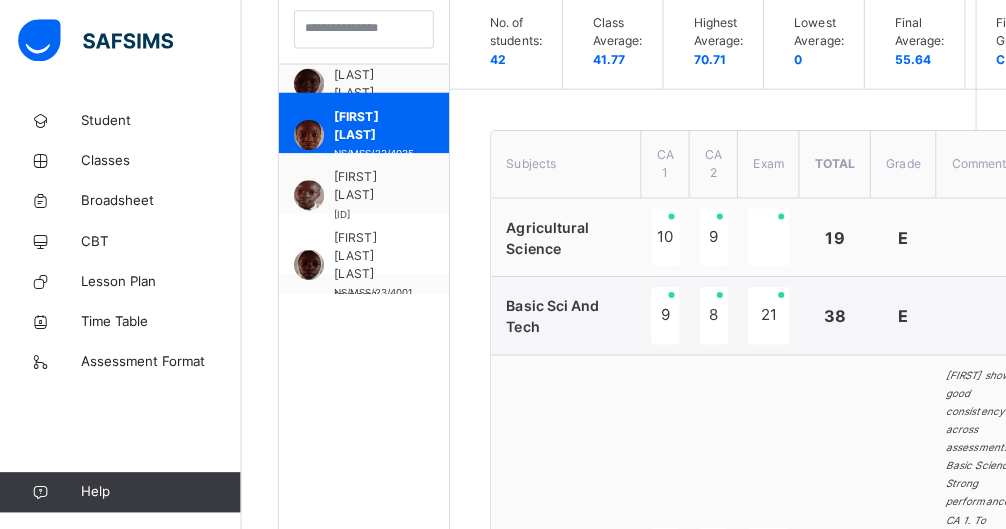 scroll, scrollTop: 603, scrollLeft: 0, axis: vertical 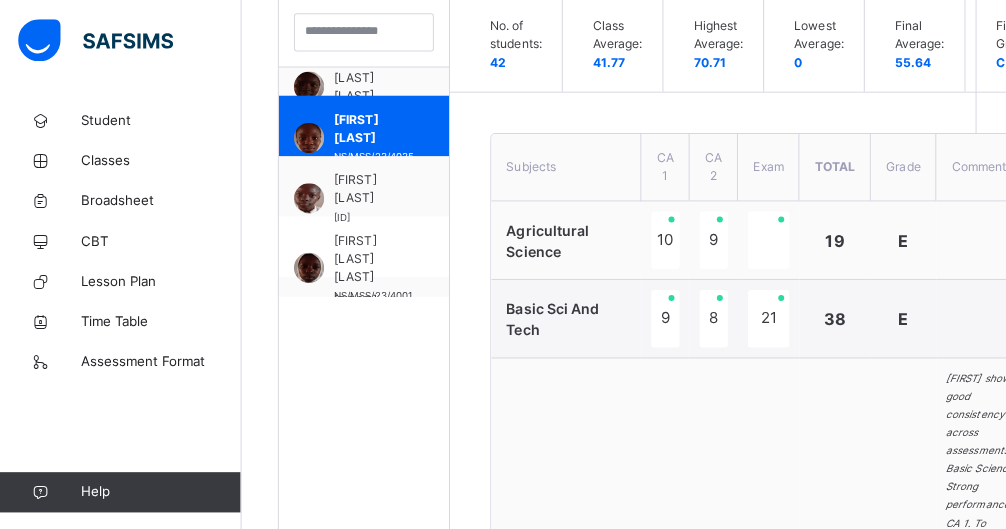 click on "[FIRST] [LAST]" at bounding box center (366, 188) 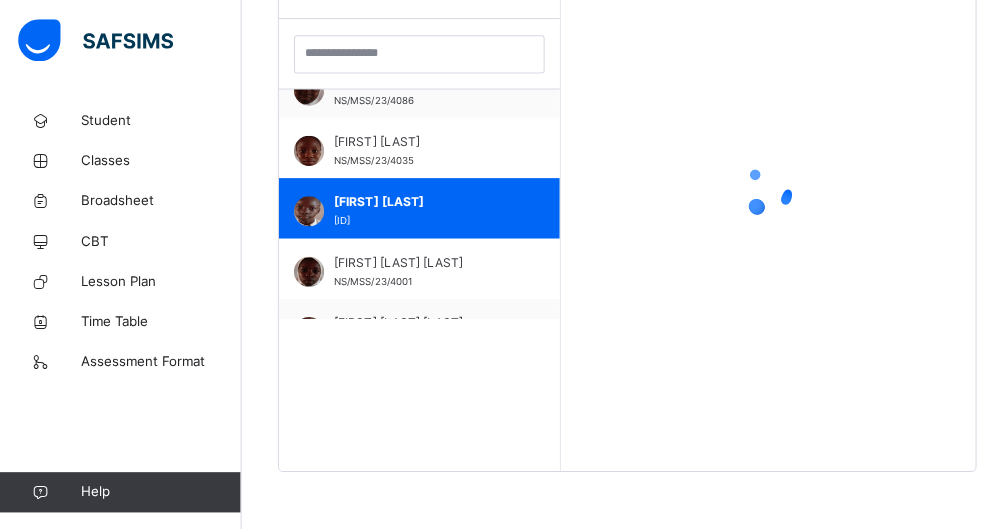 scroll, scrollTop: 579, scrollLeft: 0, axis: vertical 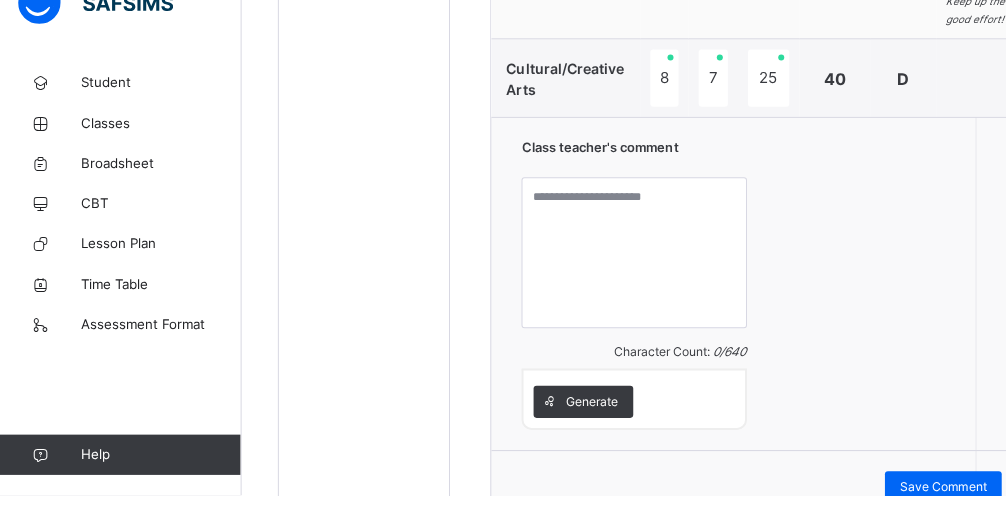 click on "Generate" at bounding box center (588, 436) 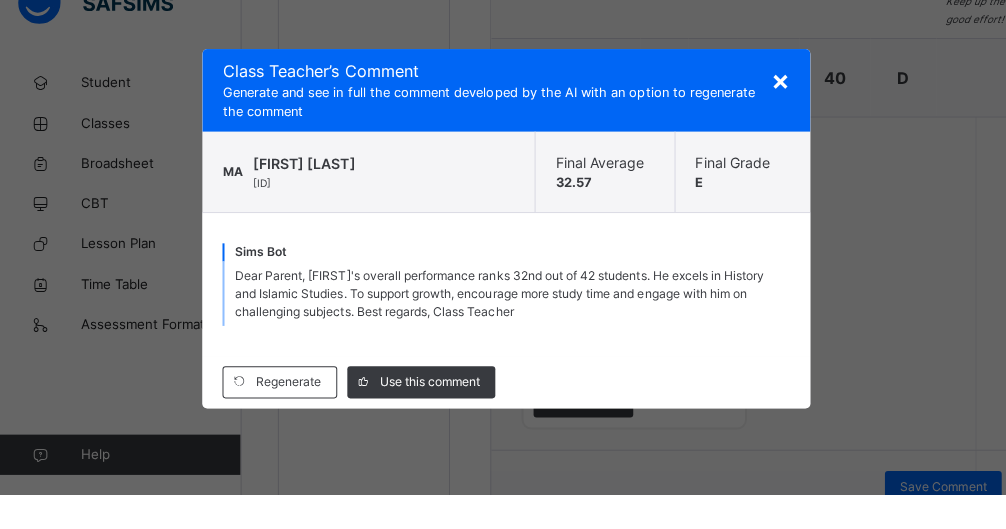 click on "Use this comment" at bounding box center [427, 417] 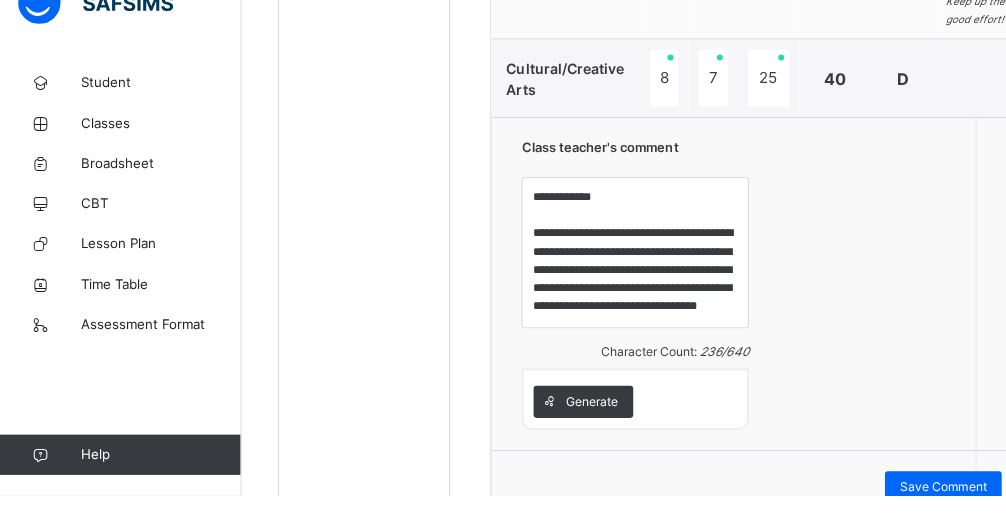 click on "Save Comment" at bounding box center (937, 521) 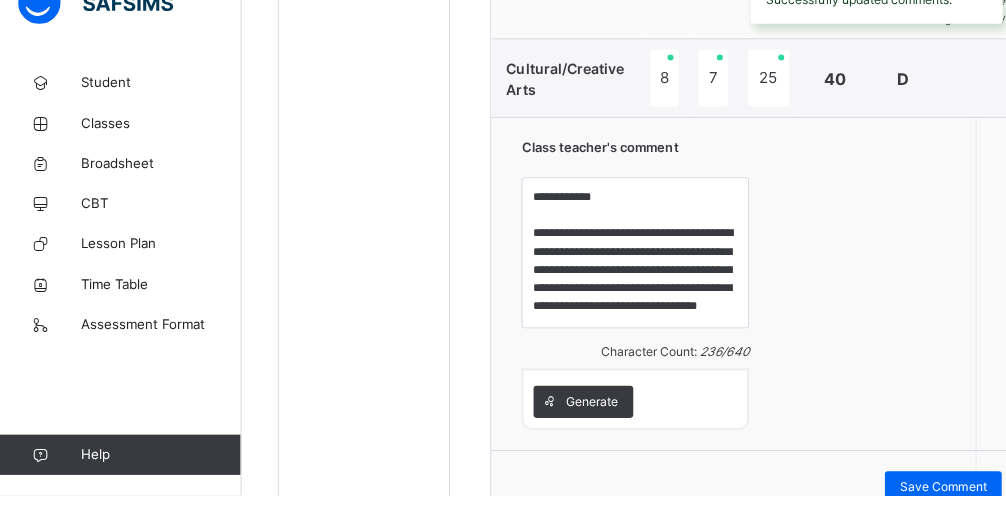 scroll, scrollTop: 2602, scrollLeft: 0, axis: vertical 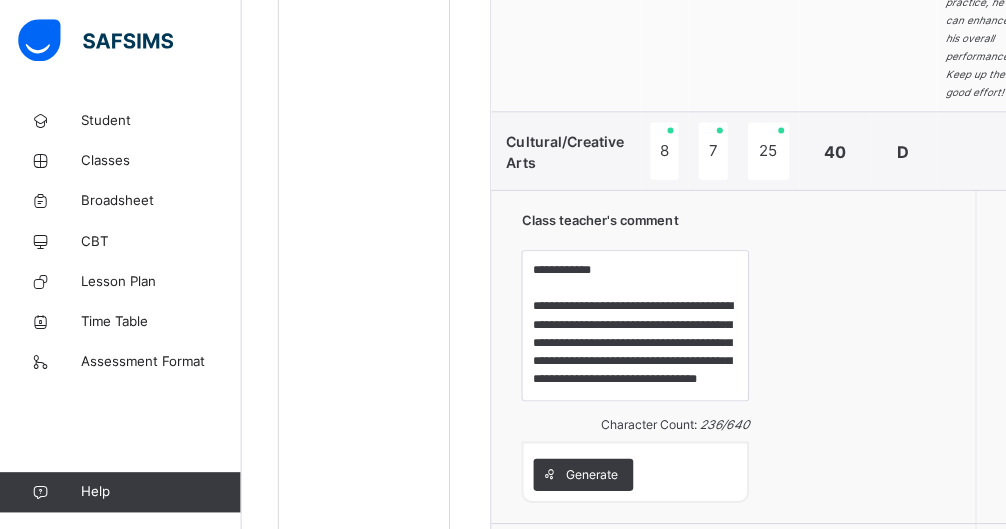 click on "Save Comment" at bounding box center [937, 557] 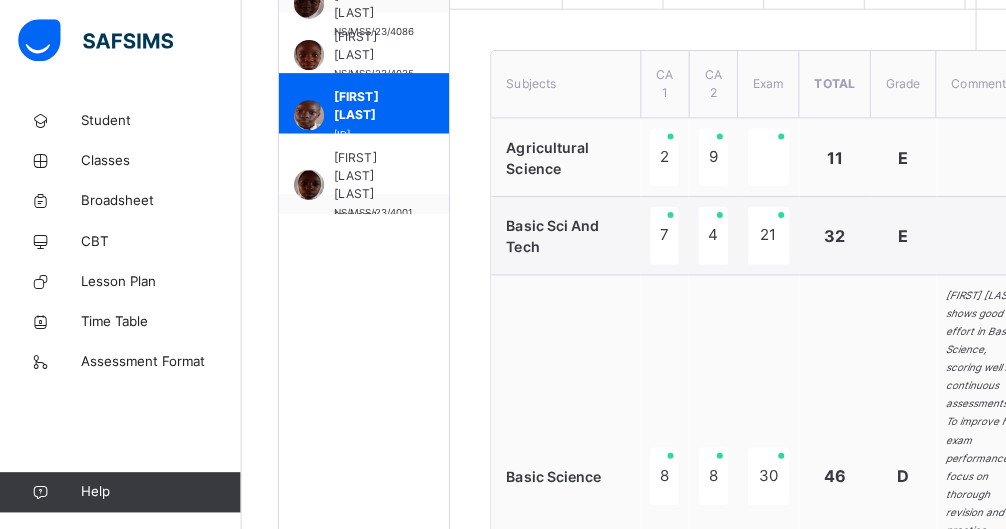 scroll, scrollTop: 653, scrollLeft: 0, axis: vertical 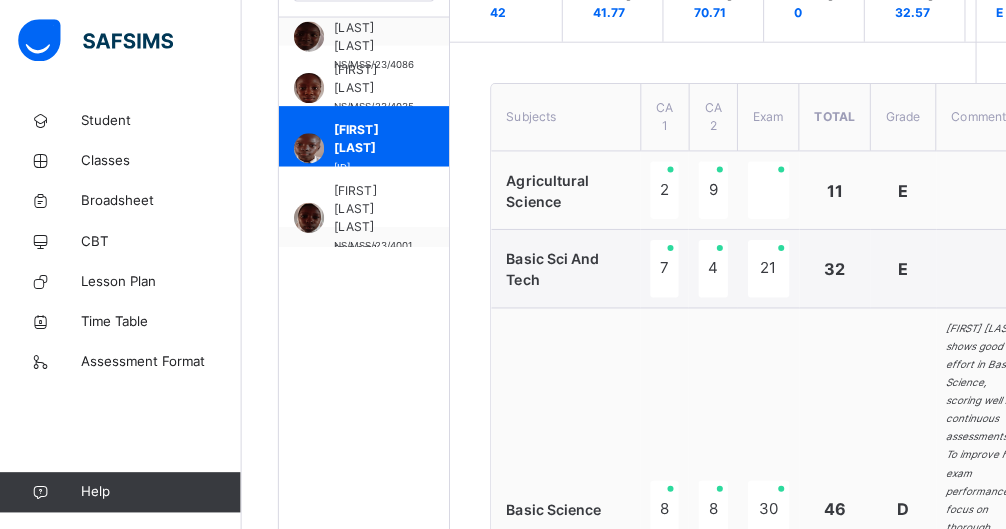 click on "[FIRST] [LAST] [LAST]" at bounding box center (370, 207) 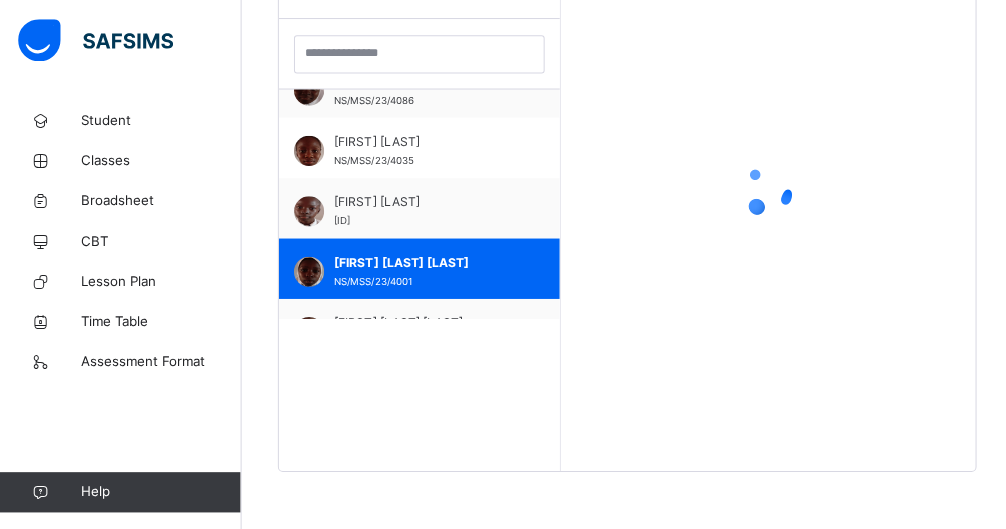 scroll, scrollTop: 579, scrollLeft: 0, axis: vertical 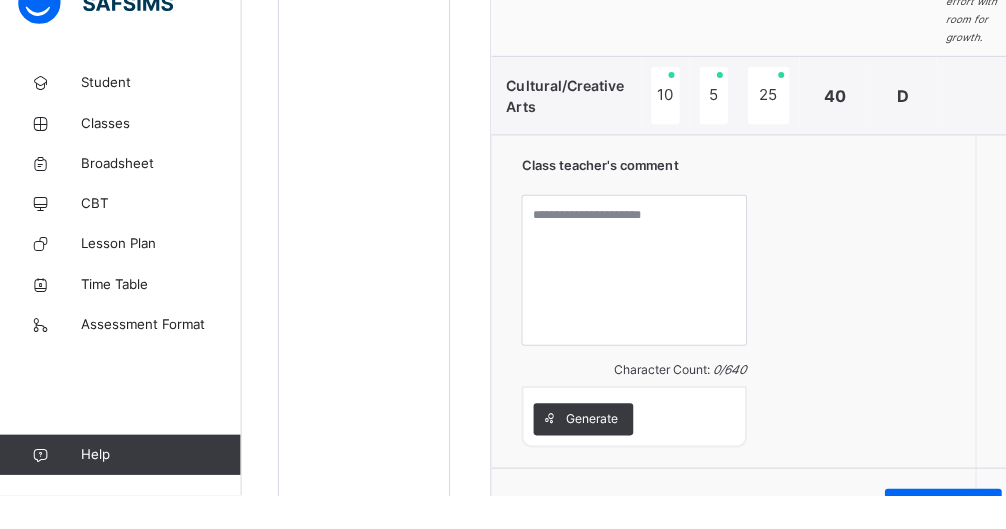 click on "Generate" at bounding box center (588, 454) 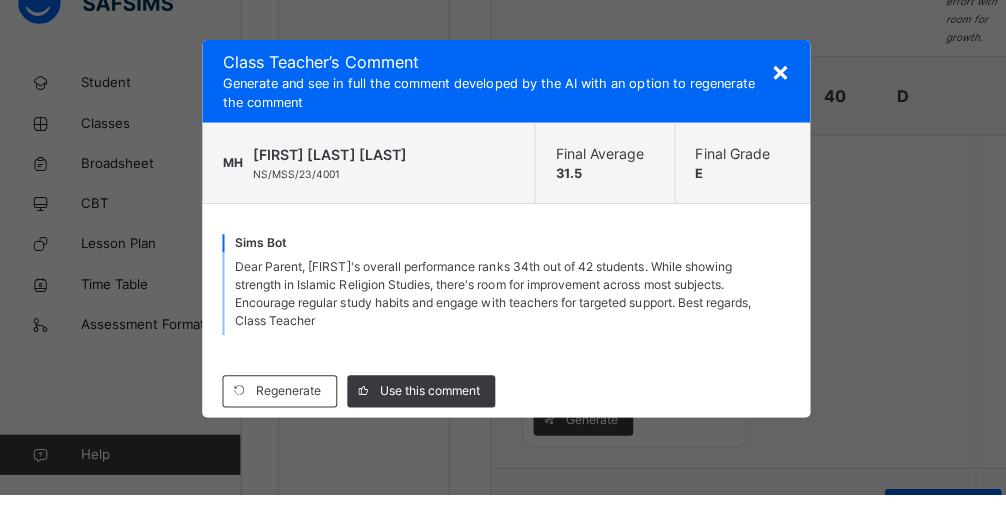 click on "Use this comment" at bounding box center (427, 426) 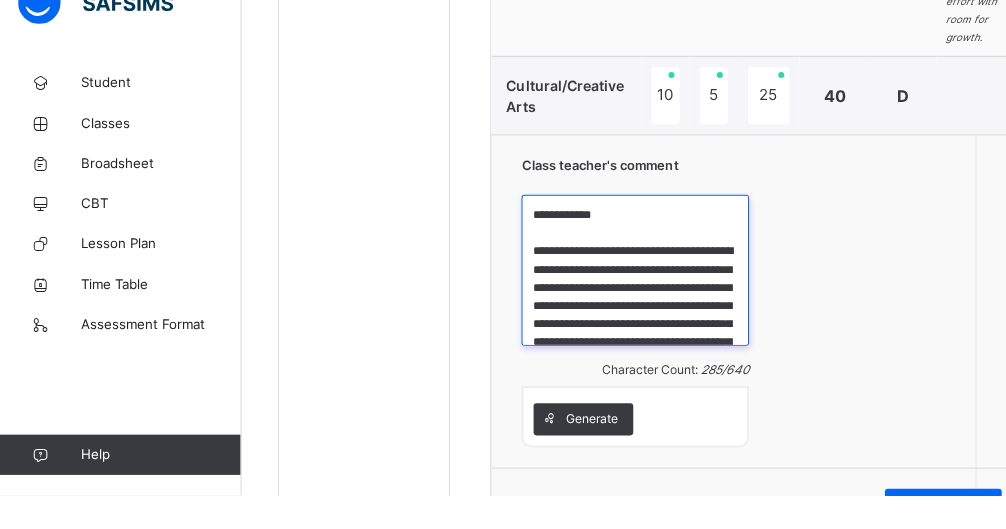 click on "**********" at bounding box center (631, 306) 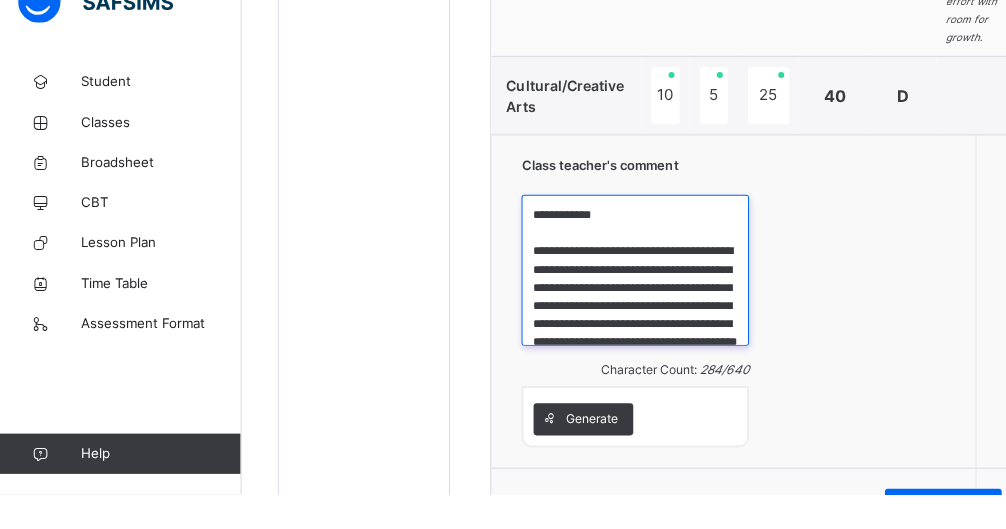 scroll, scrollTop: 2547, scrollLeft: 0, axis: vertical 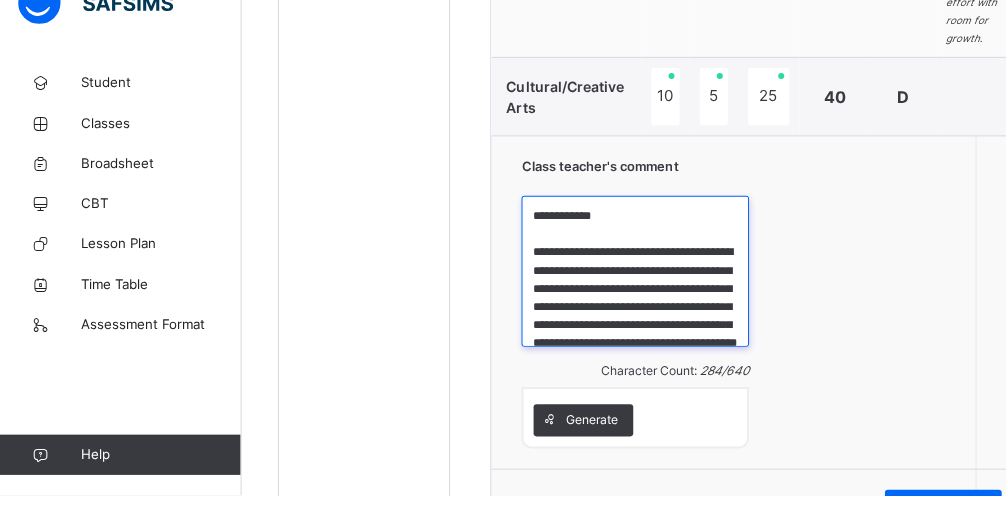 type on "**********" 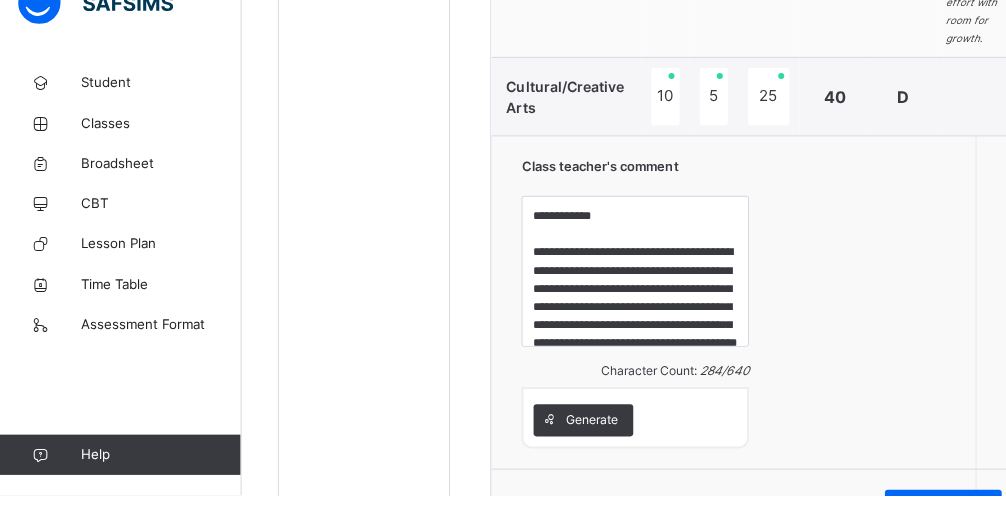 click on "Save Comment" at bounding box center (937, 540) 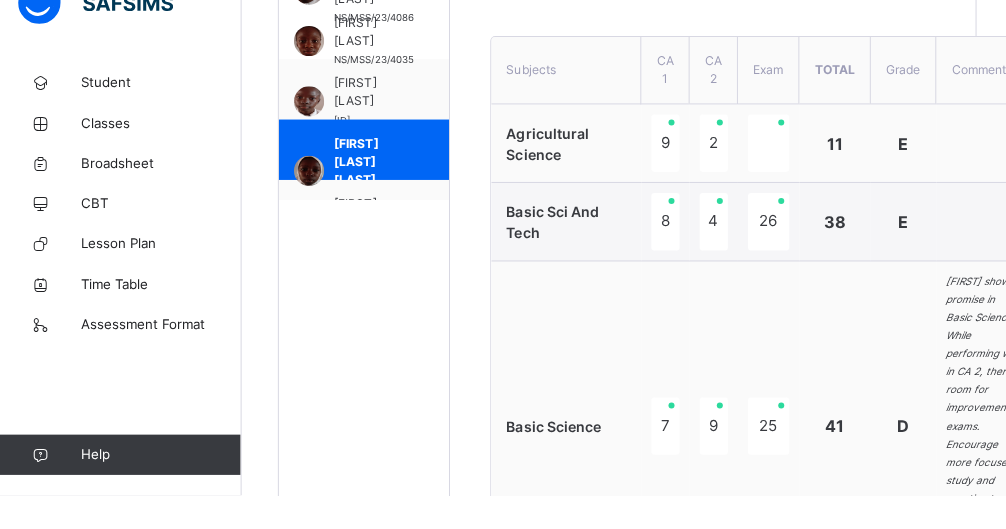scroll, scrollTop: 662, scrollLeft: 0, axis: vertical 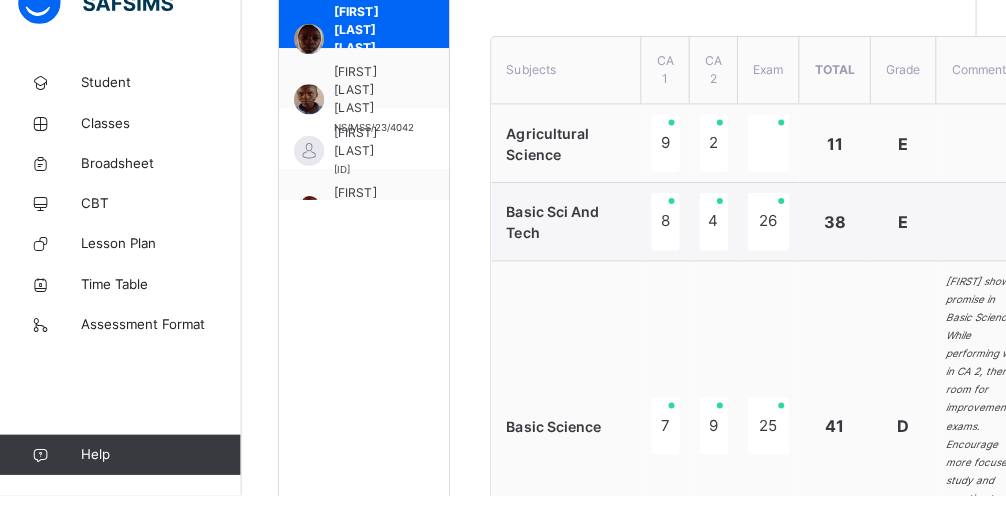 click on "[FIRST] [LAST] [LAST]" at bounding box center (371, 127) 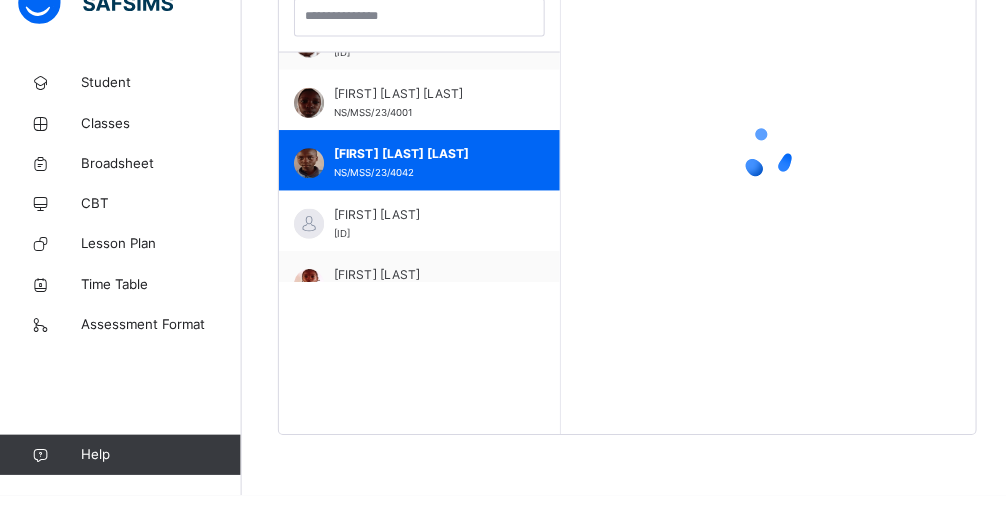 scroll, scrollTop: 579, scrollLeft: 0, axis: vertical 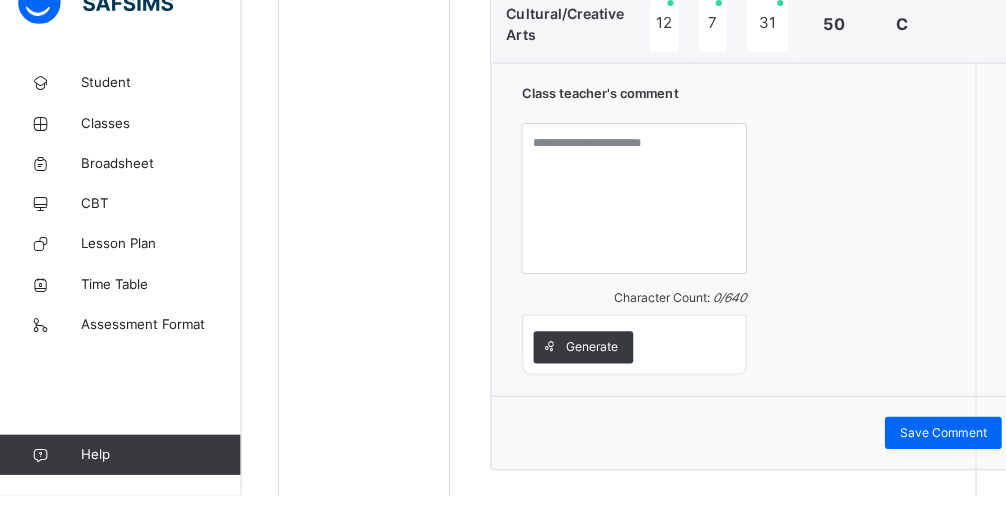 click on "Generate" at bounding box center (588, 382) 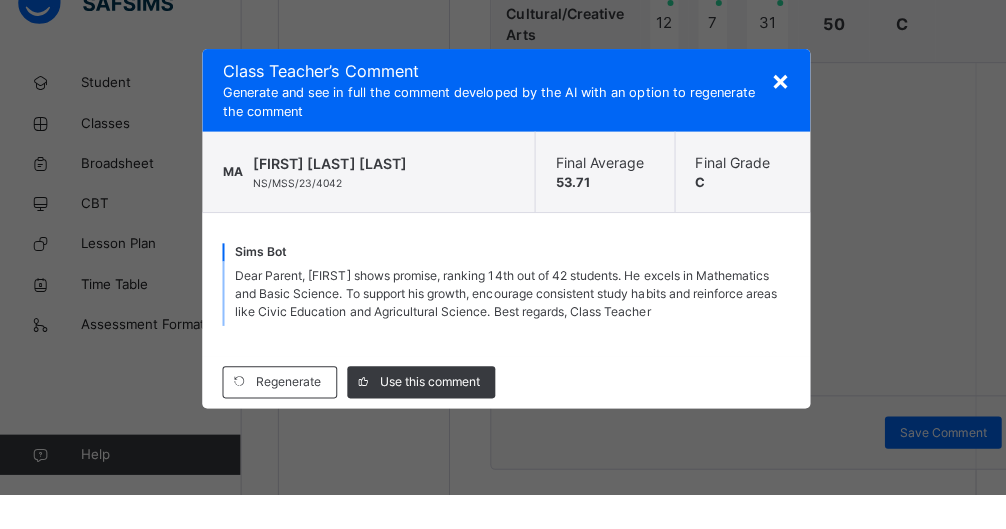 click on "Use this comment" at bounding box center [427, 417] 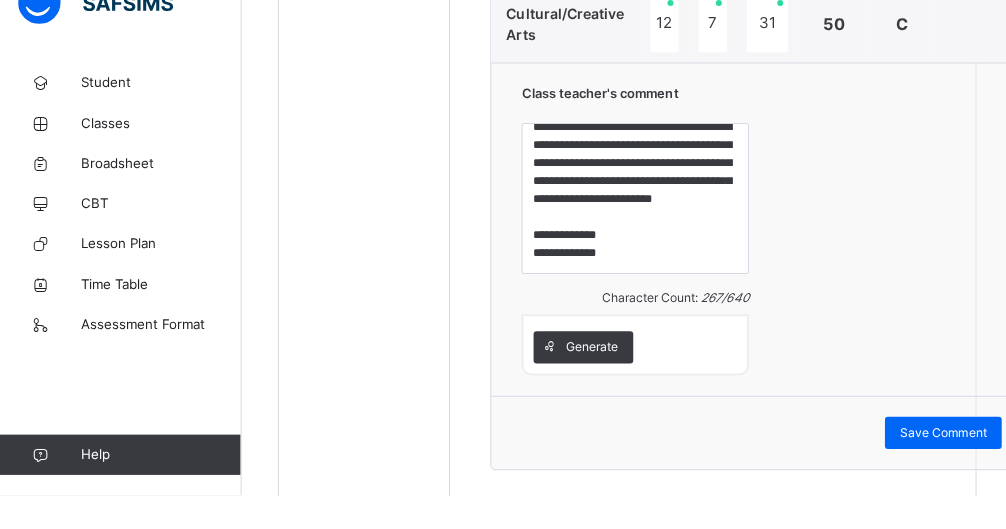 scroll, scrollTop: 82, scrollLeft: 0, axis: vertical 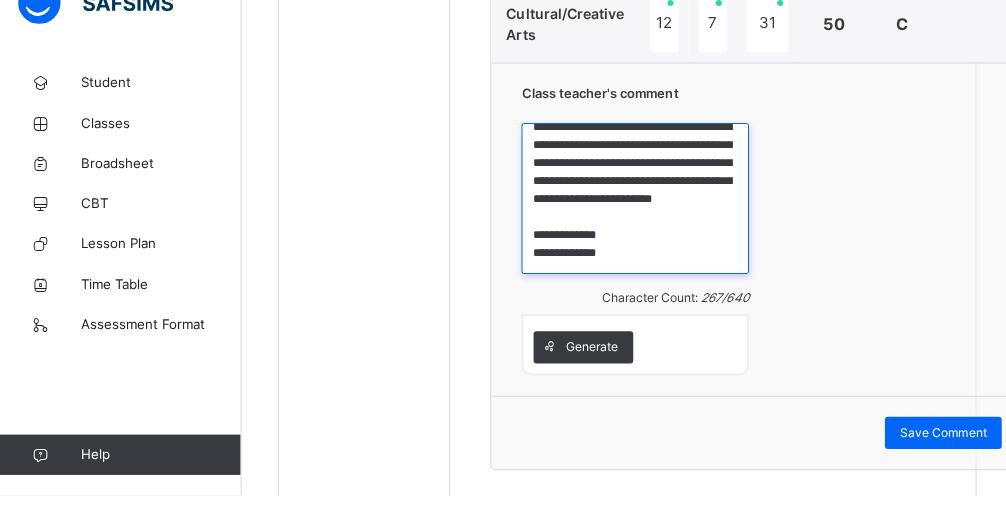 click on "**********" at bounding box center [631, 234] 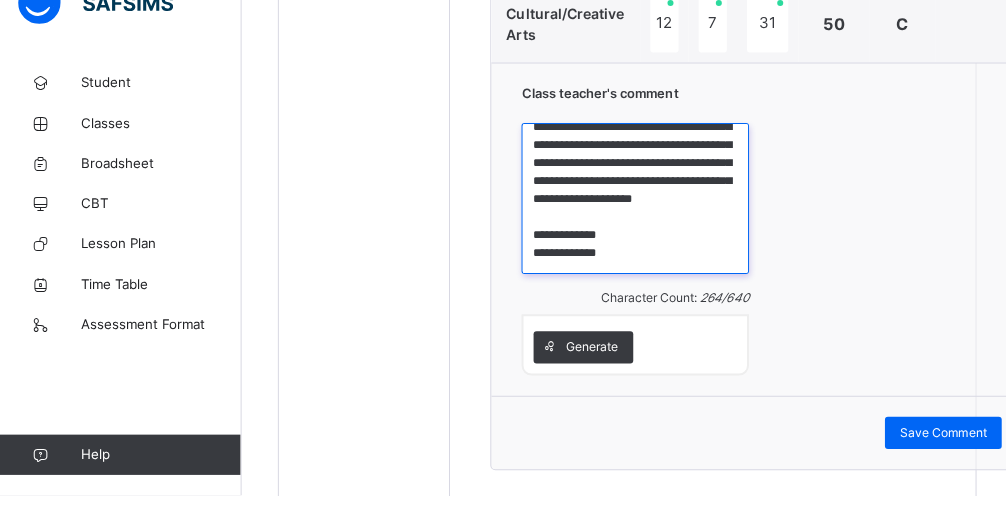 scroll, scrollTop: 2637, scrollLeft: 0, axis: vertical 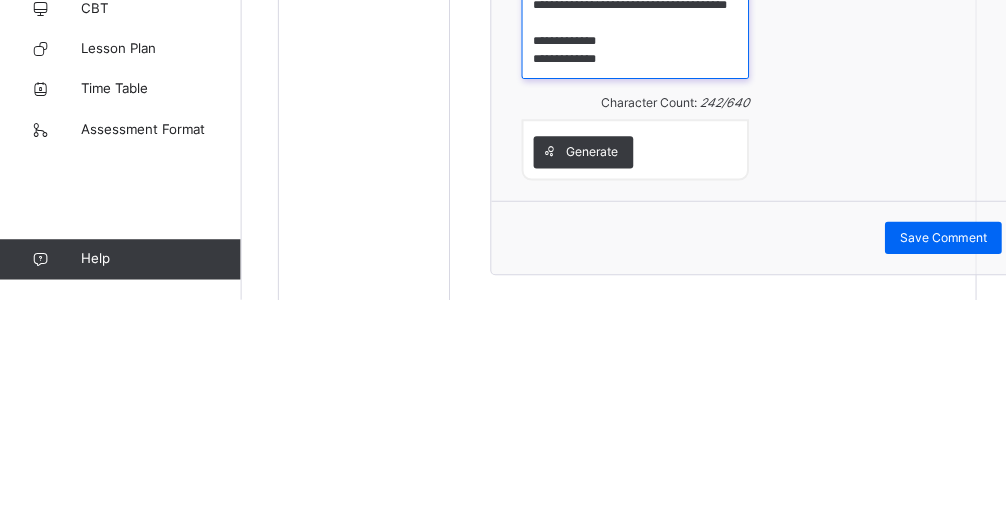 type on "**********" 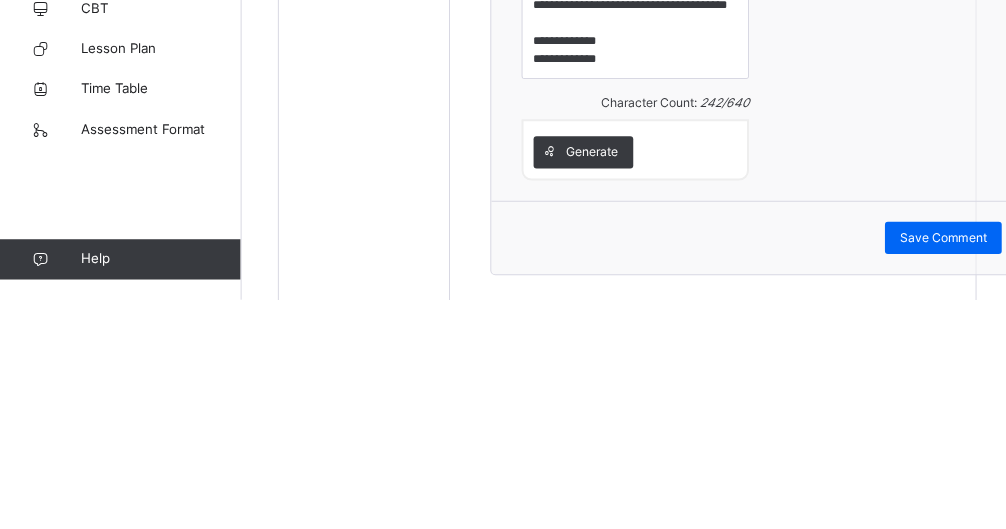 click on "Save Comment" at bounding box center (937, 468) 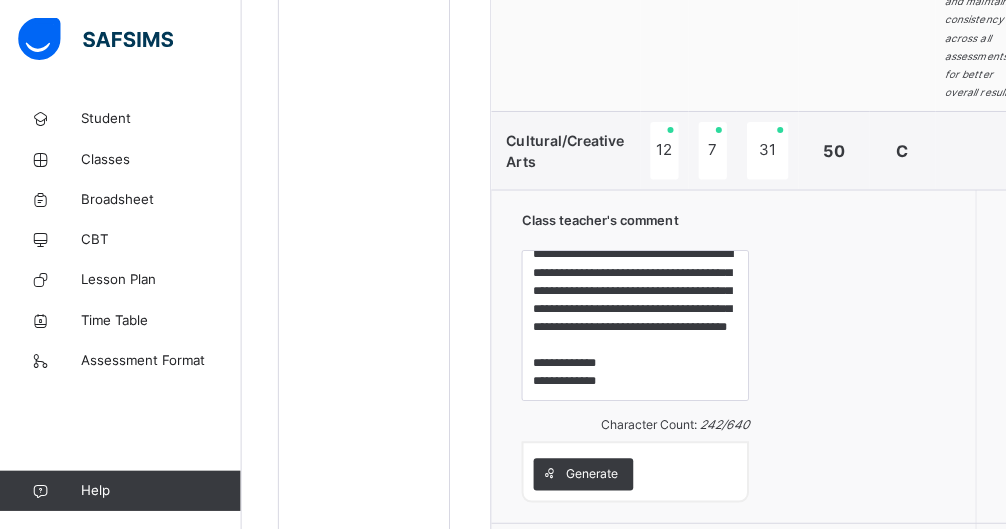 scroll, scrollTop: 2568, scrollLeft: 0, axis: vertical 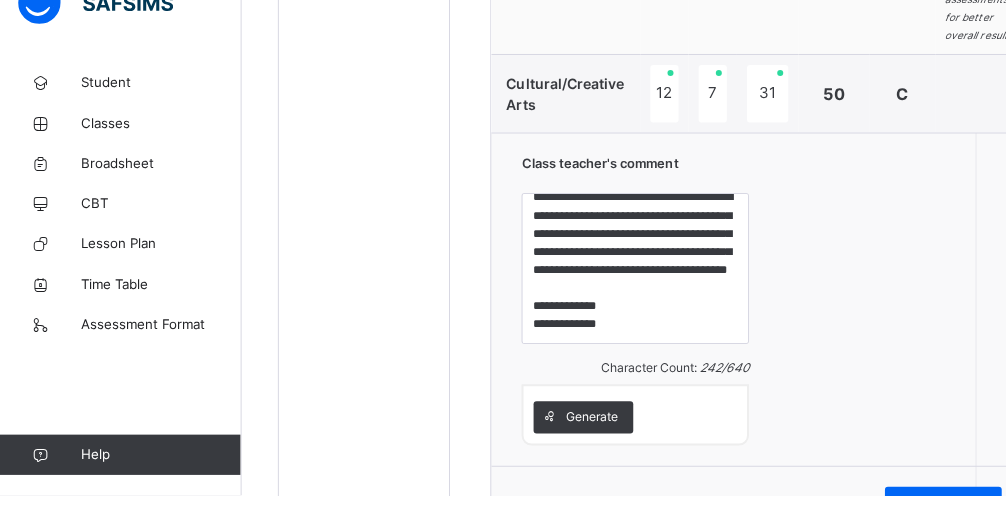 click on "Save Comment" at bounding box center (937, 537) 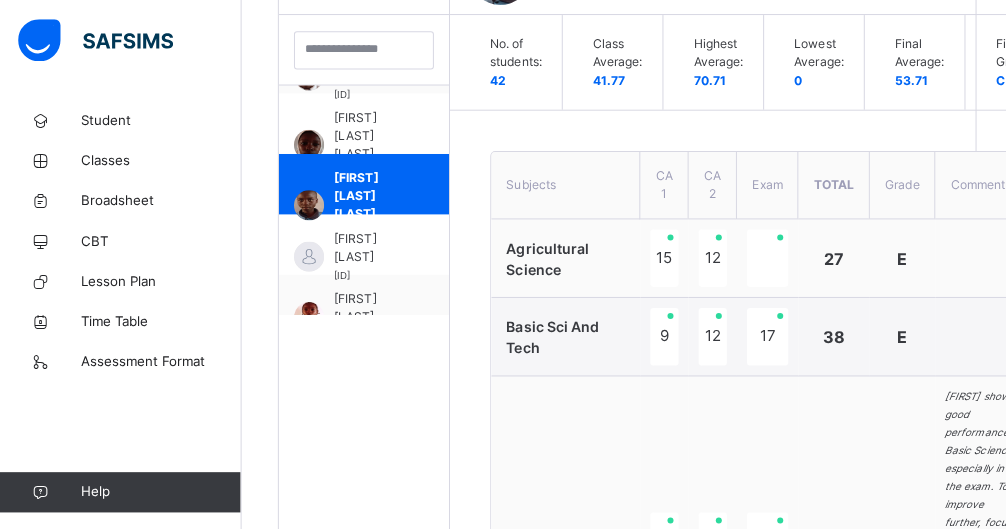 scroll, scrollTop: 579, scrollLeft: 0, axis: vertical 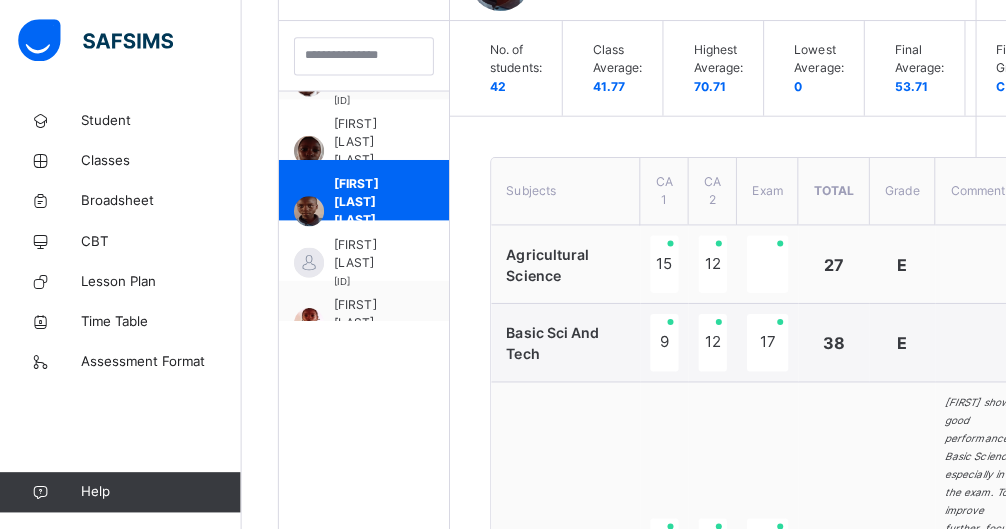 click on "[FIRST] [LAST]" at bounding box center [366, 252] 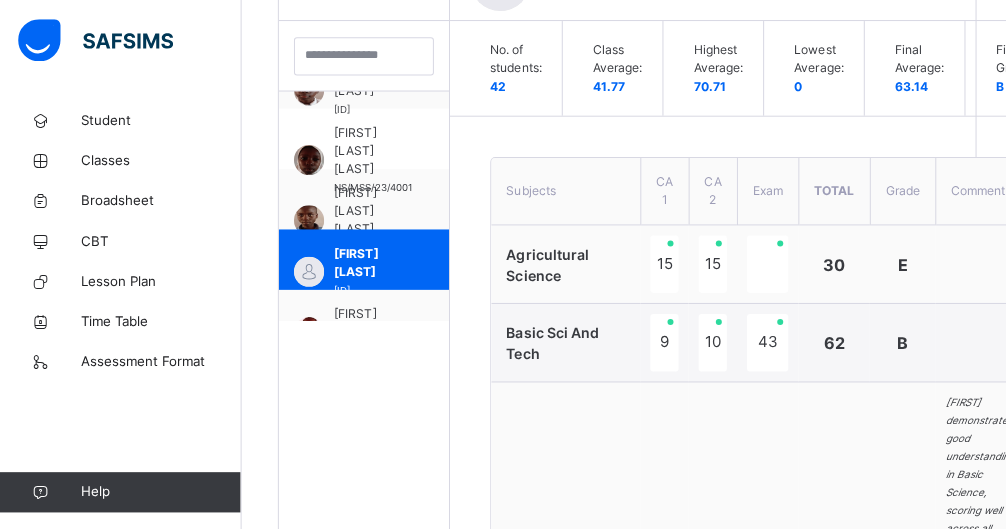 scroll, scrollTop: 1552, scrollLeft: 0, axis: vertical 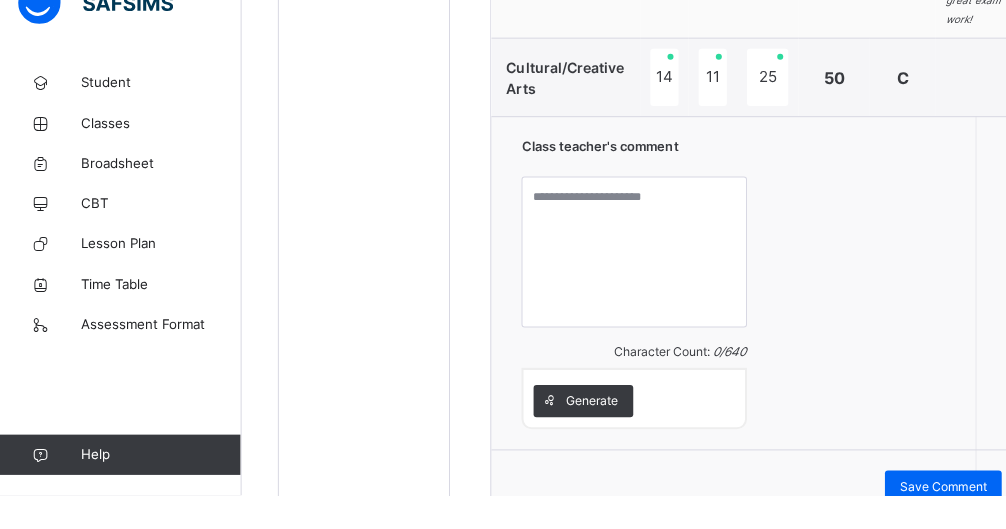 click on "Generate" at bounding box center (588, 436) 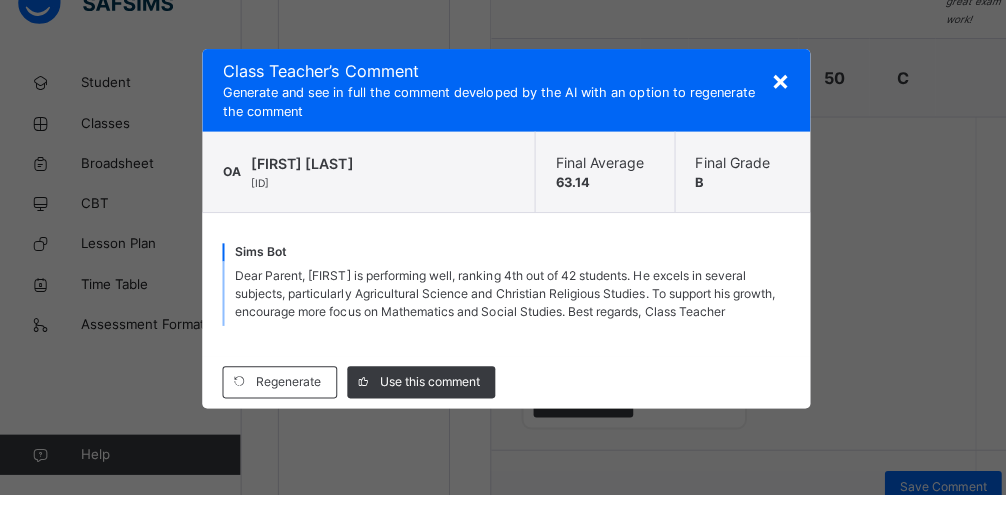 click on "Use this comment" at bounding box center (427, 417) 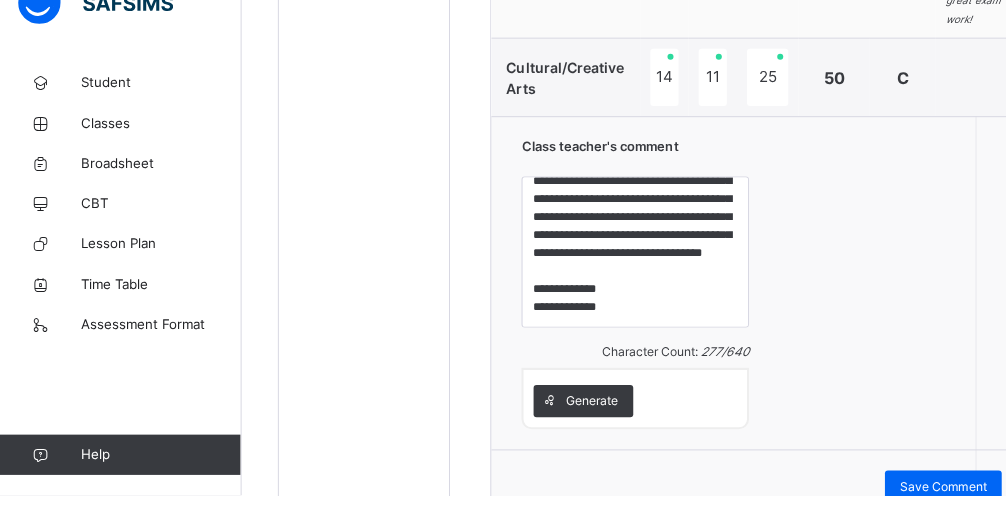 scroll, scrollTop: 87, scrollLeft: 0, axis: vertical 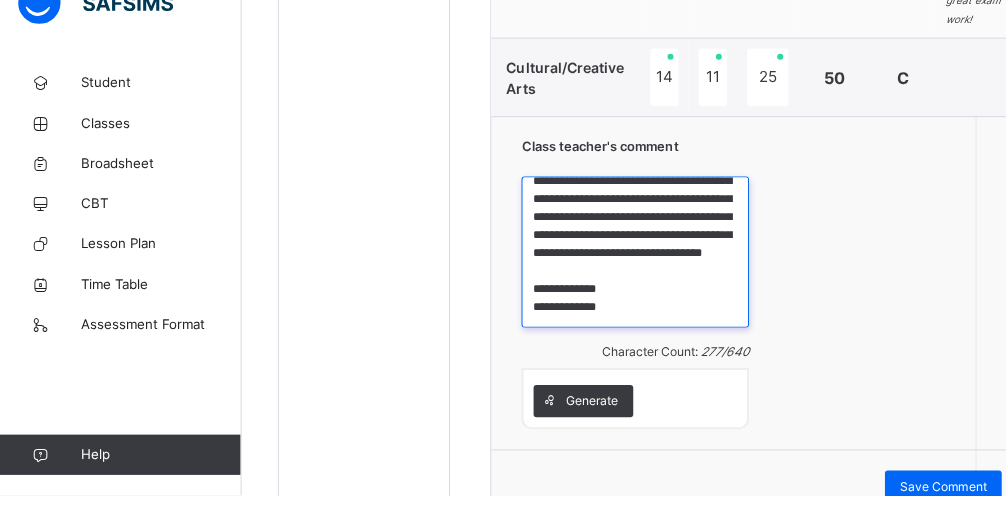 click on "**********" at bounding box center [631, 288] 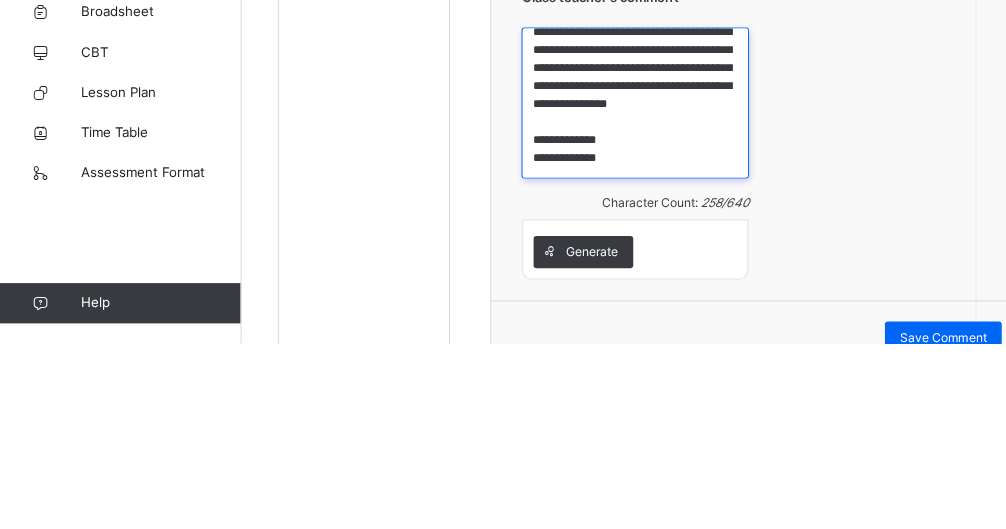 scroll, scrollTop: 2387, scrollLeft: 0, axis: vertical 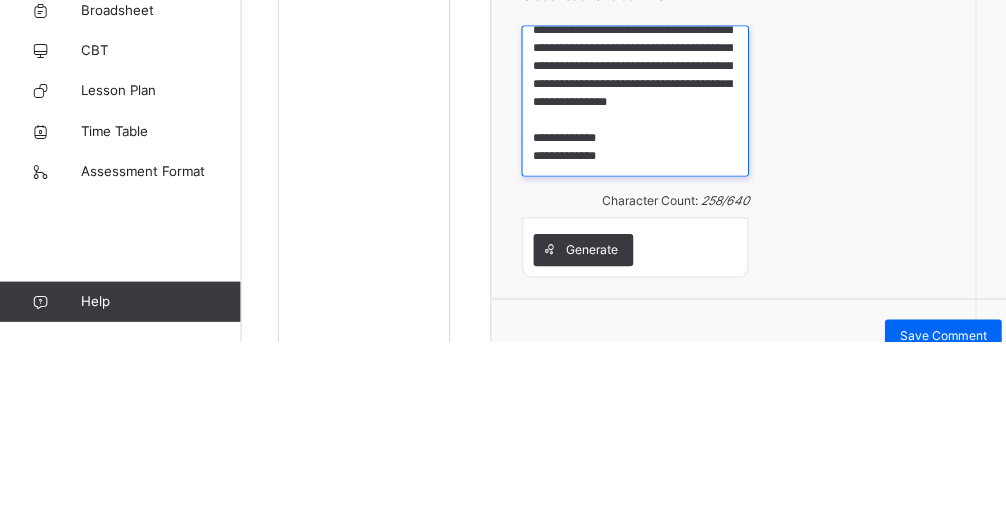 type on "**********" 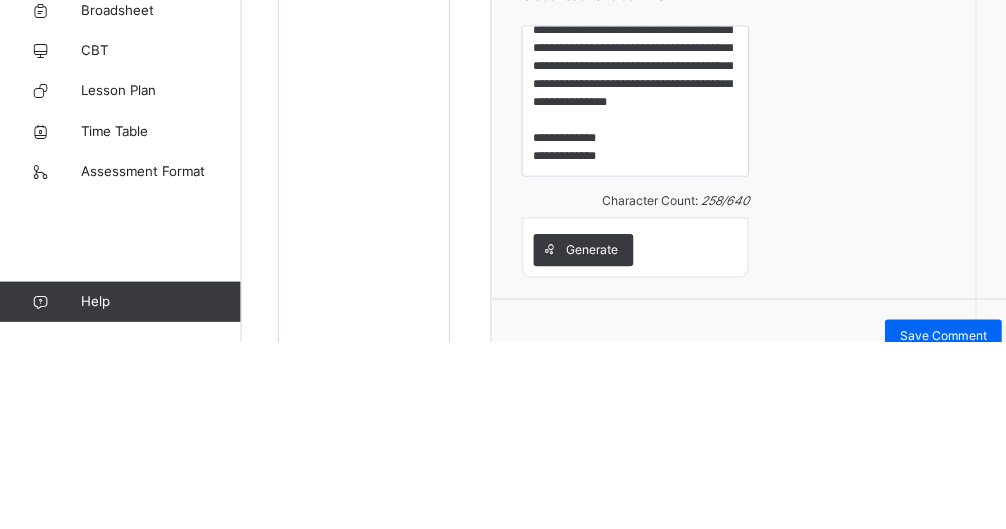 click on "Save Comment" at bounding box center (937, 523) 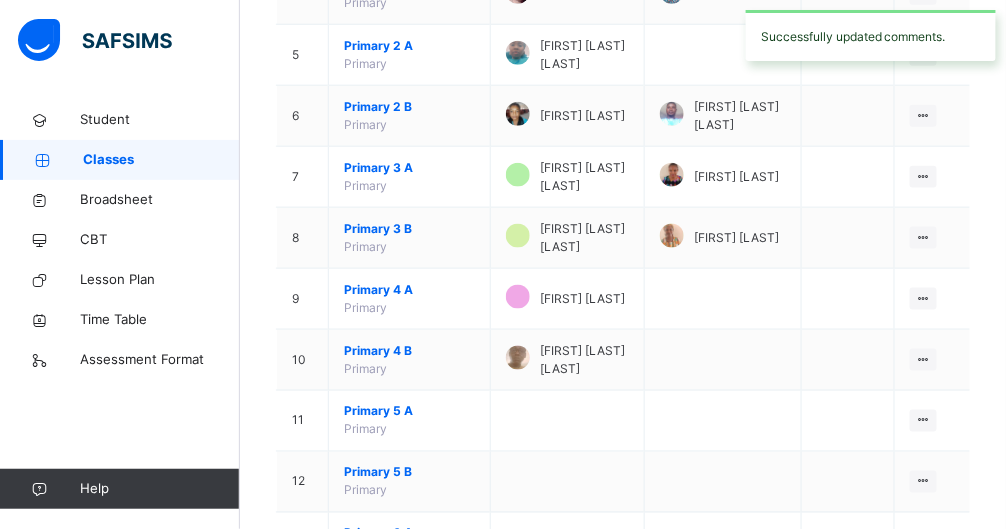 scroll, scrollTop: 1153, scrollLeft: 0, axis: vertical 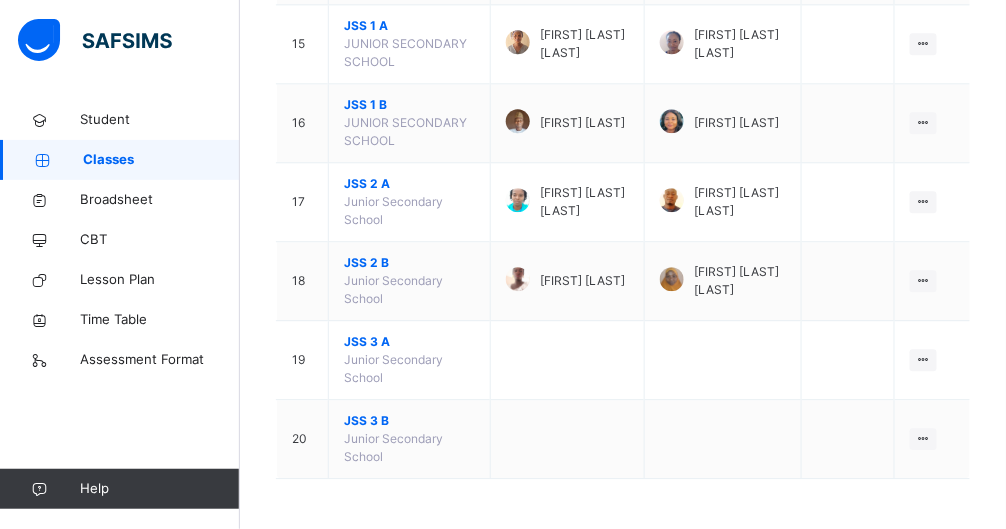 click on "View Class" at bounding box center (0, 0) 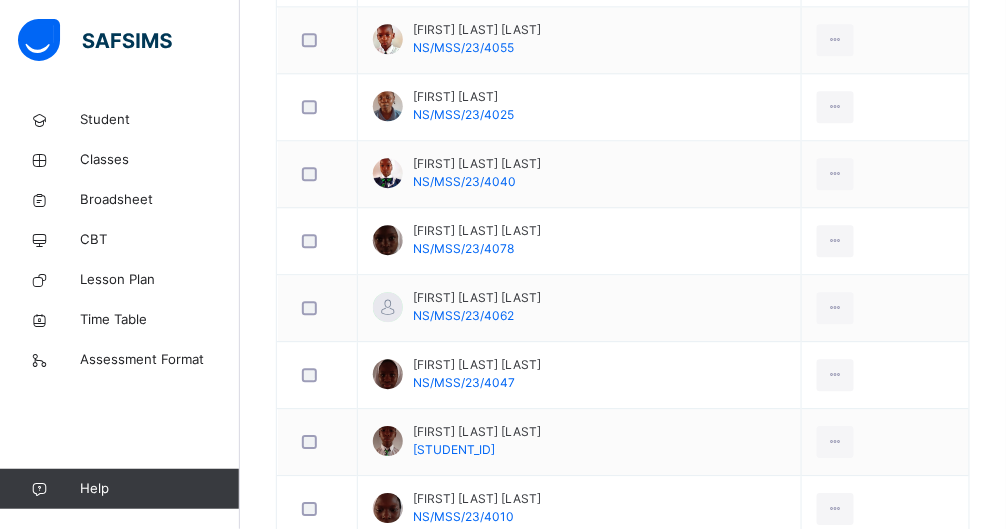 scroll, scrollTop: 0, scrollLeft: 0, axis: both 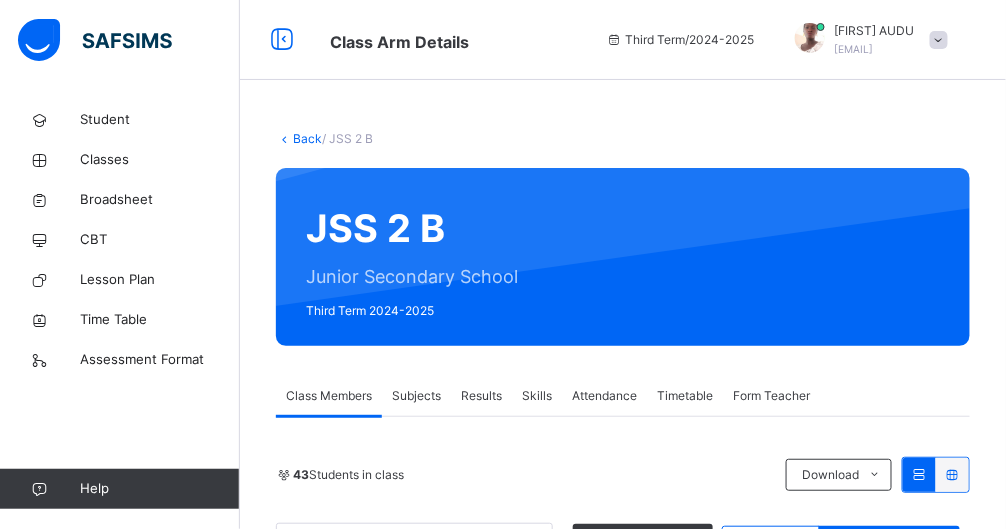 click on "Results" at bounding box center [481, 396] 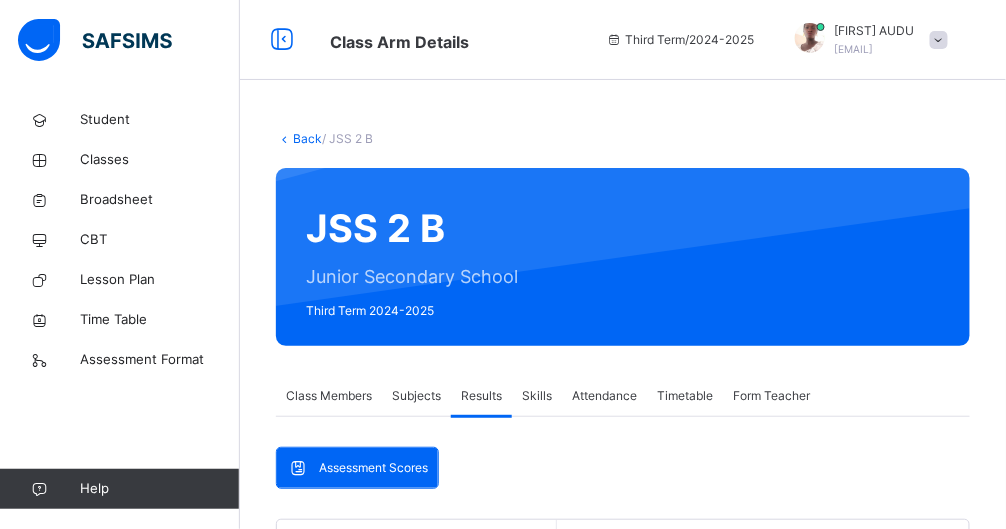 scroll, scrollTop: 579, scrollLeft: 0, axis: vertical 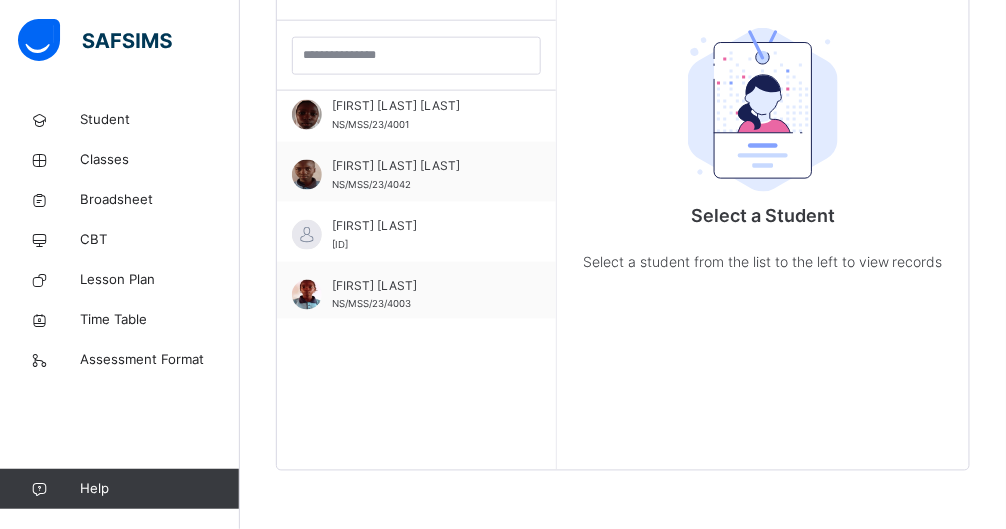click on "[FIRST] [LAST] [STUDENT_ID]" at bounding box center (421, 235) 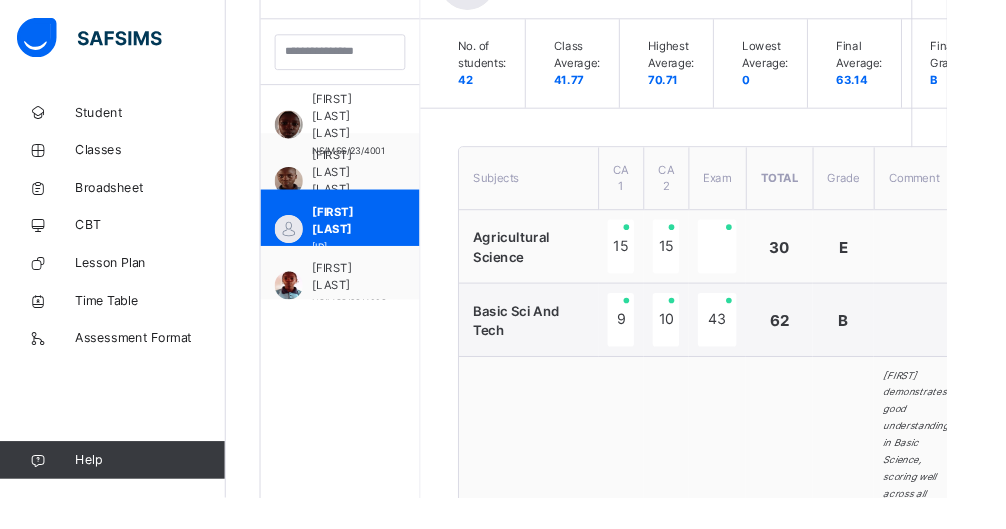 scroll, scrollTop: 1587, scrollLeft: 0, axis: vertical 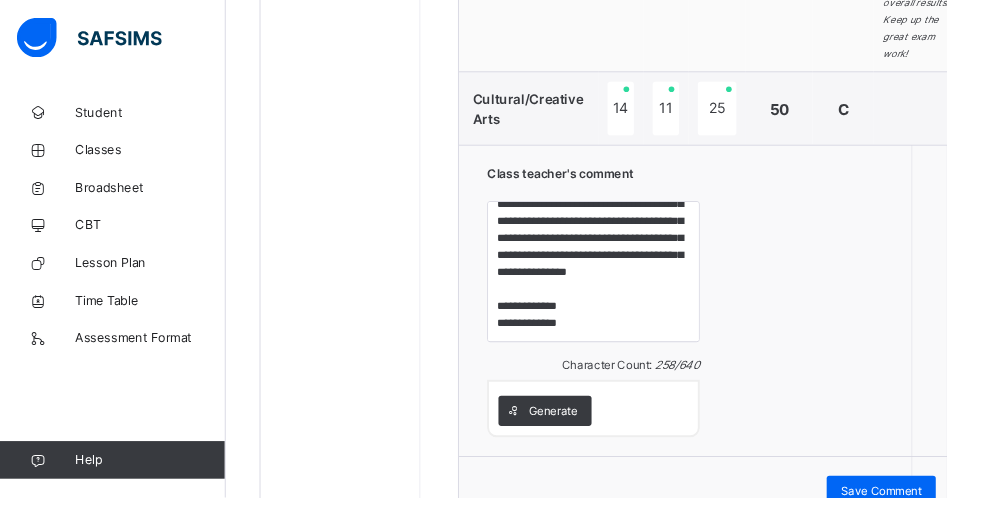 click on "Save Comment" at bounding box center (937, 522) 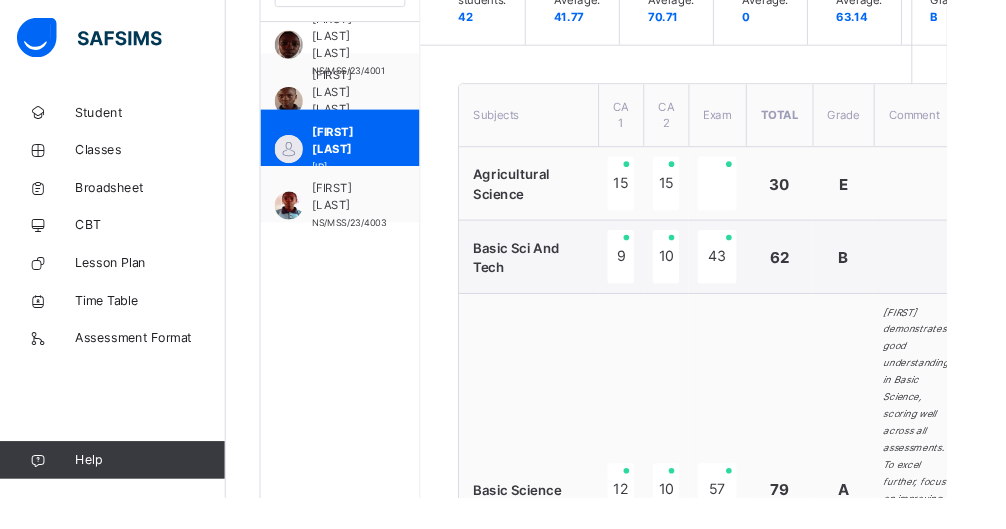 scroll, scrollTop: 656, scrollLeft: 0, axis: vertical 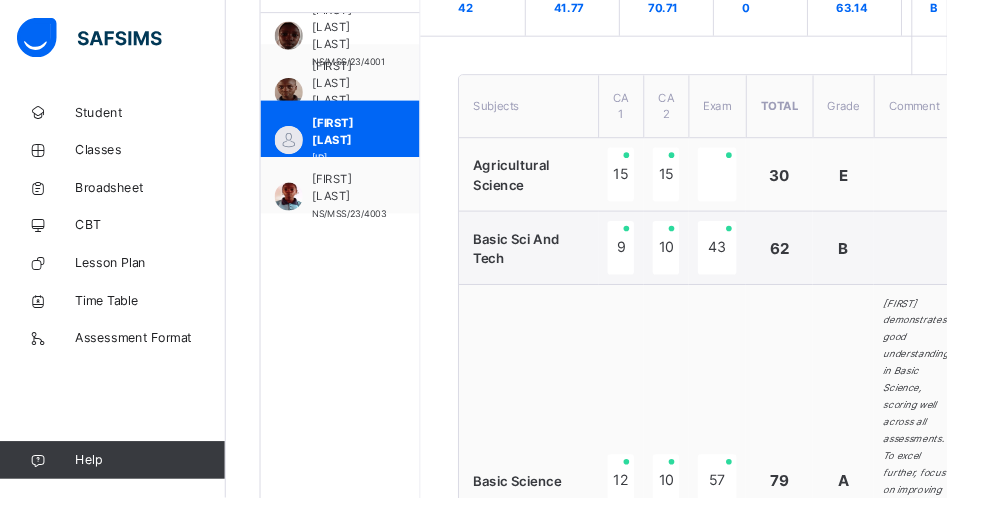 click on "[FIRST] [STUDENT_ID]" at bounding box center [371, 209] 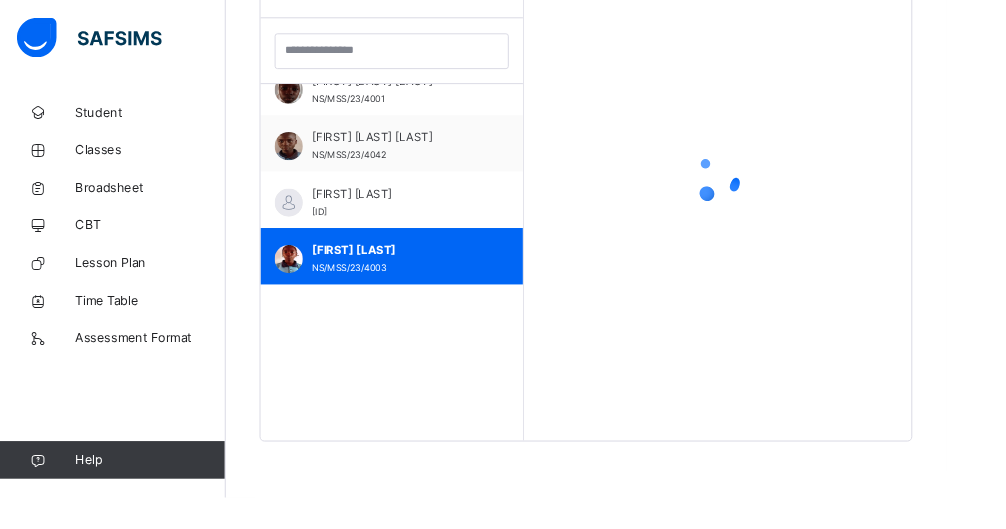 scroll, scrollTop: 579, scrollLeft: 0, axis: vertical 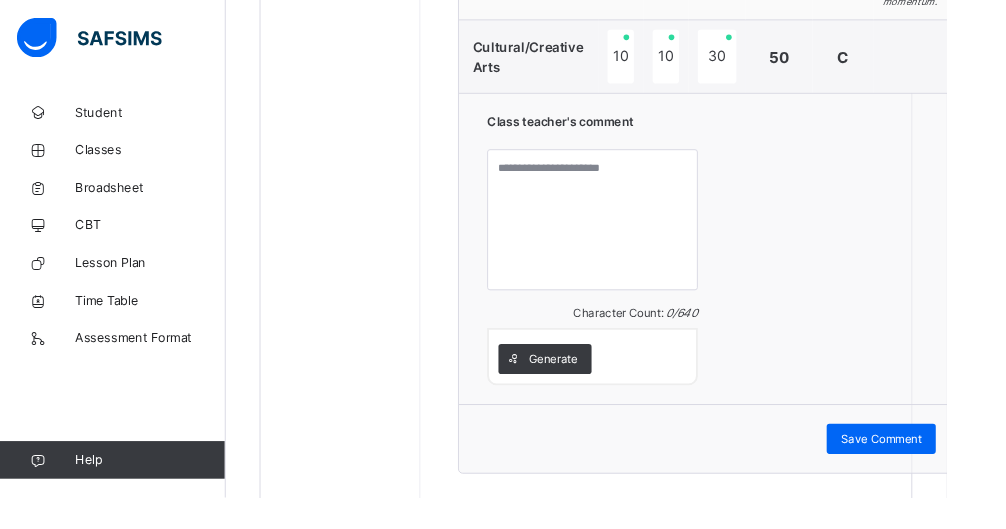 click on "Generate" at bounding box center [588, 382] 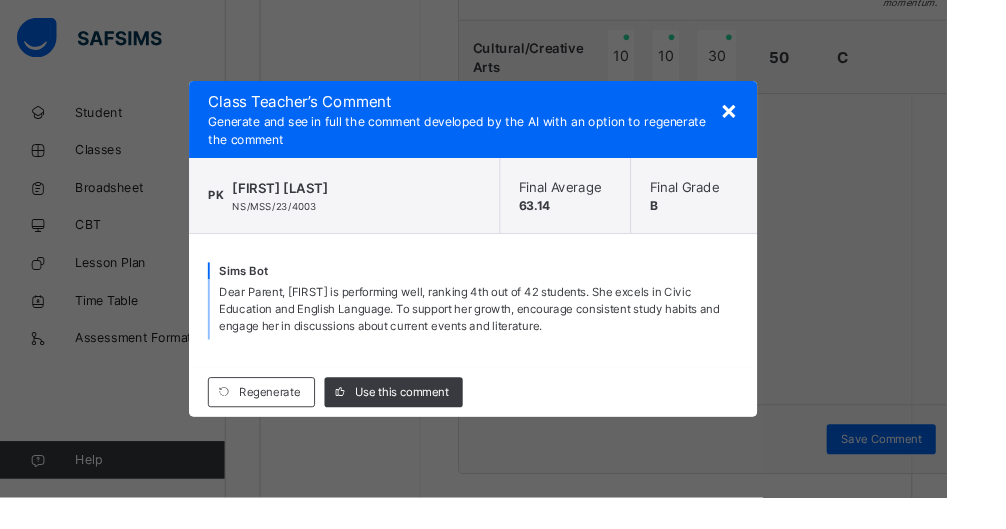 click on "Use this comment" at bounding box center [427, 417] 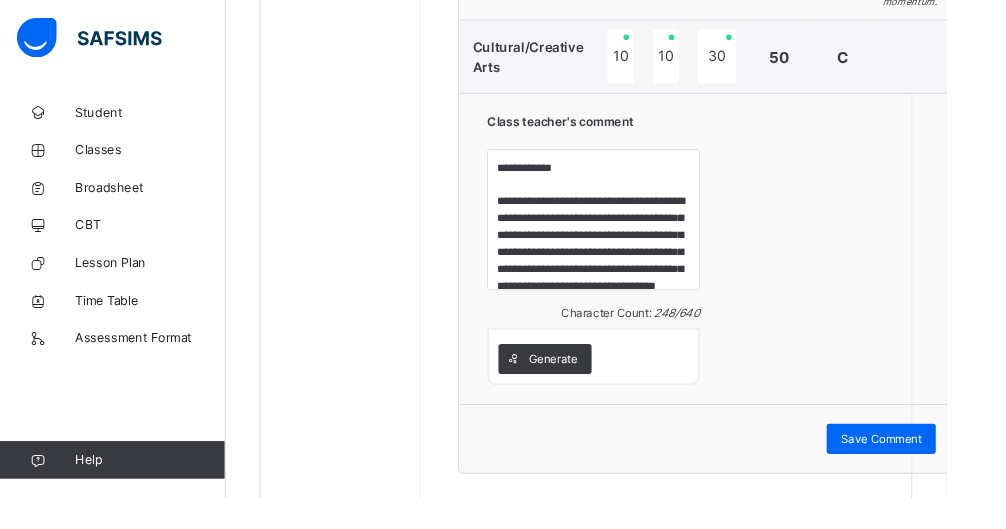 click on "Save Comment" at bounding box center (937, 467) 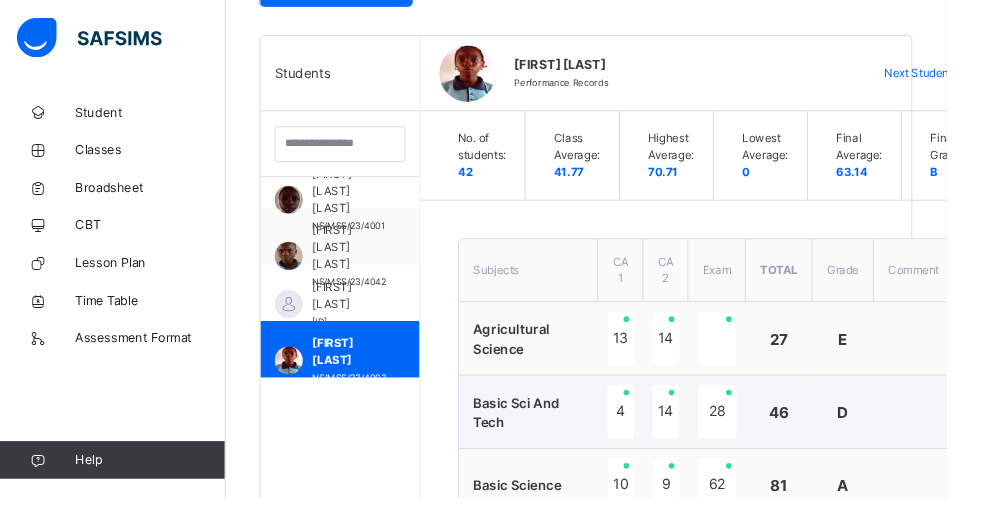 scroll, scrollTop: 488, scrollLeft: 0, axis: vertical 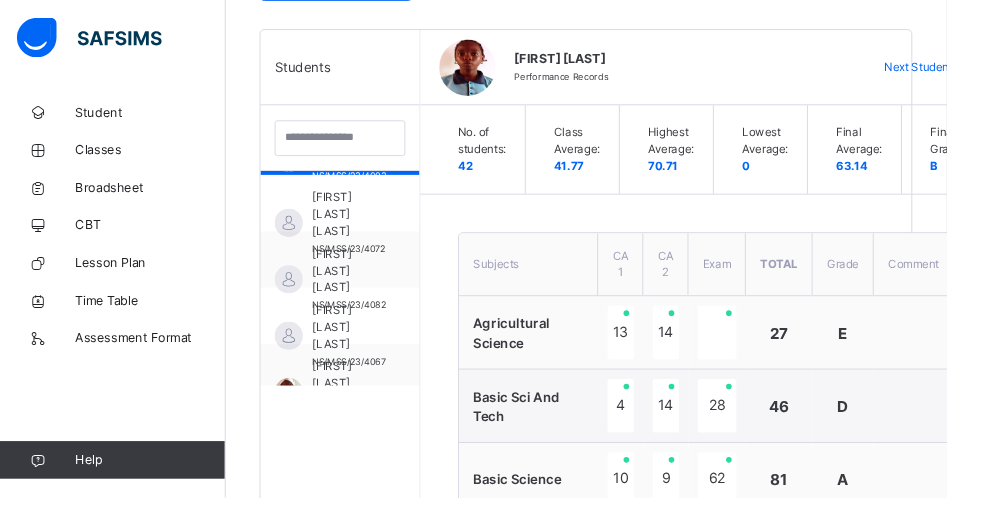 click on "[FIRST] [LAST] [LAST]" at bounding box center [371, 228] 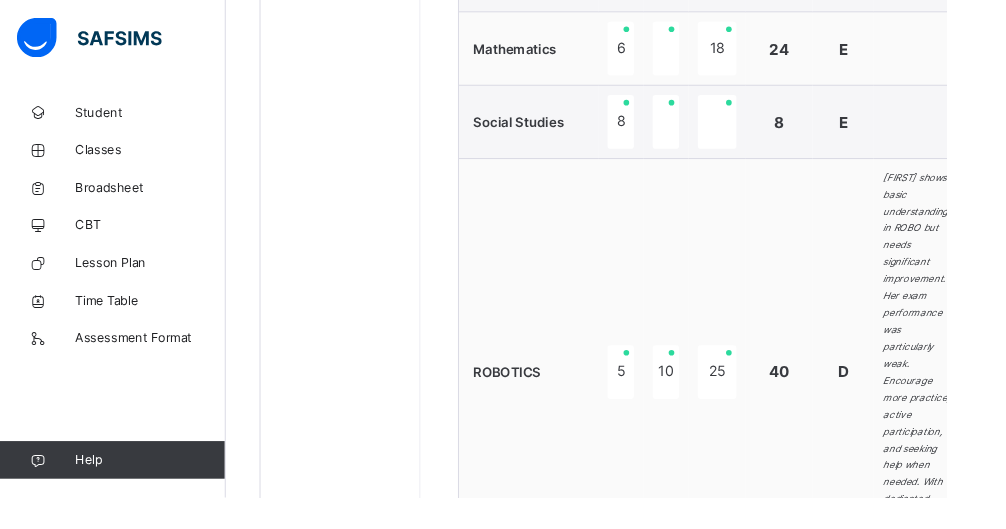 scroll, scrollTop: 2620, scrollLeft: 0, axis: vertical 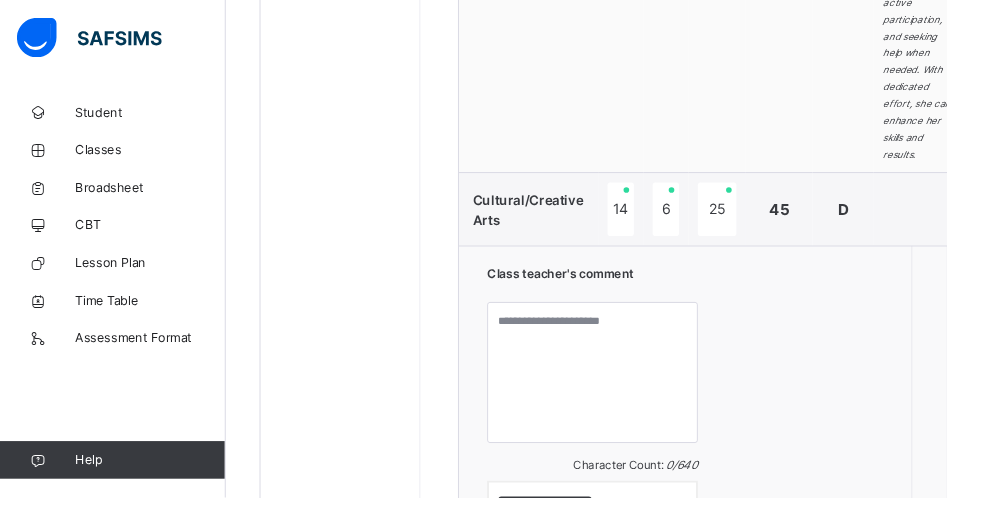 click on "Generate" at bounding box center (588, 544) 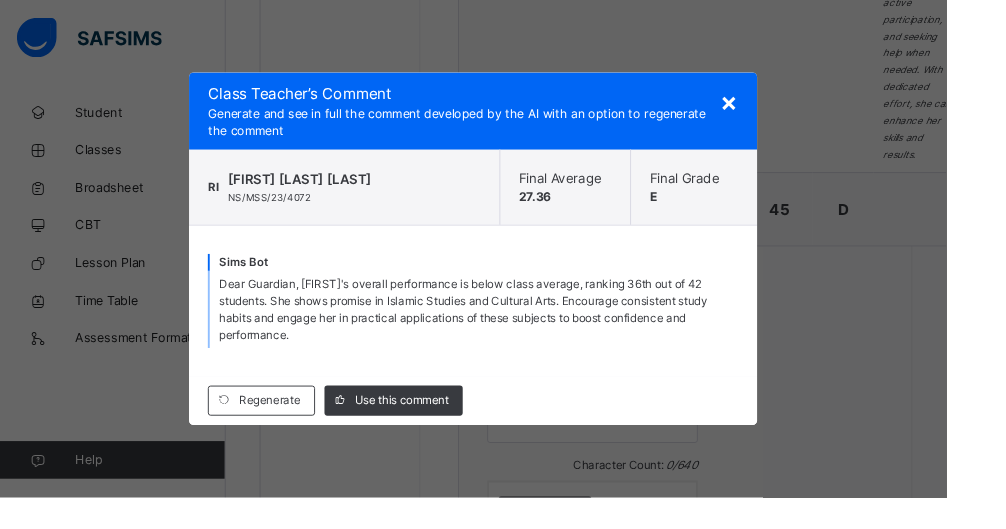 click on "Use this comment" at bounding box center (427, 426) 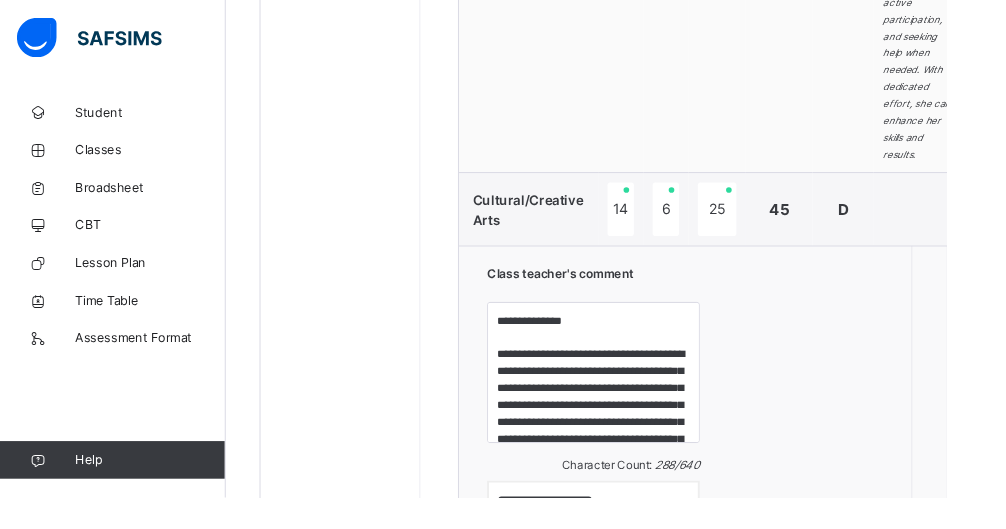 click on "Save Comment" at bounding box center [937, 629] 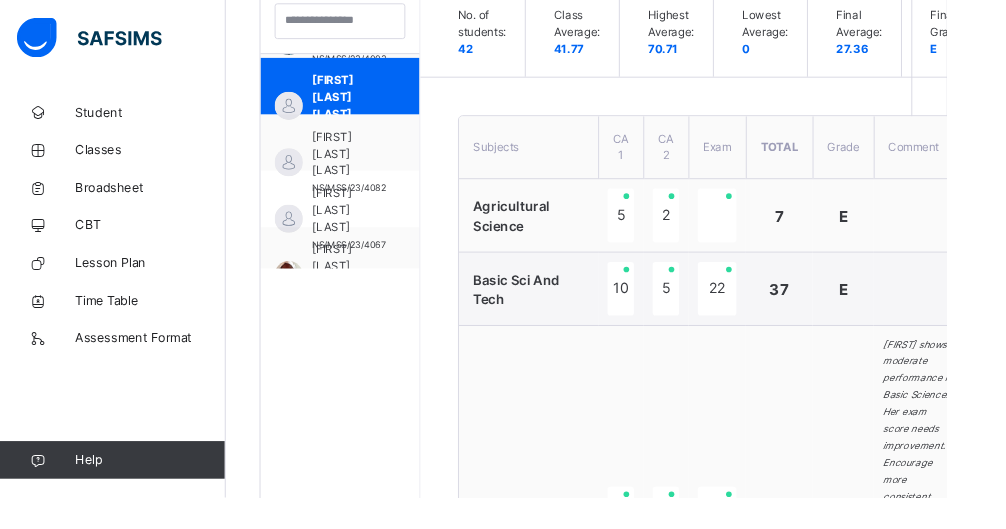 scroll, scrollTop: 622, scrollLeft: 0, axis: vertical 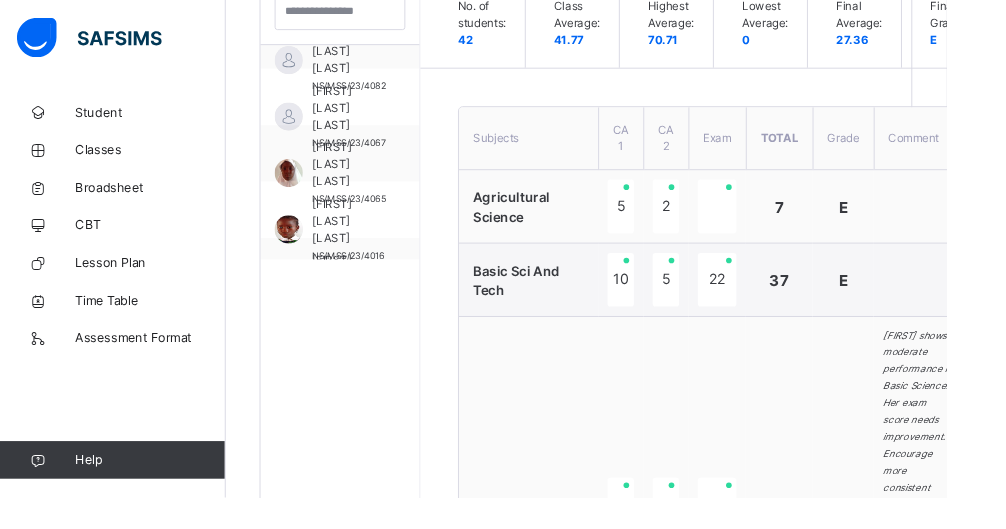 click on "[FIRST] [LAST] [LAST]" at bounding box center (371, 175) 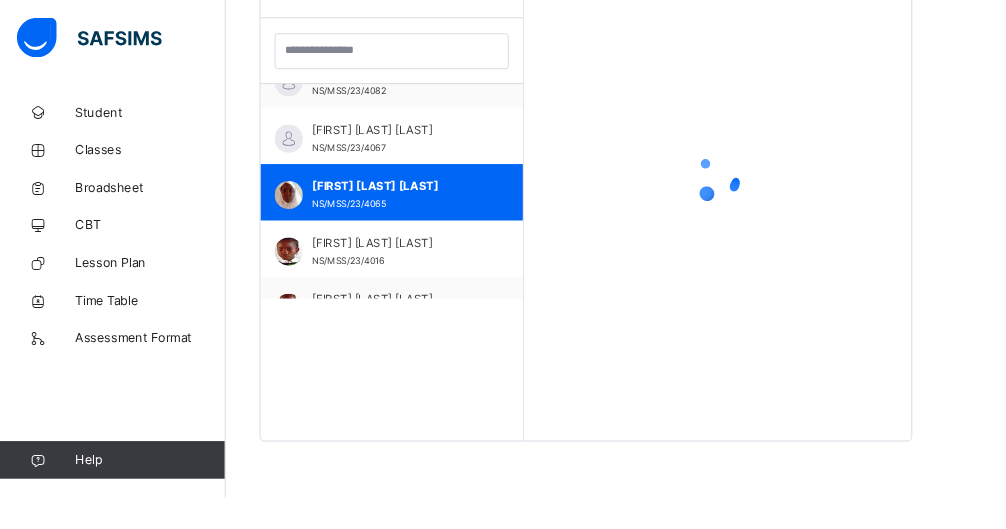 scroll, scrollTop: 579, scrollLeft: 0, axis: vertical 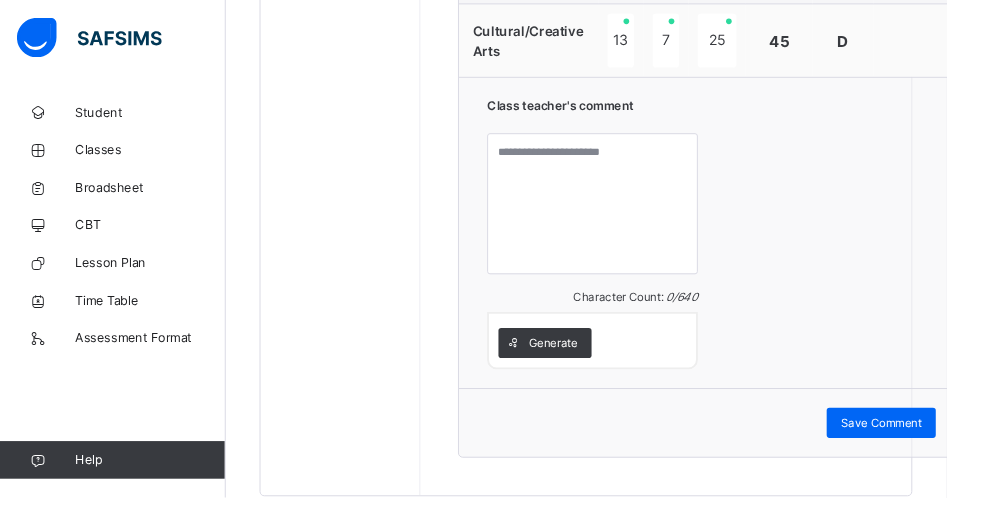 click on "Generate" at bounding box center (588, 365) 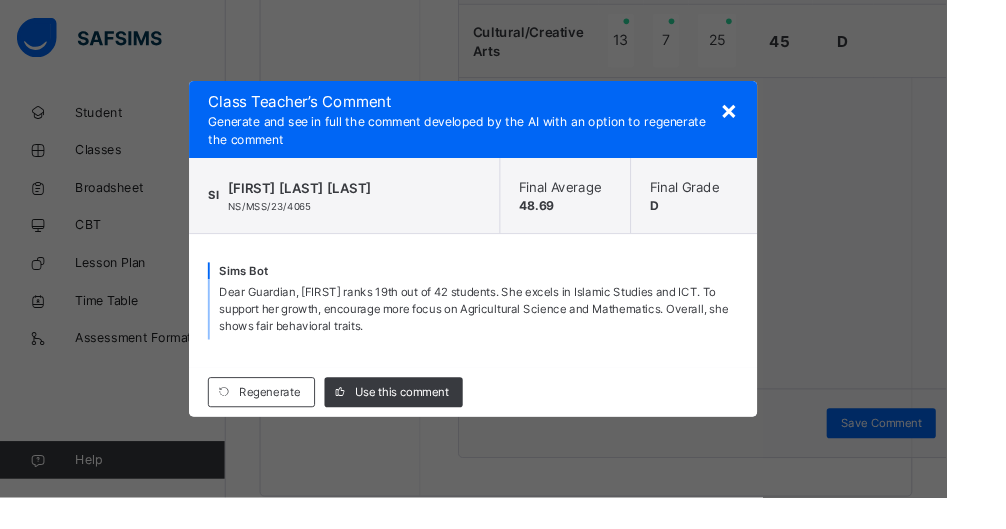 click on "Use this comment" at bounding box center (427, 417) 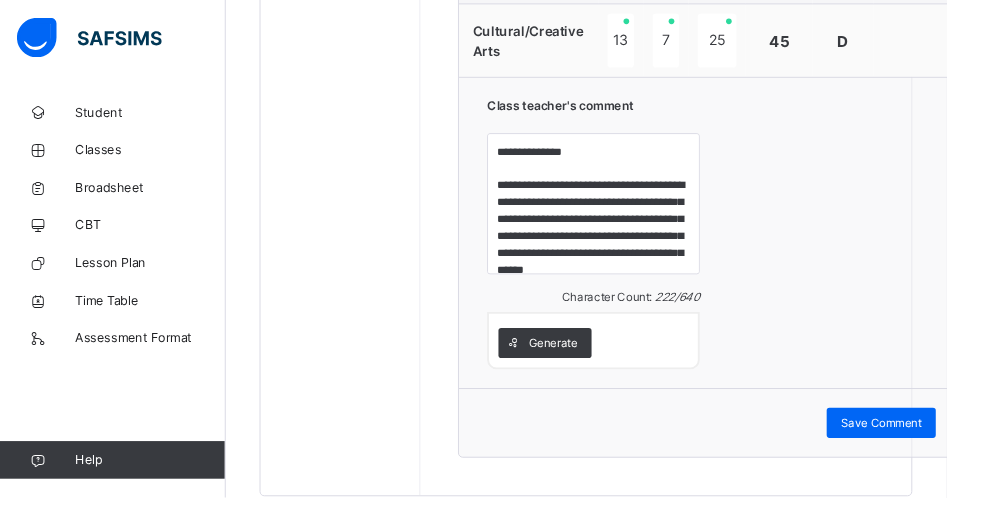 click on "Save Comment" at bounding box center (937, 450) 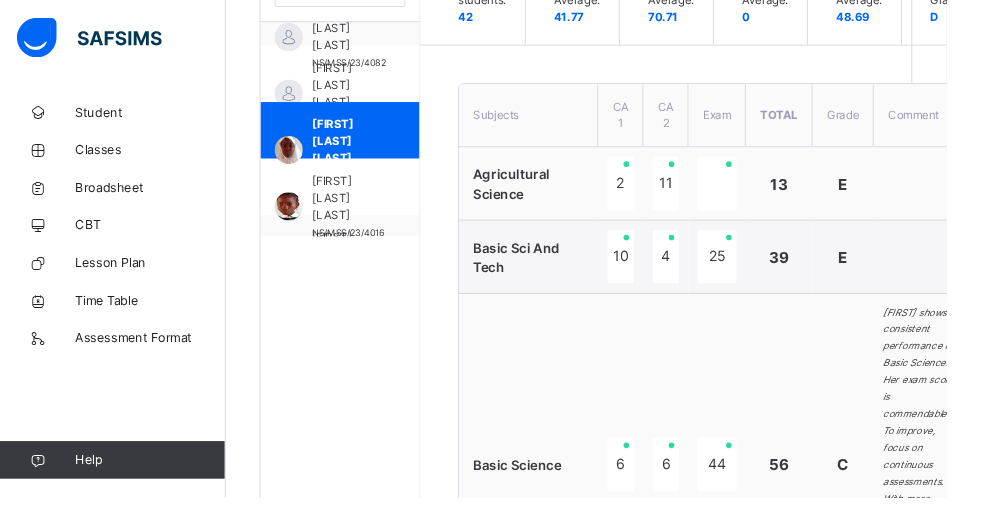 scroll, scrollTop: 646, scrollLeft: 0, axis: vertical 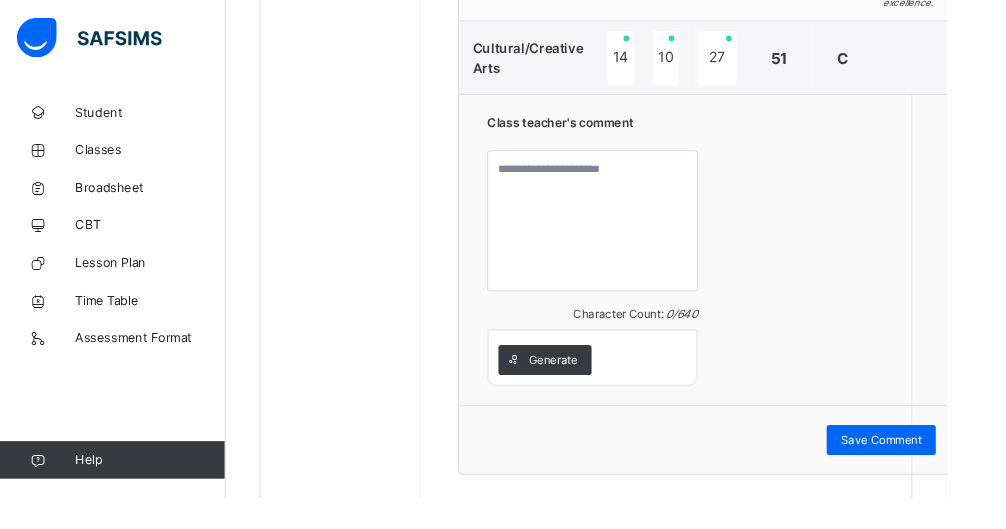click on "Generate" at bounding box center (588, 383) 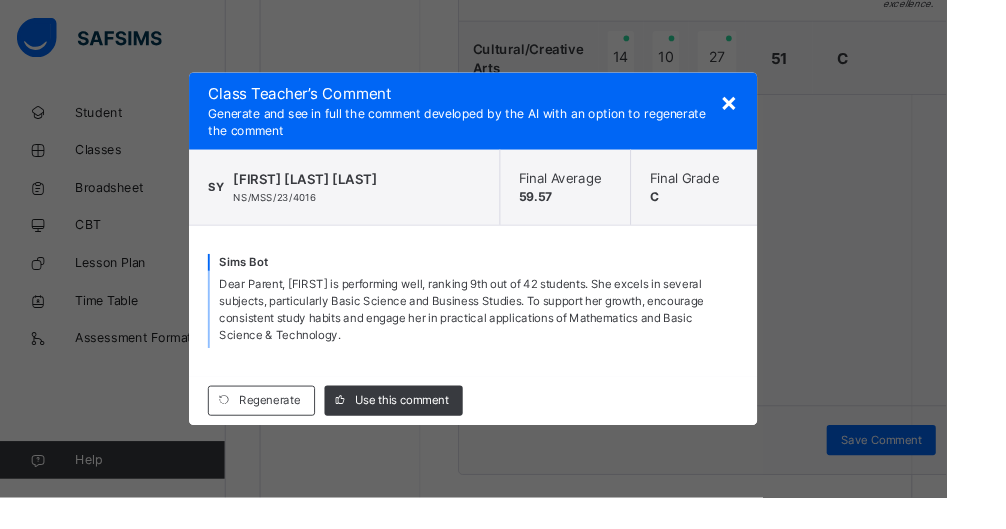 click on "Use this comment" at bounding box center (427, 426) 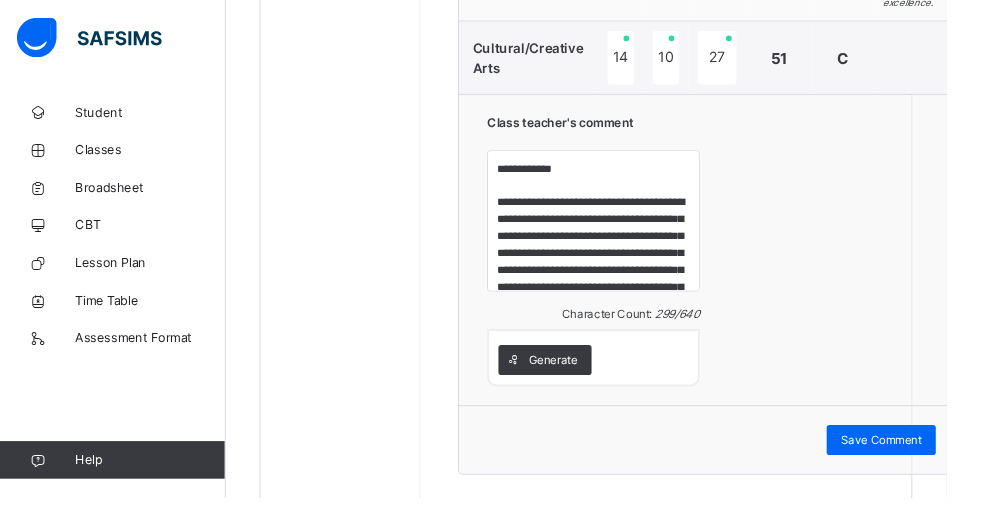 click on "Save Comment" at bounding box center [937, 468] 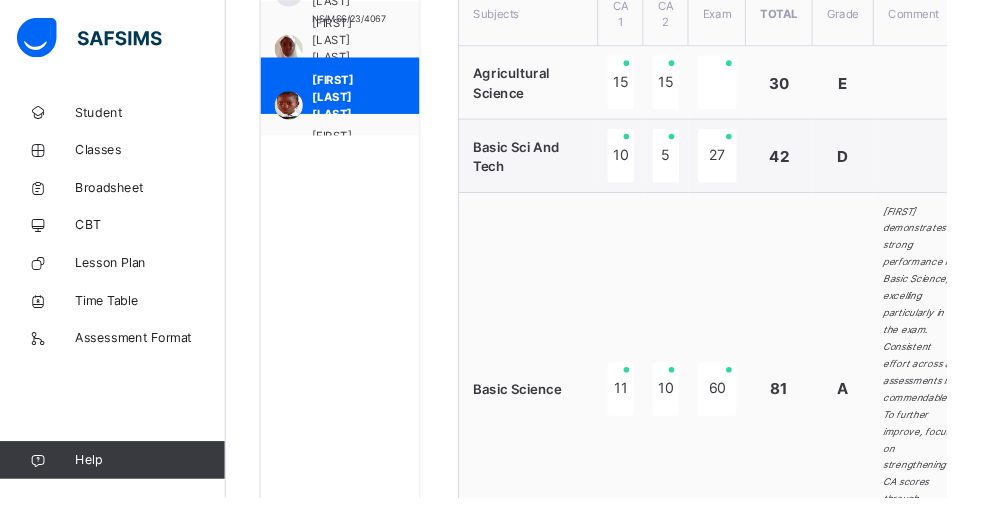 scroll, scrollTop: 749, scrollLeft: 0, axis: vertical 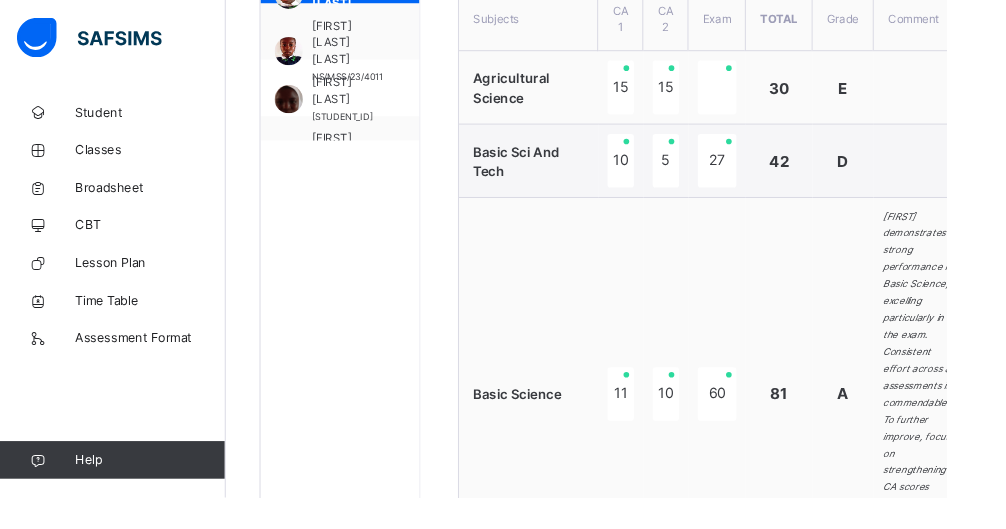 click on "[FIRST] [LAST] [LAST]" at bounding box center (369, 45) 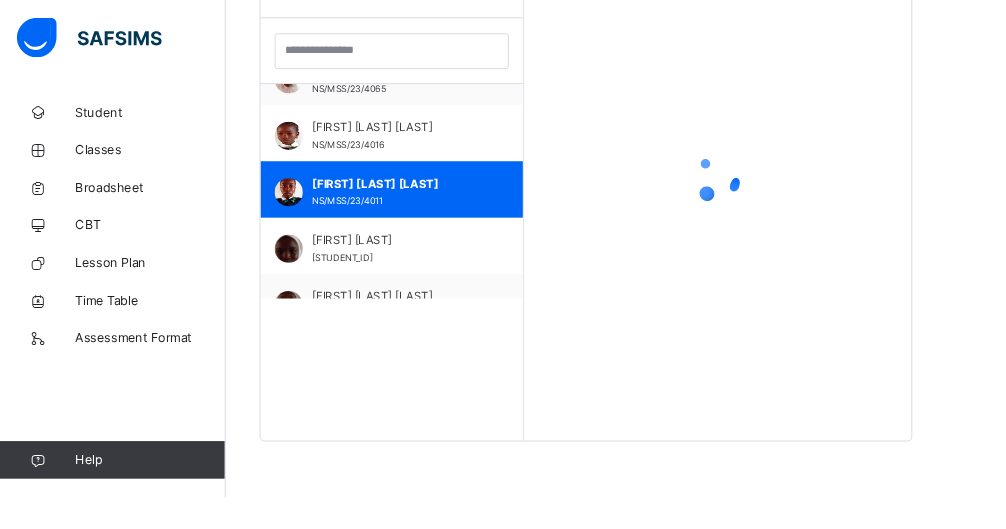 scroll, scrollTop: 579, scrollLeft: 0, axis: vertical 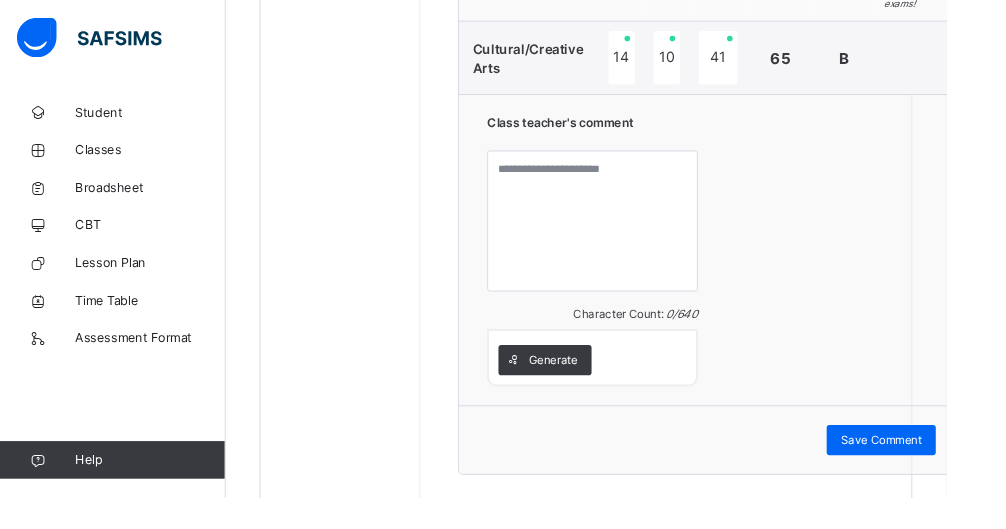 click on "Generate" at bounding box center [588, 383] 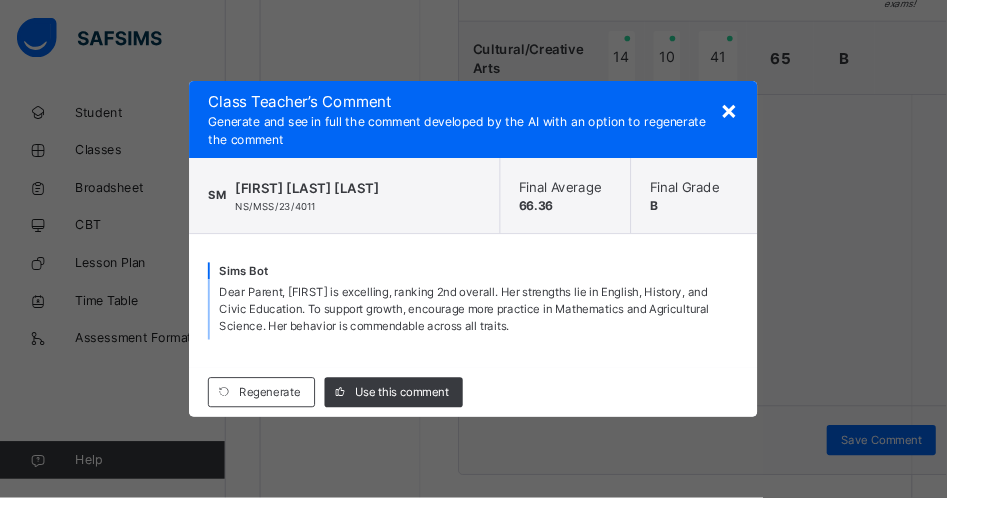 click on "Use this comment" at bounding box center [427, 417] 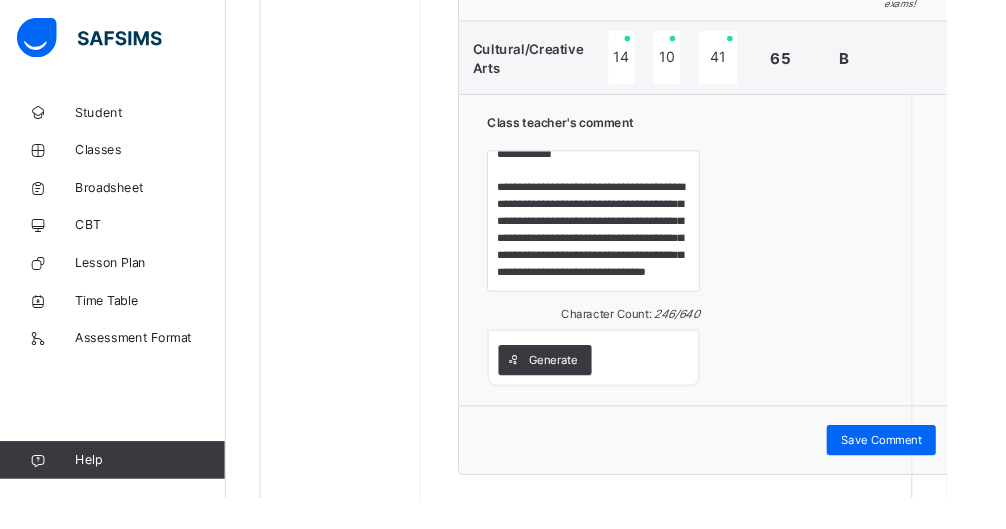 scroll, scrollTop: 33, scrollLeft: 0, axis: vertical 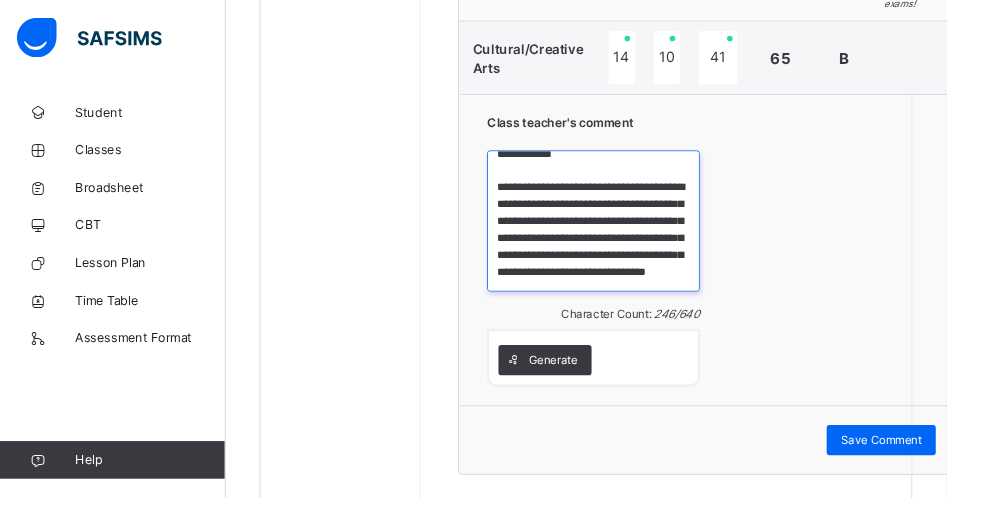 click on "**********" at bounding box center [631, 235] 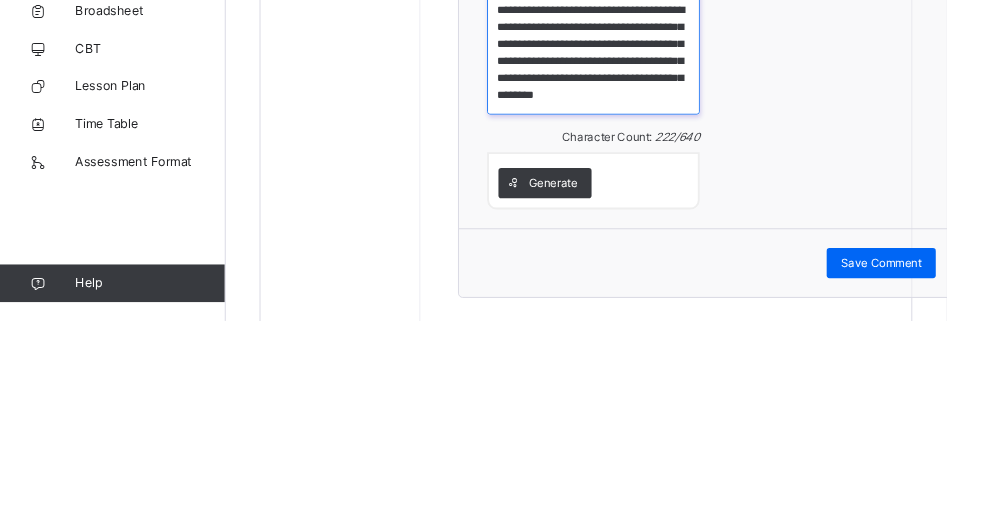 scroll, scrollTop: 2067, scrollLeft: 0, axis: vertical 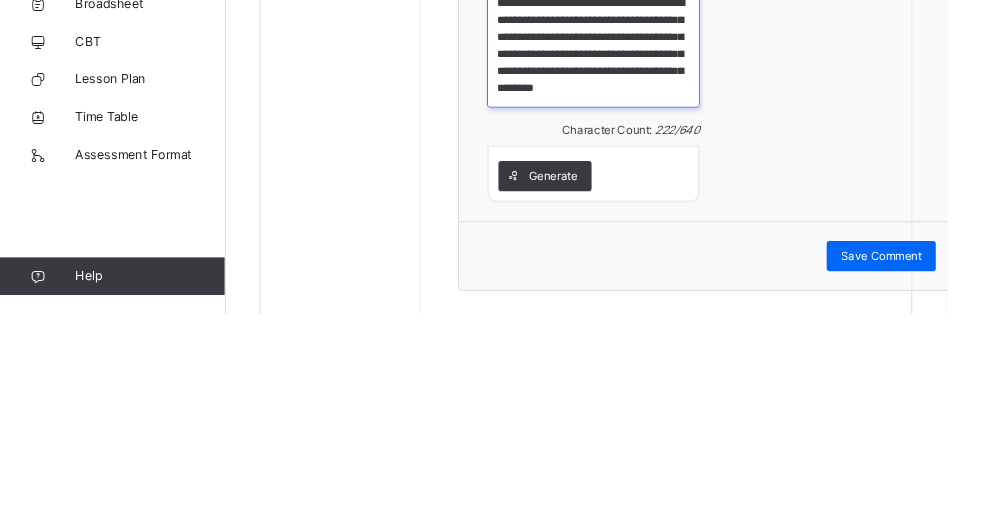 type on "**********" 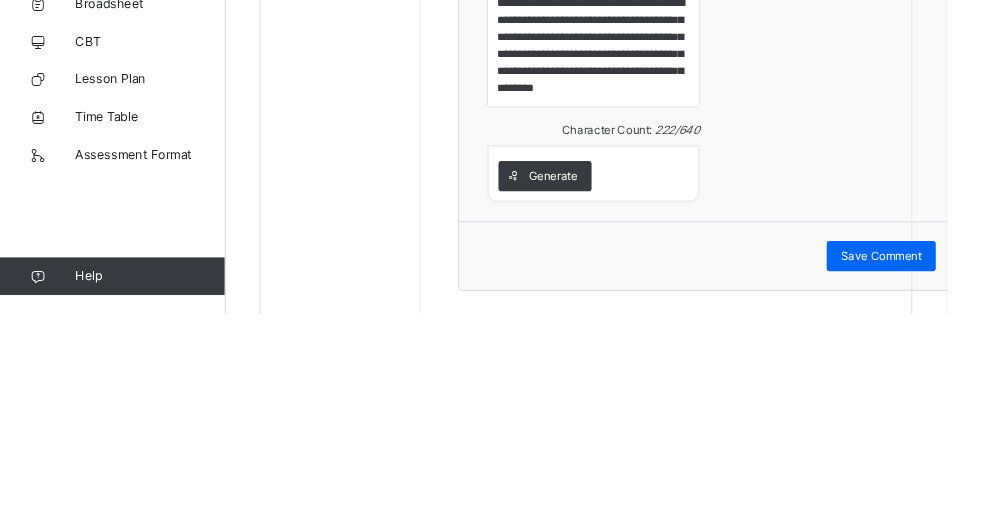 click on "Save Comment" at bounding box center [937, 468] 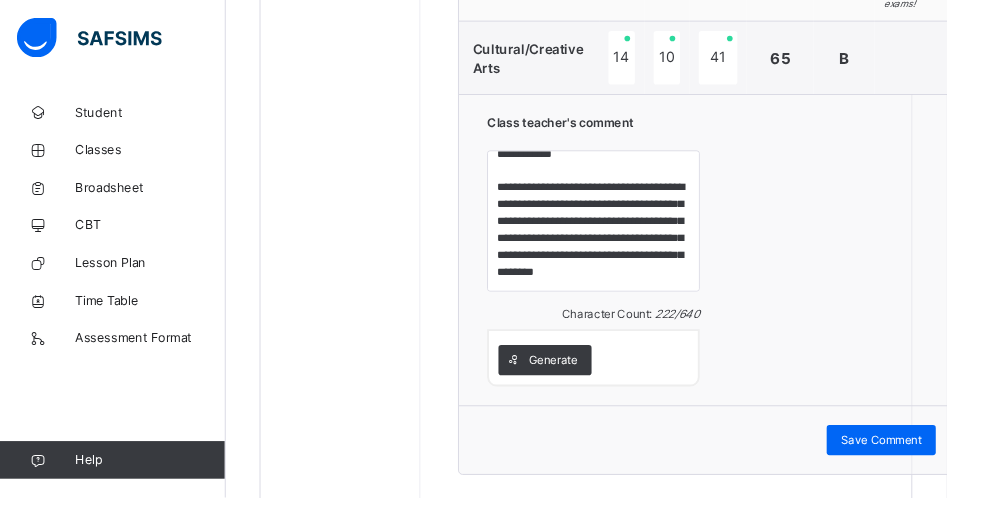click on "Save Comment" at bounding box center (937, 468) 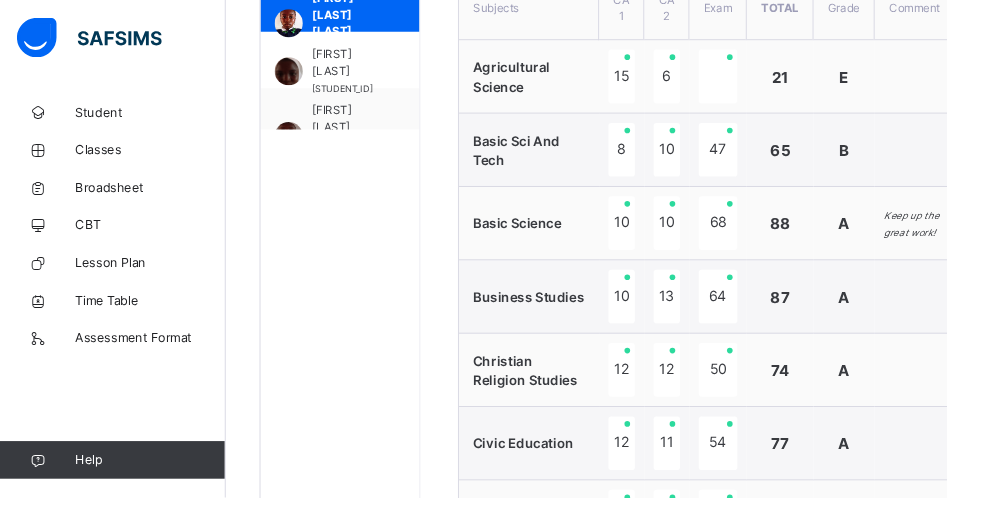scroll, scrollTop: 763, scrollLeft: 0, axis: vertical 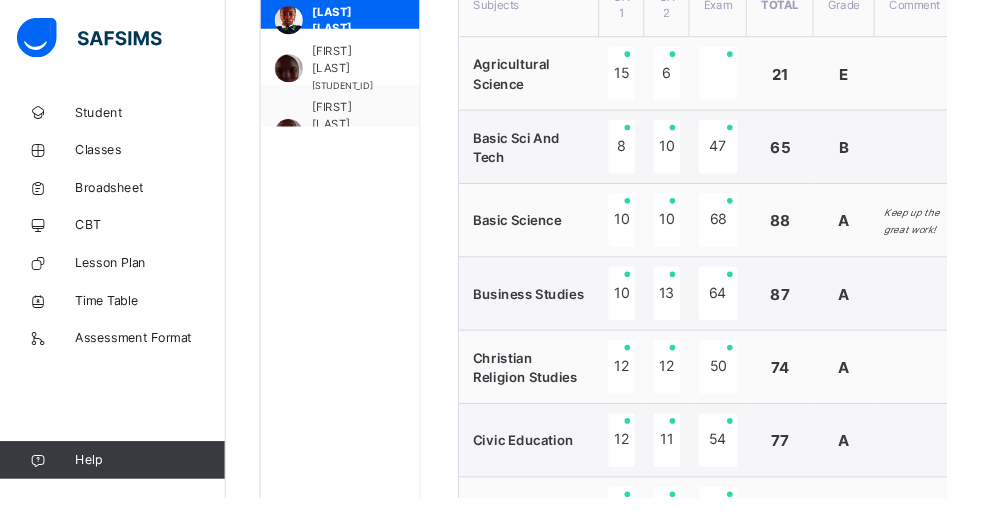 click on "[FIRST] [LAST]" at bounding box center (366, 64) 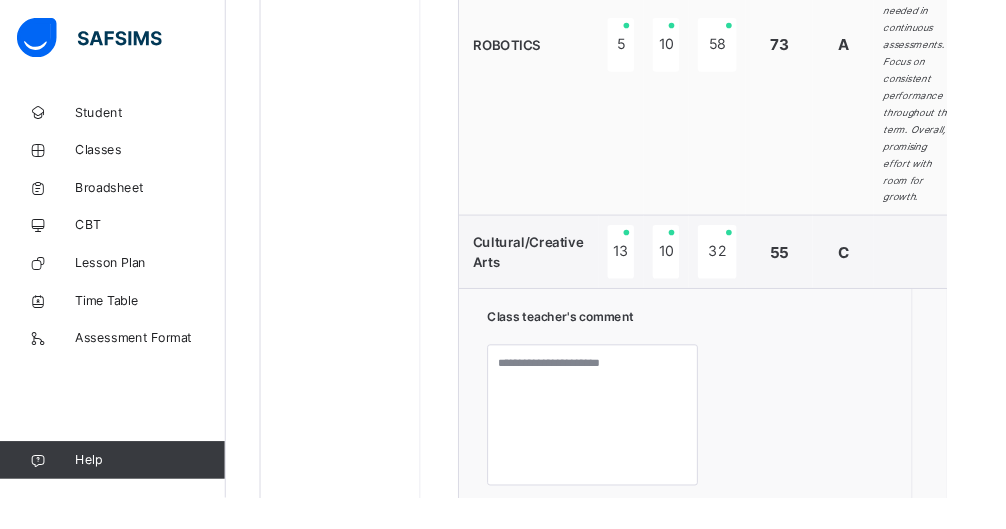 scroll, scrollTop: 2602, scrollLeft: 0, axis: vertical 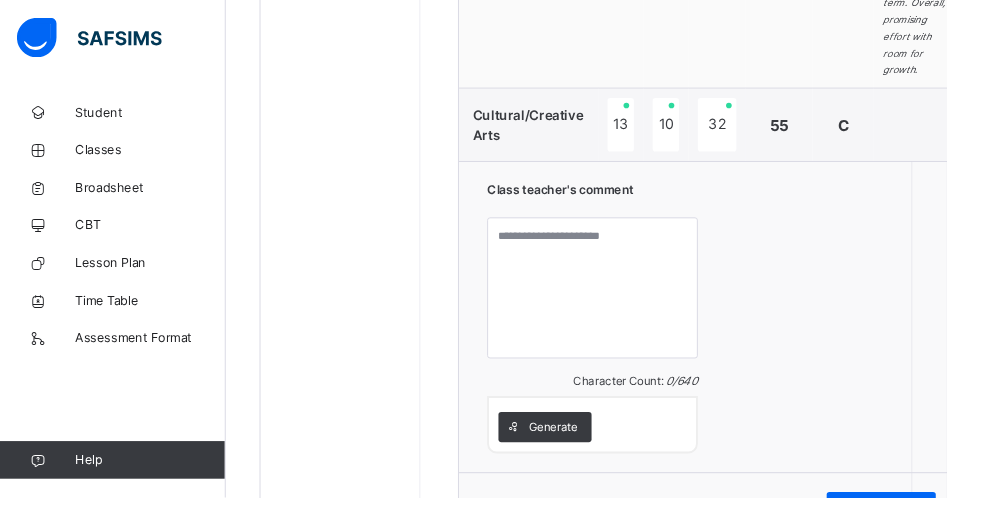 click on "Generate" at bounding box center (588, 454) 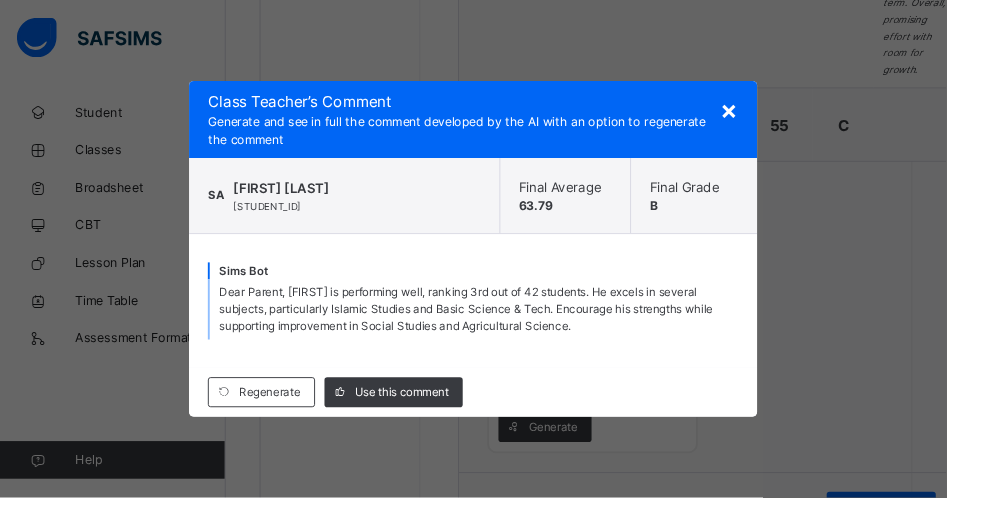 click on "Use this comment" at bounding box center (427, 417) 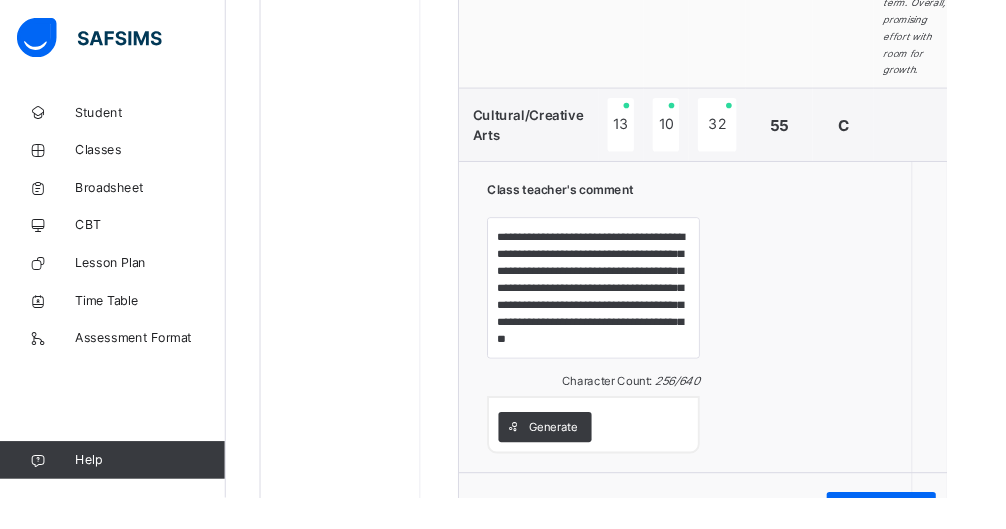 scroll, scrollTop: 51, scrollLeft: 0, axis: vertical 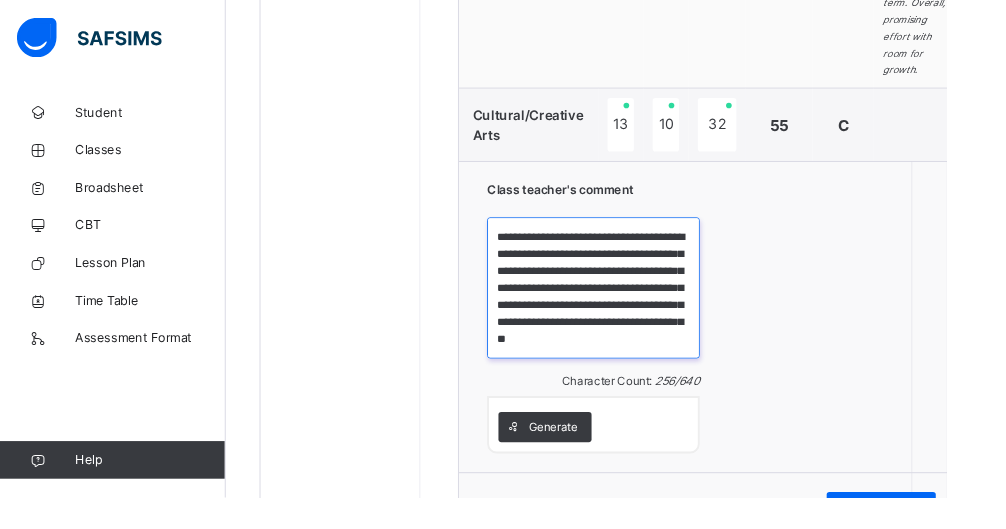click on "**********" at bounding box center [631, 306] 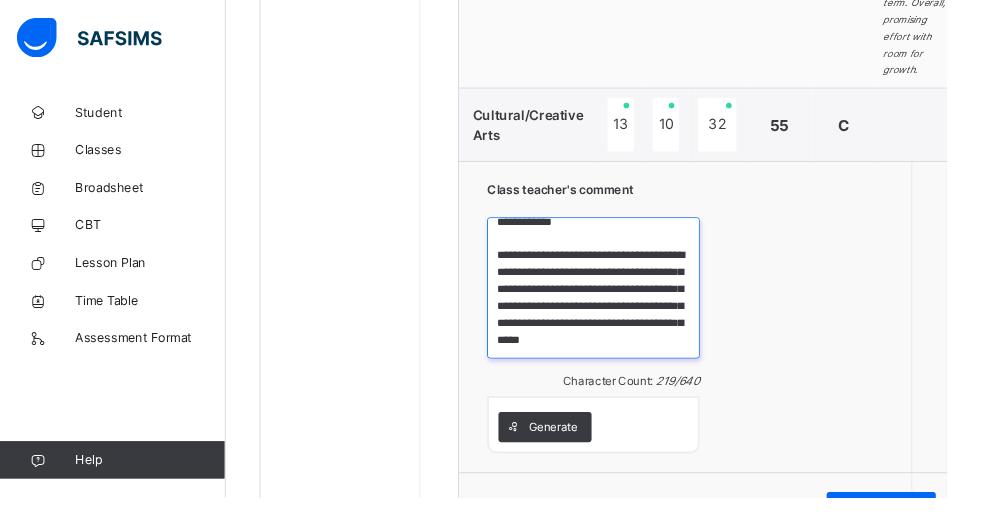 scroll, scrollTop: 33, scrollLeft: 0, axis: vertical 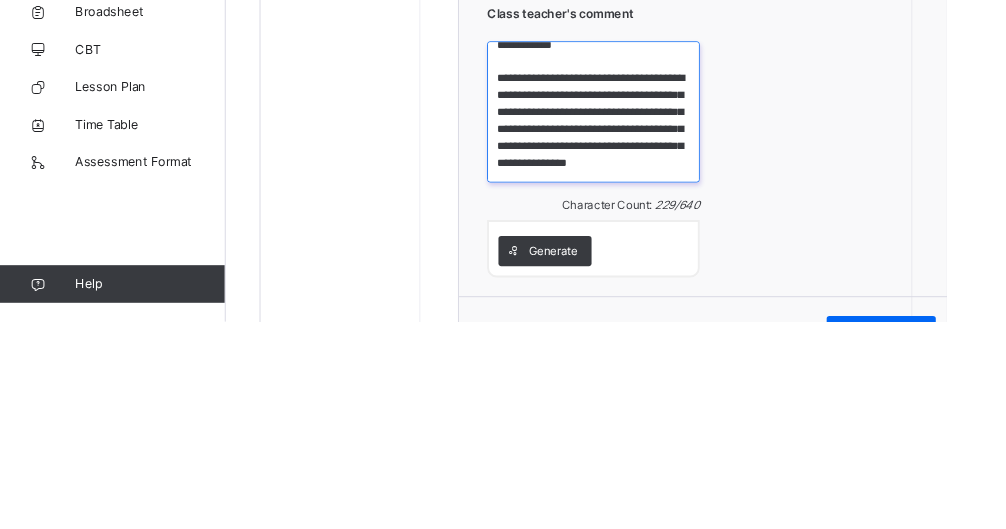 type on "**********" 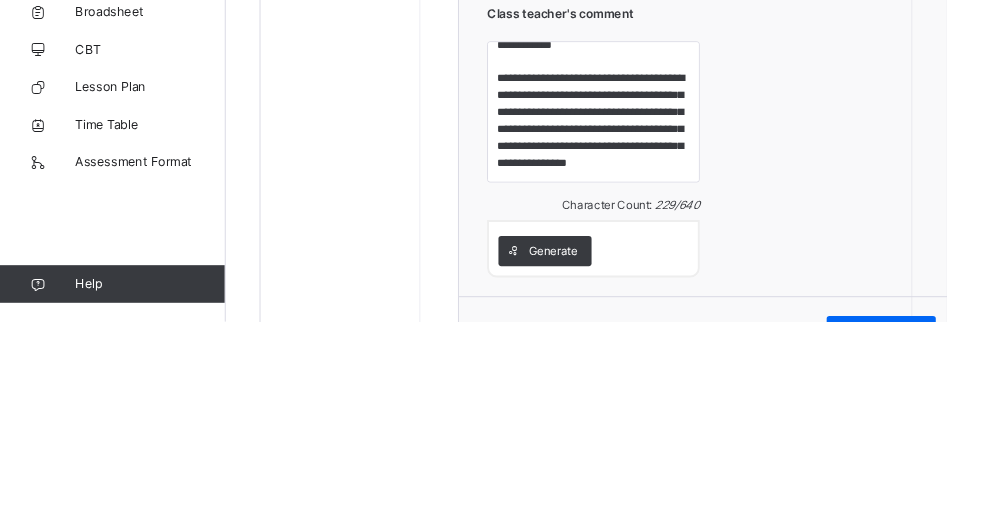 click on "Save Comment" at bounding box center [937, 539] 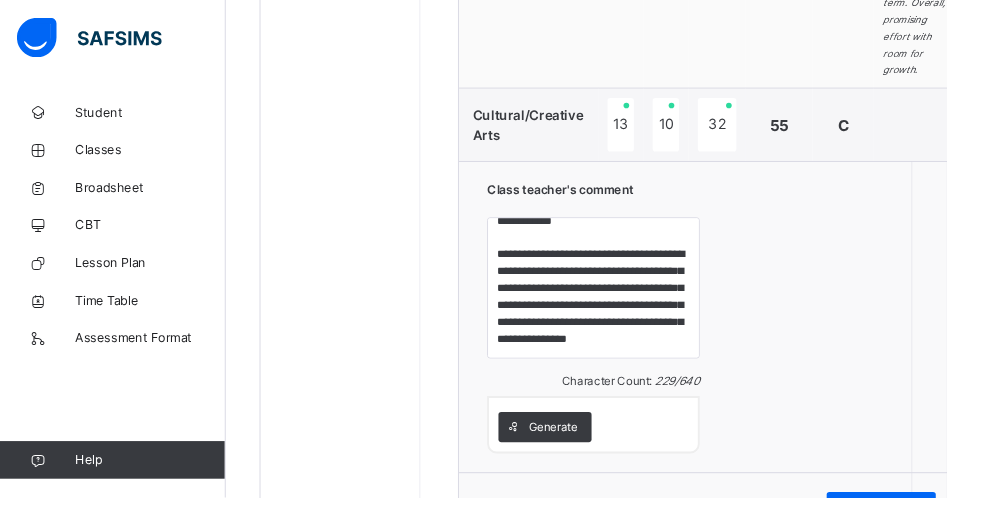 click on "Save Comment" at bounding box center (937, 539) 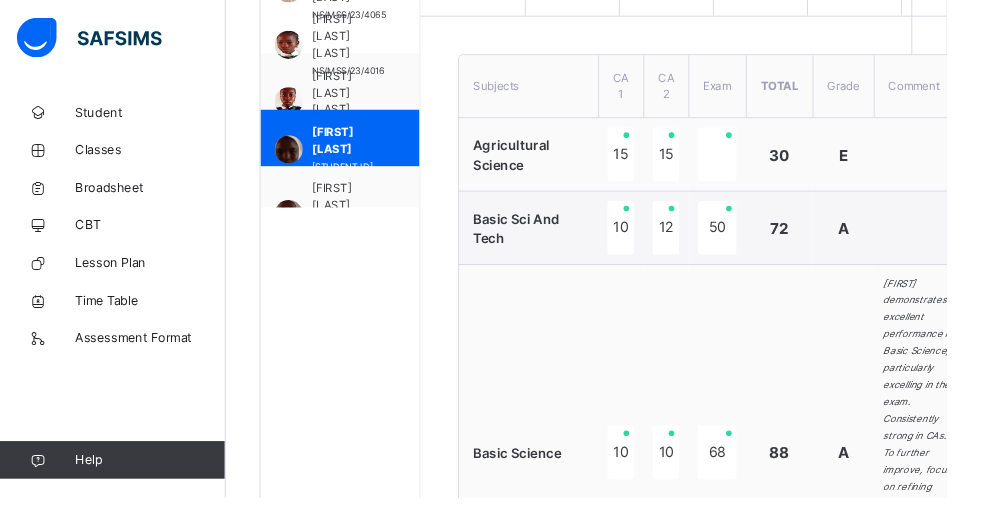 scroll, scrollTop: 676, scrollLeft: 0, axis: vertical 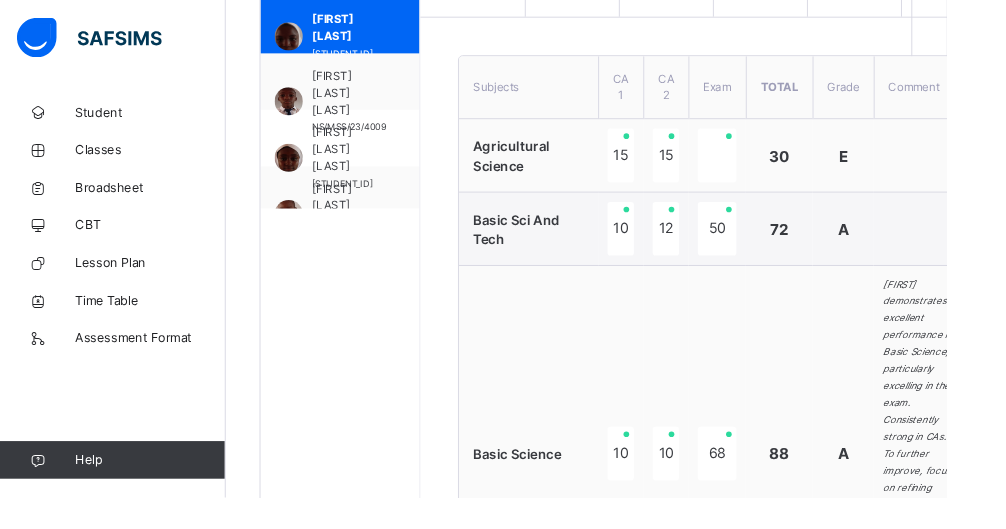 click on "[FIRST] [LAST] [LAST]" at bounding box center (371, 99) 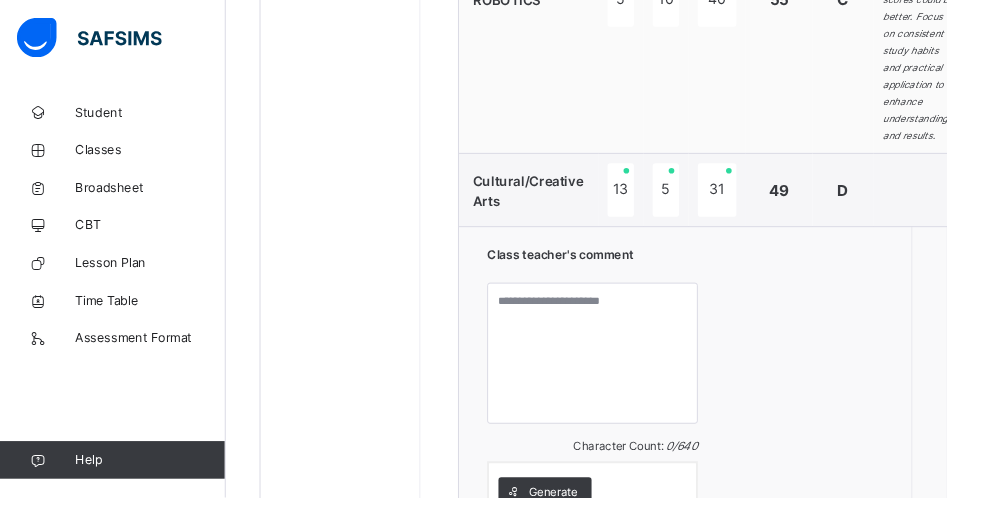 scroll, scrollTop: 2584, scrollLeft: 0, axis: vertical 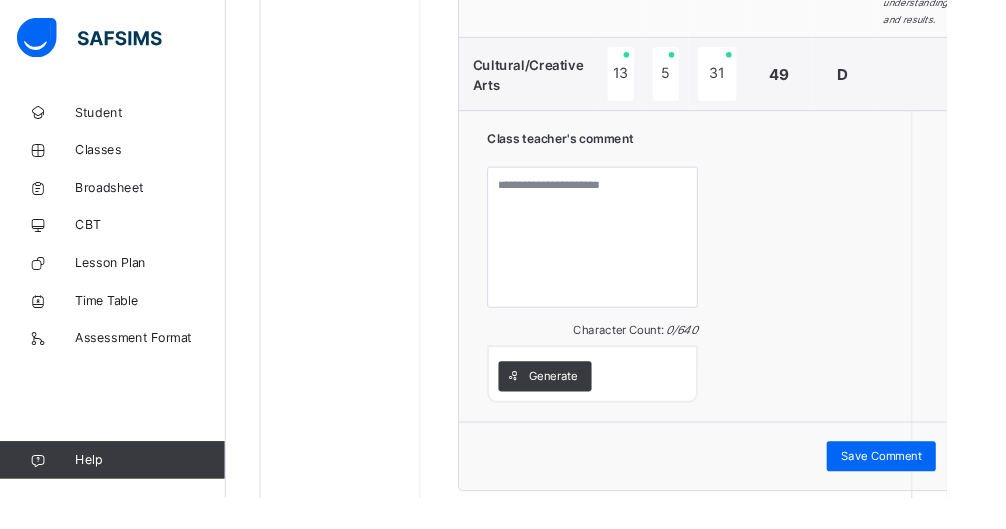 click on "Generate" at bounding box center (588, 400) 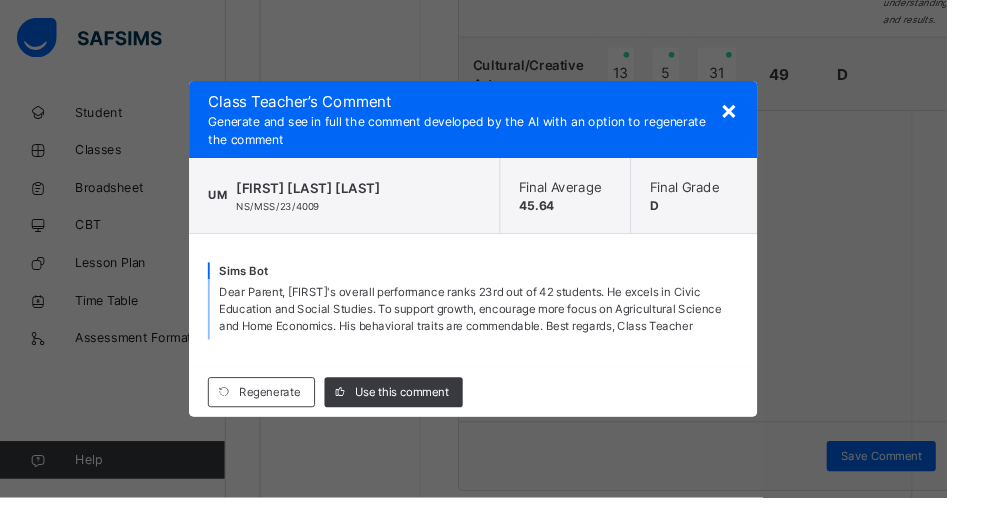 click on "Use this comment" at bounding box center (427, 417) 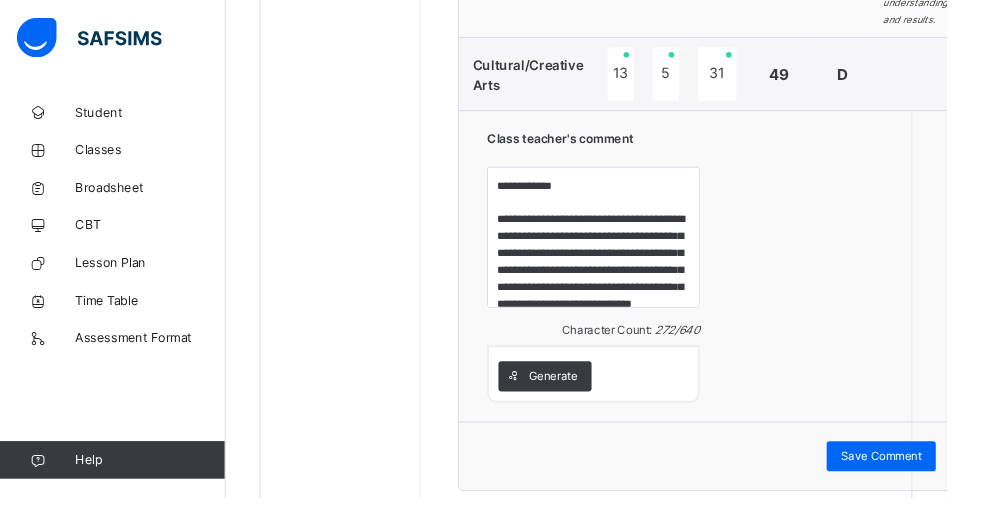 click on "Save Comment" at bounding box center (937, 485) 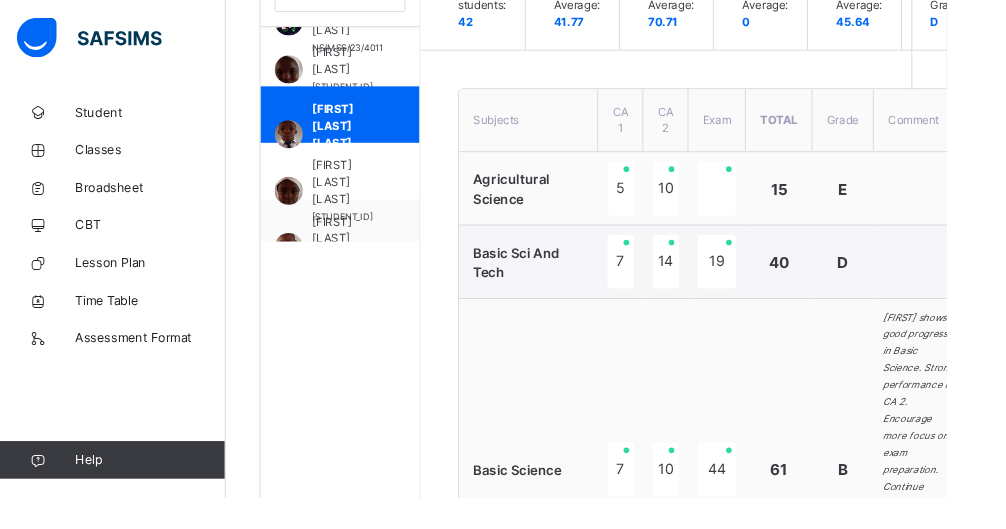 scroll, scrollTop: 637, scrollLeft: 0, axis: vertical 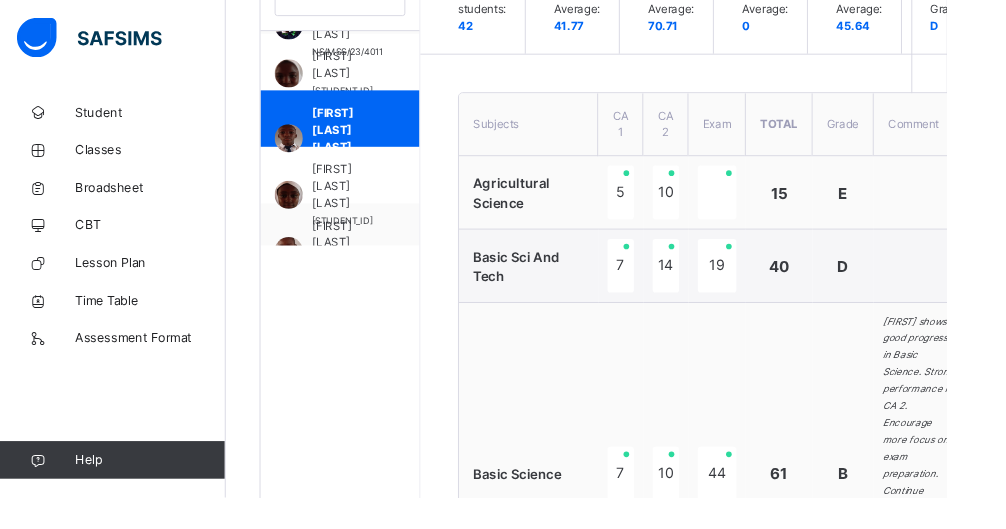 click on "[FIRST] [LAST] [LAST]" at bounding box center (366, 198) 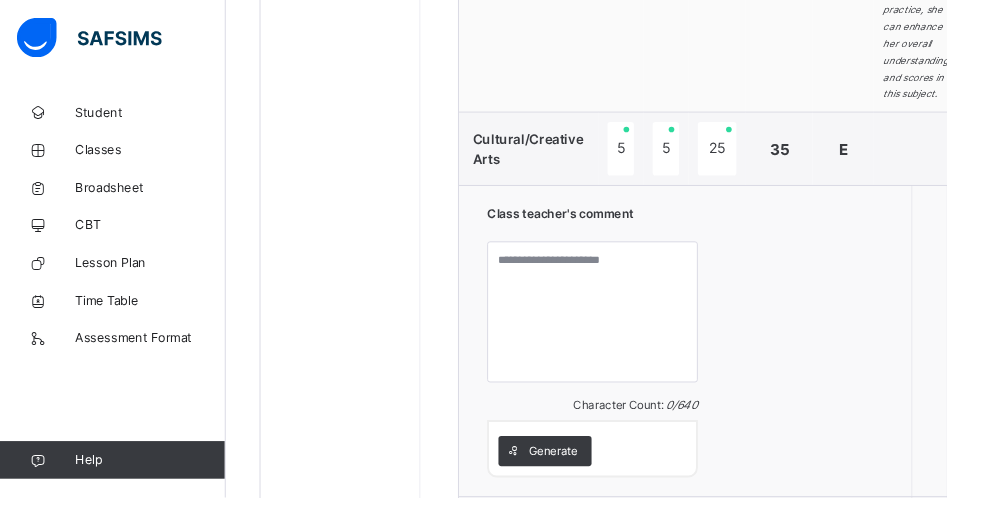 scroll, scrollTop: 2638, scrollLeft: 0, axis: vertical 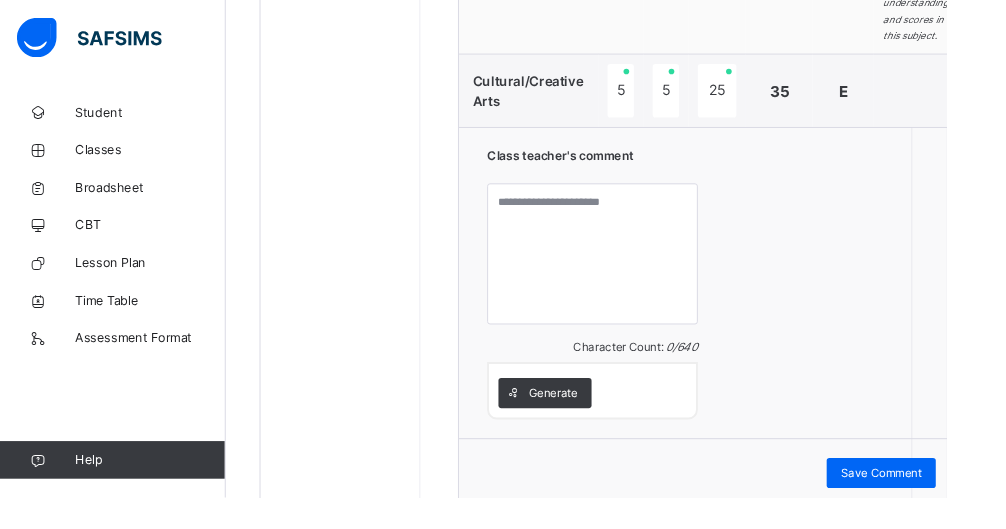 click on "Generate" at bounding box center (588, 418) 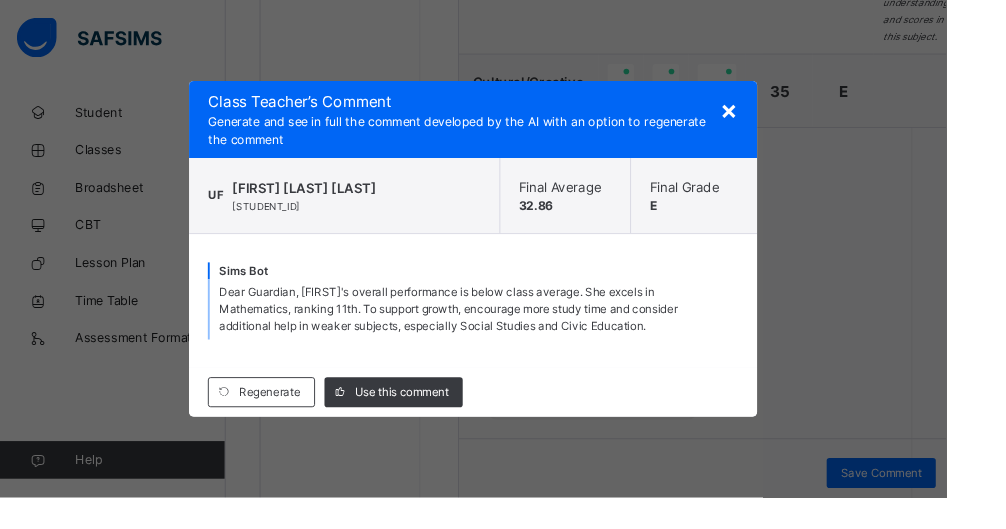 click on "Use this comment" at bounding box center (427, 417) 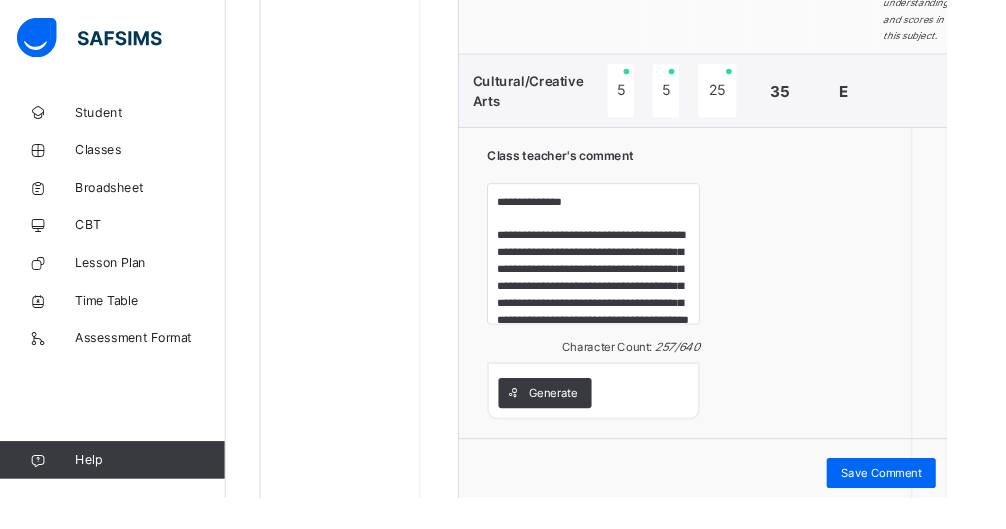 click on "Save Comment" at bounding box center (937, 503) 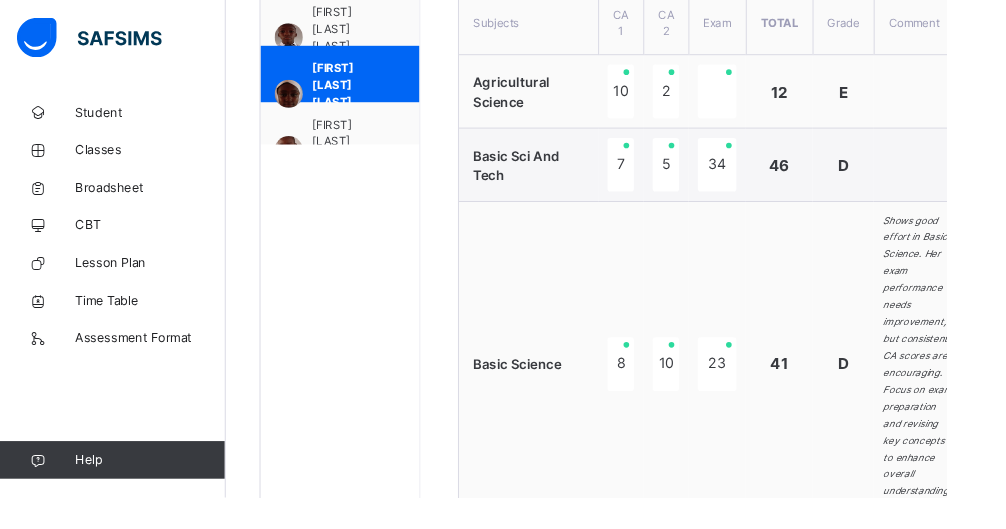 scroll, scrollTop: 739, scrollLeft: 0, axis: vertical 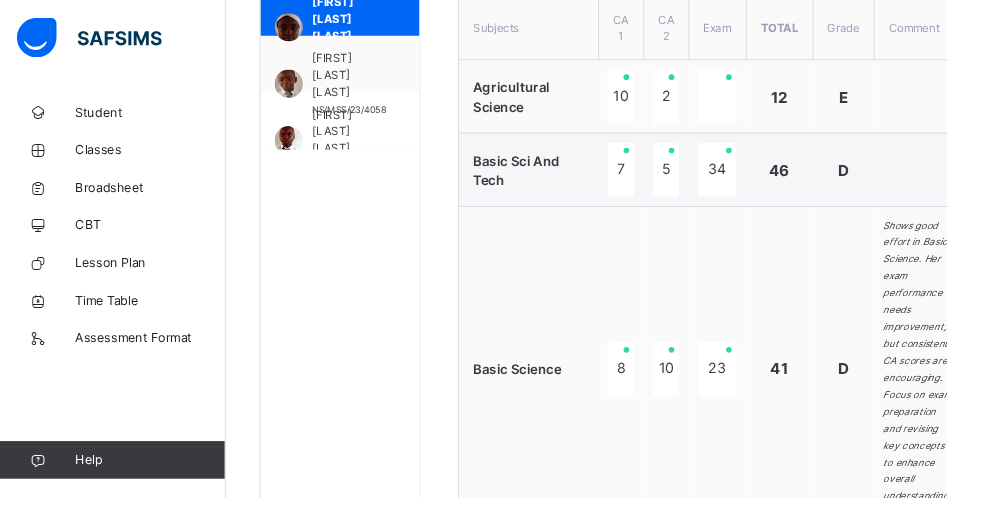 click on "[FIRST] [LAST] [LAST]" at bounding box center [371, 80] 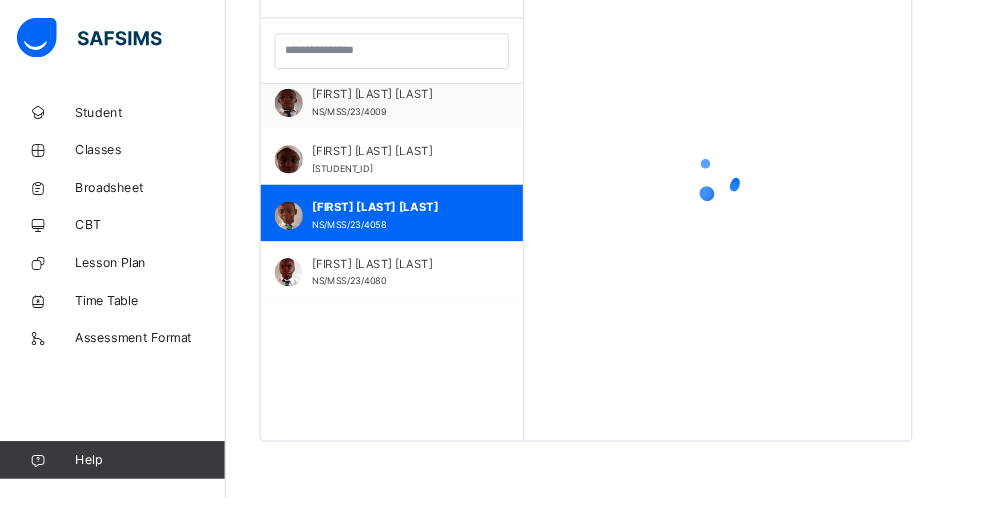 scroll, scrollTop: 579, scrollLeft: 0, axis: vertical 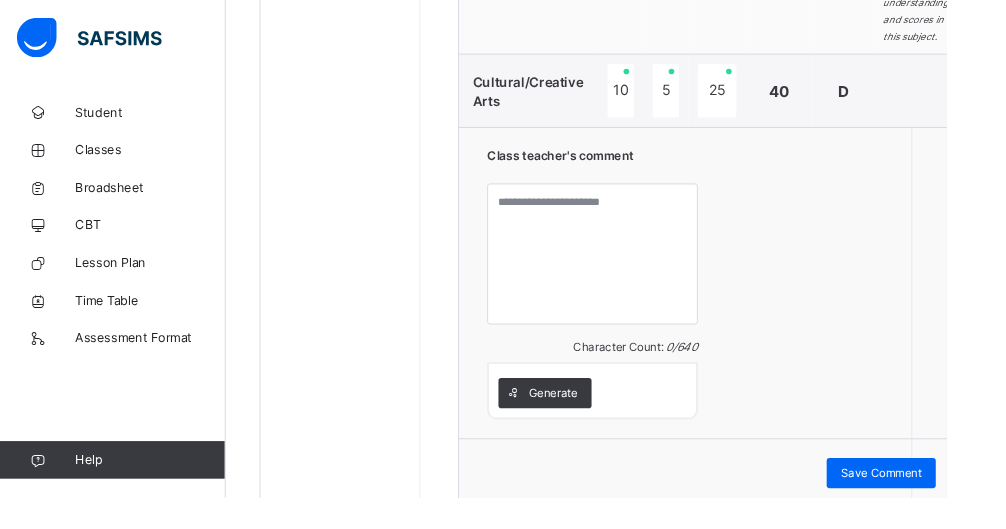click on "Generate" at bounding box center (588, 418) 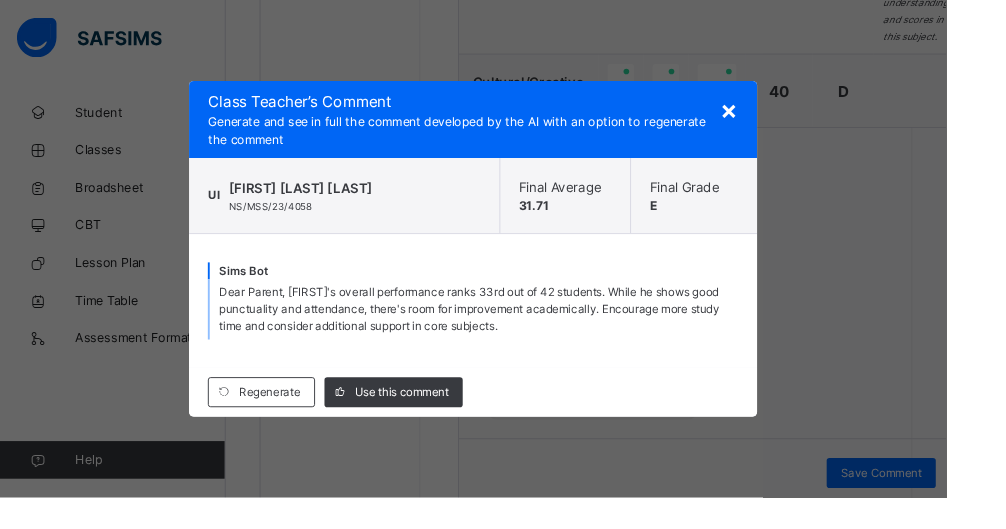 click on "Use this comment" at bounding box center (427, 417) 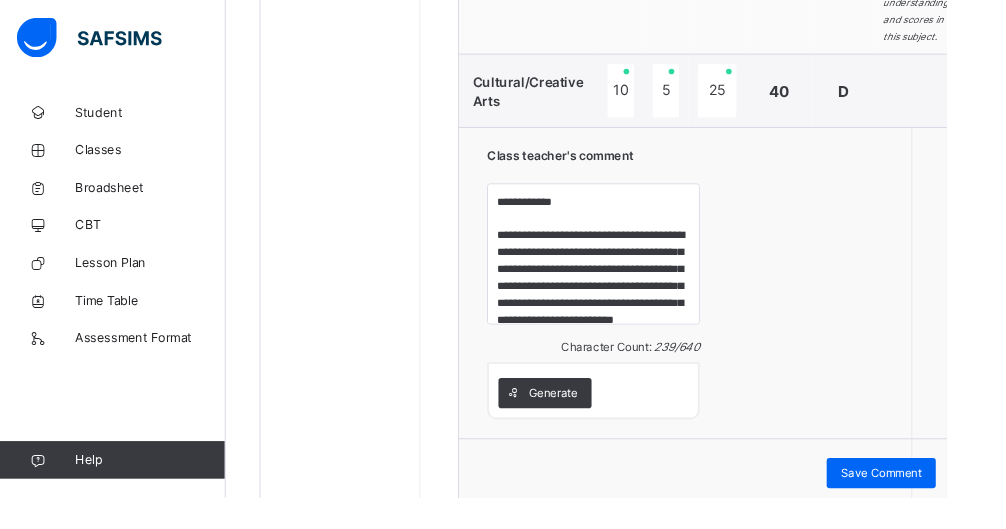 click on "Save Comment" at bounding box center [937, 503] 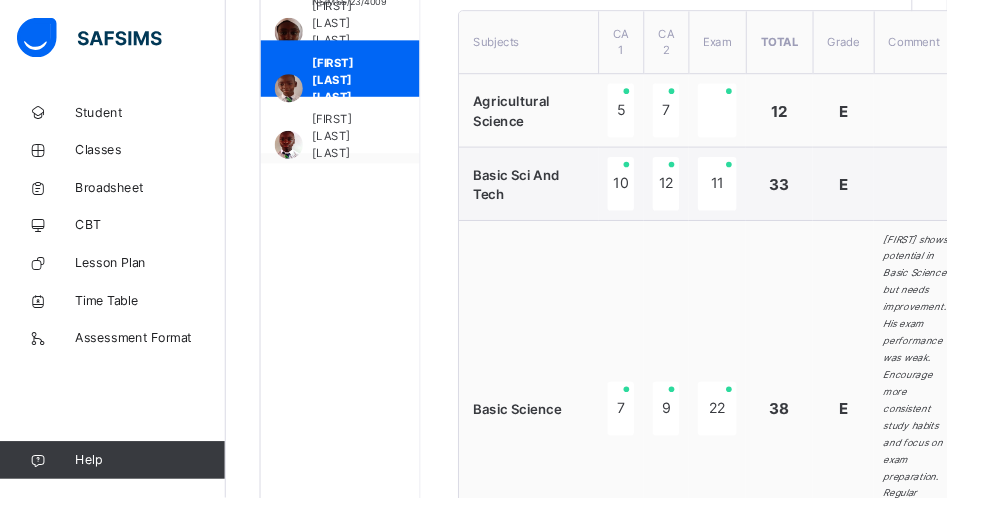 scroll, scrollTop: 724, scrollLeft: 0, axis: vertical 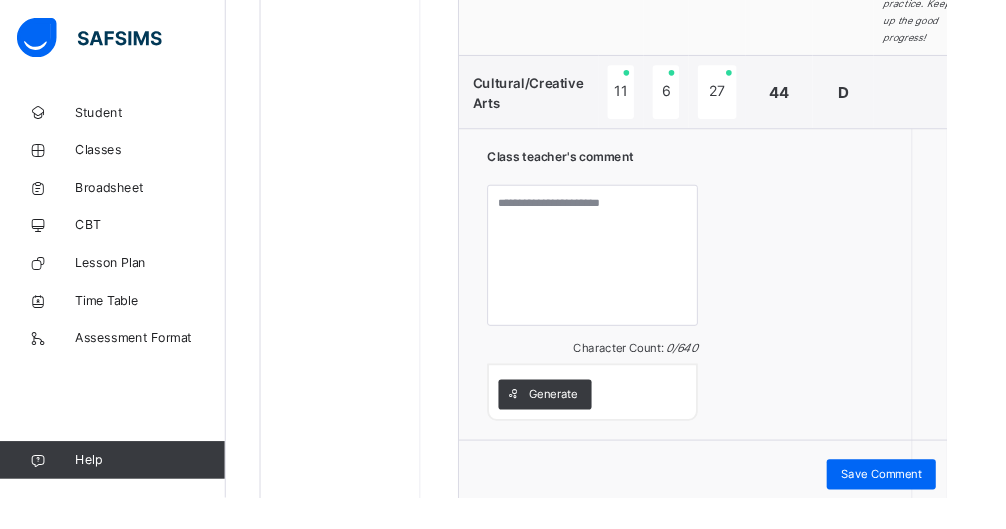 click on "Generate" at bounding box center [588, 419] 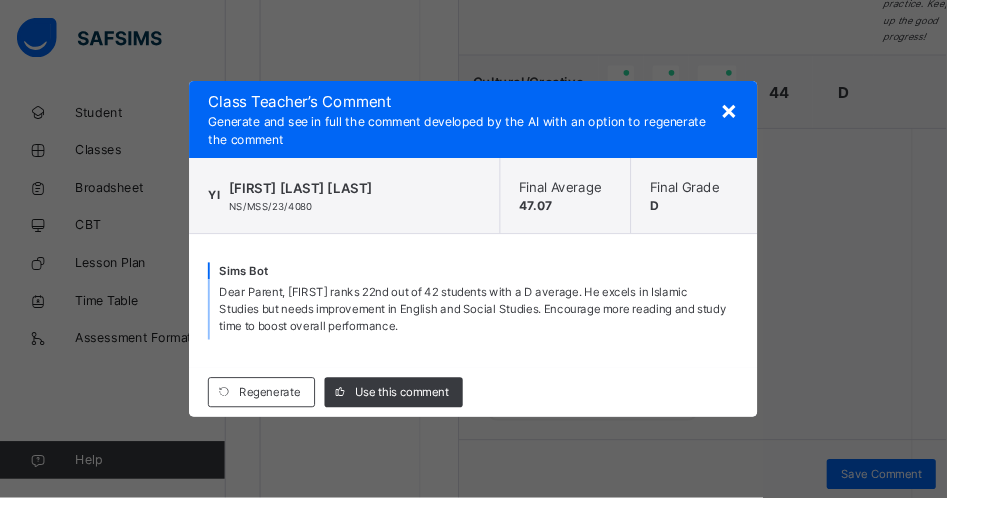 click on "Use this comment" at bounding box center [427, 417] 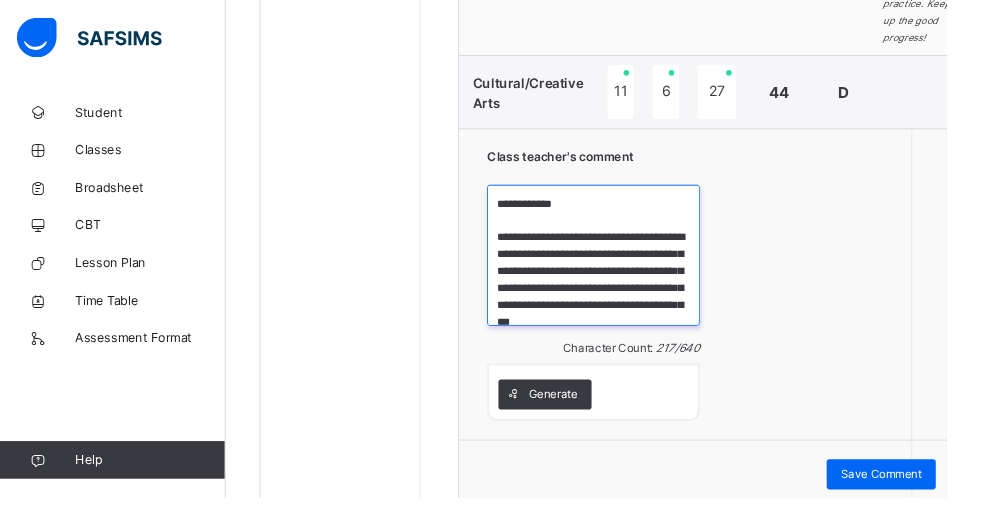 click on "**********" at bounding box center (631, 271) 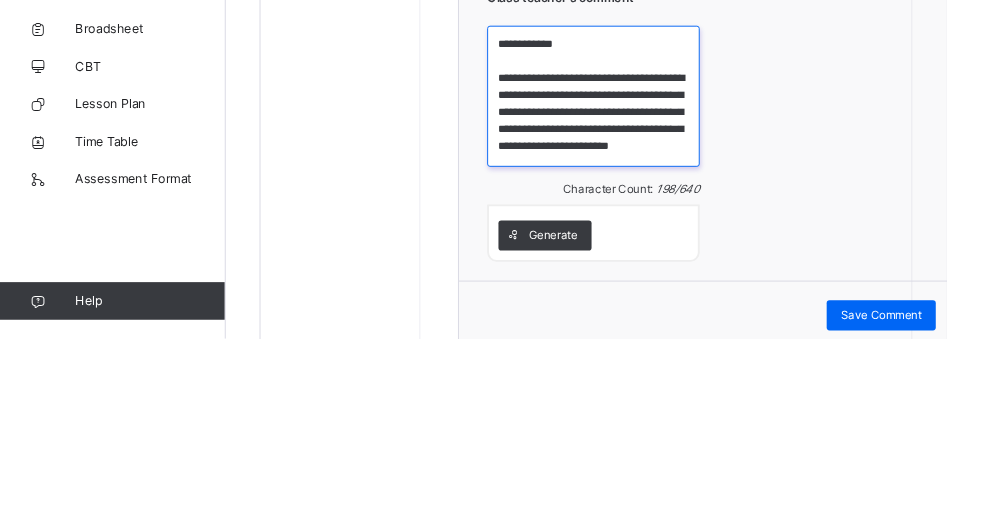 scroll, scrollTop: 2547, scrollLeft: 0, axis: vertical 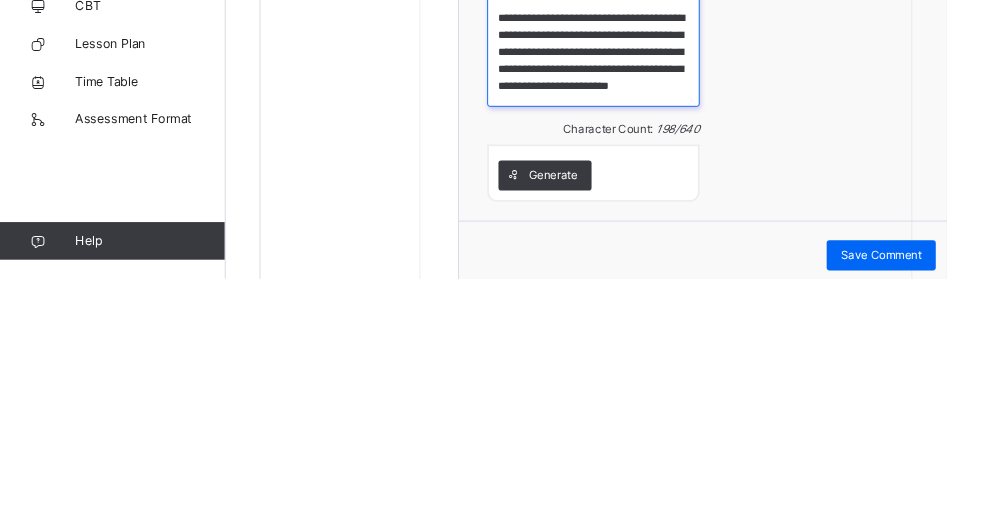 type on "**********" 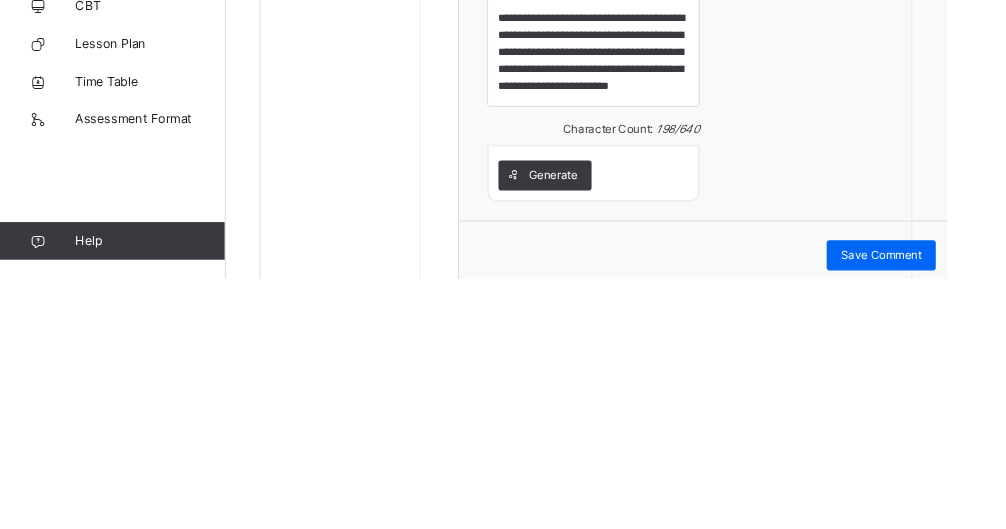 click on "Save Comment" at bounding box center (937, 504) 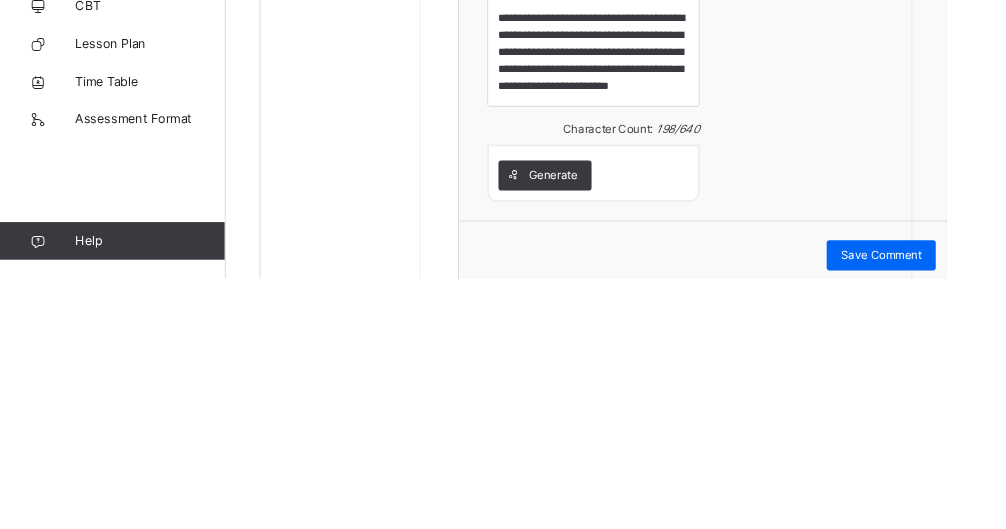 scroll, scrollTop: 2547, scrollLeft: 0, axis: vertical 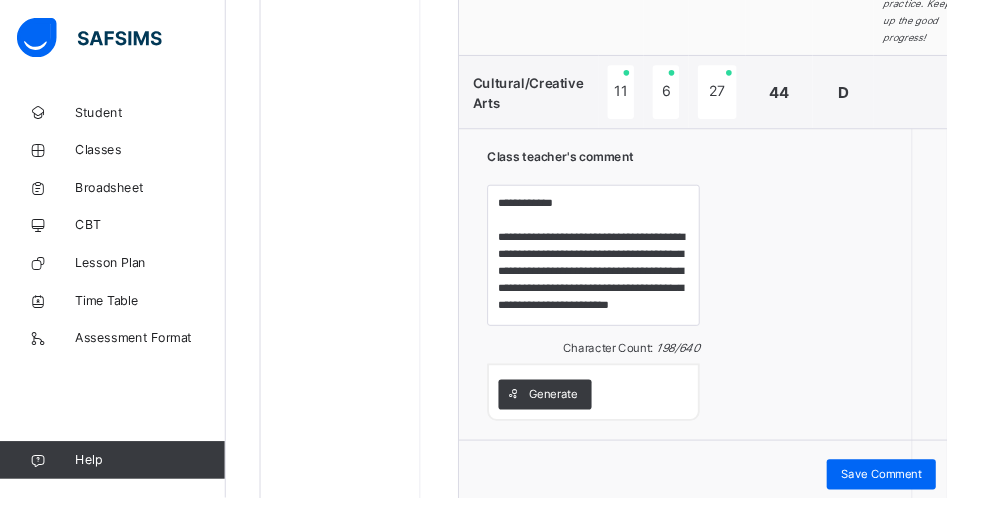 click on "Save Comment" at bounding box center (937, 504) 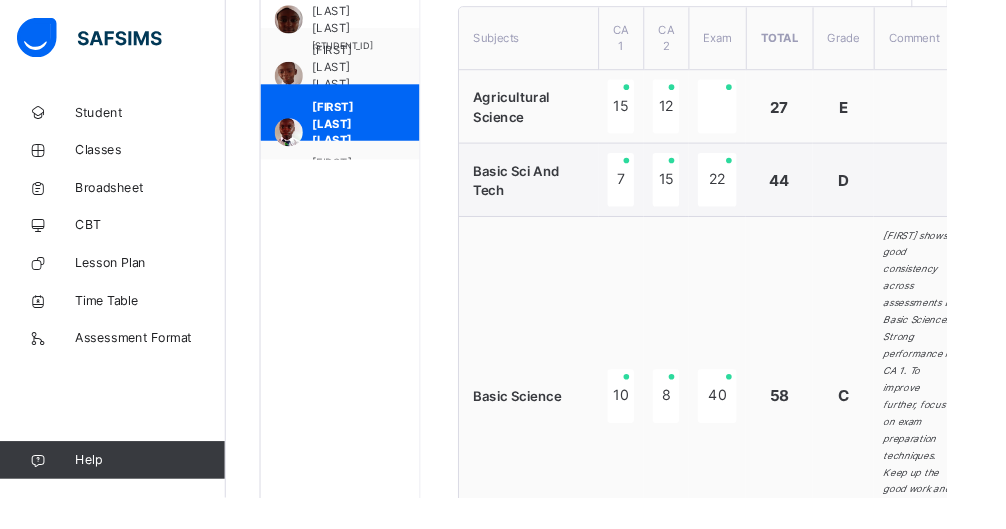 scroll, scrollTop: 724, scrollLeft: 0, axis: vertical 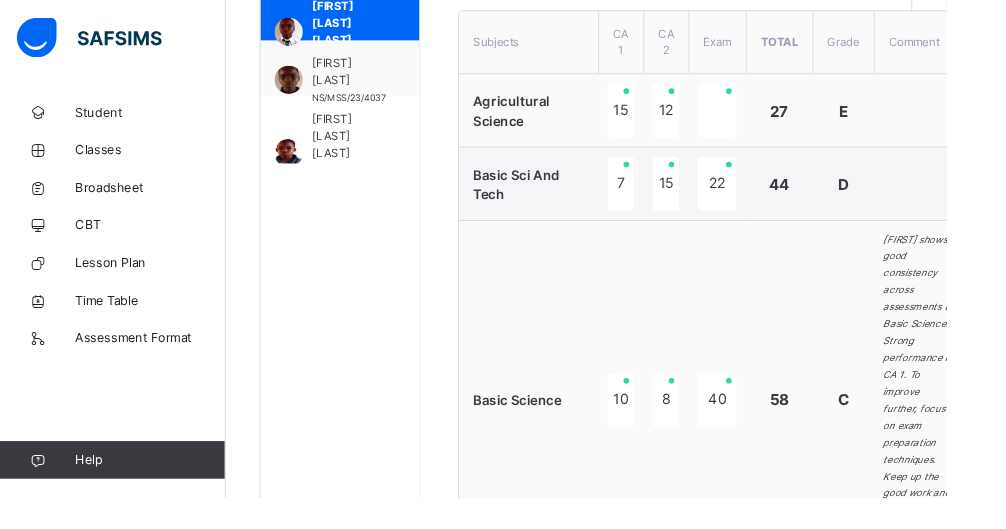 click on "[FIRST] [LAST]" at bounding box center [371, 76] 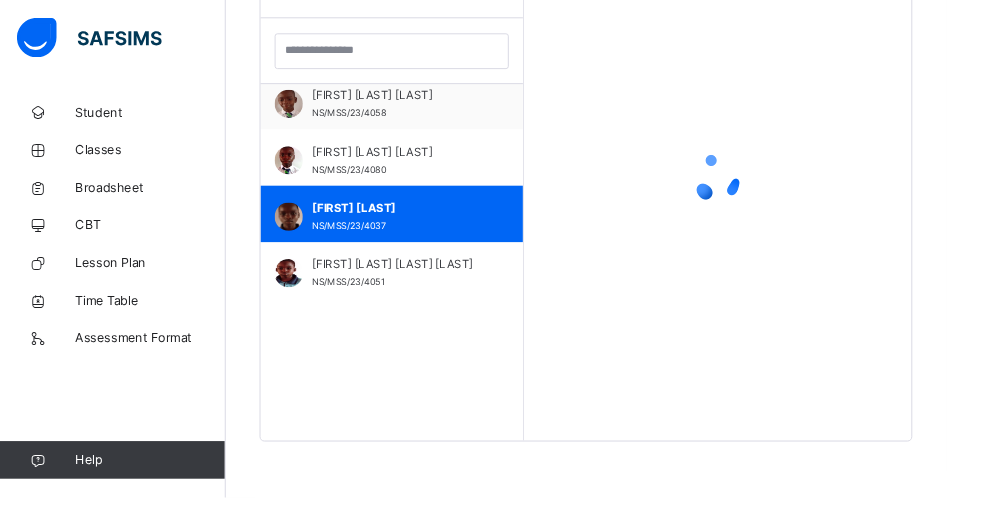 scroll, scrollTop: 579, scrollLeft: 0, axis: vertical 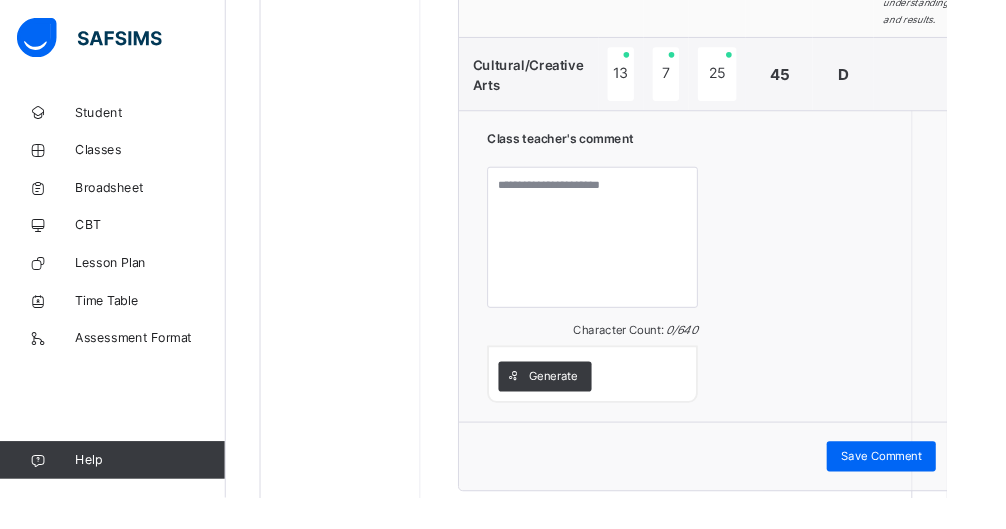 click on "Generate" at bounding box center (588, 400) 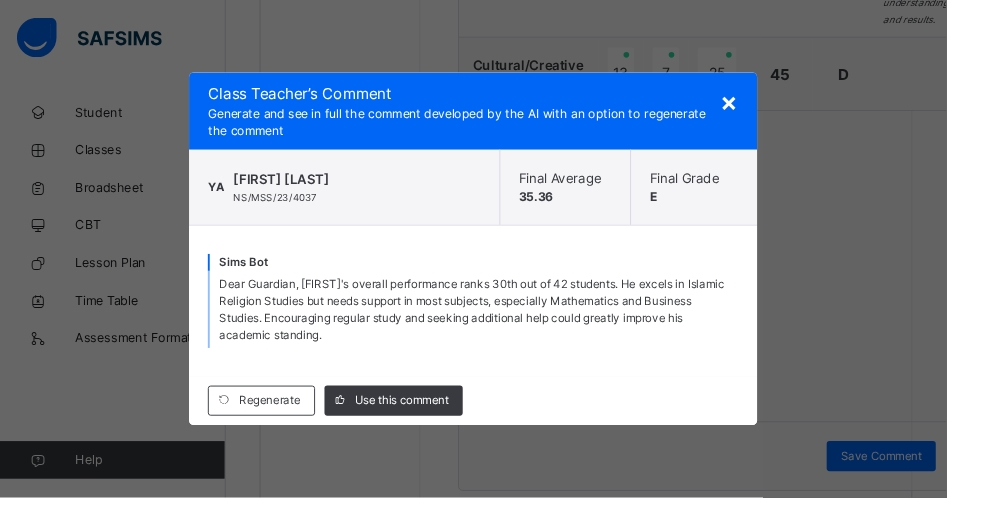 click on "Use this comment" at bounding box center (427, 426) 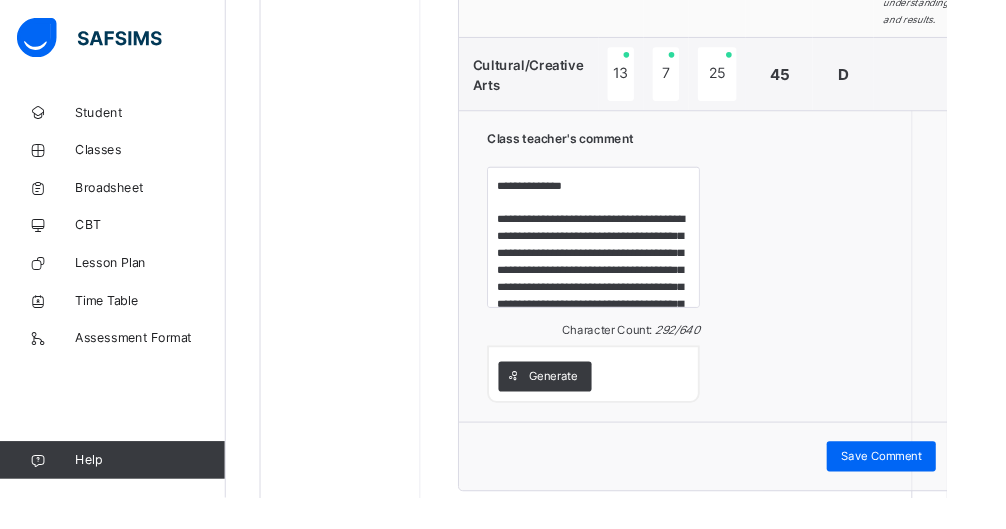 click on "Save Comment" at bounding box center [937, 485] 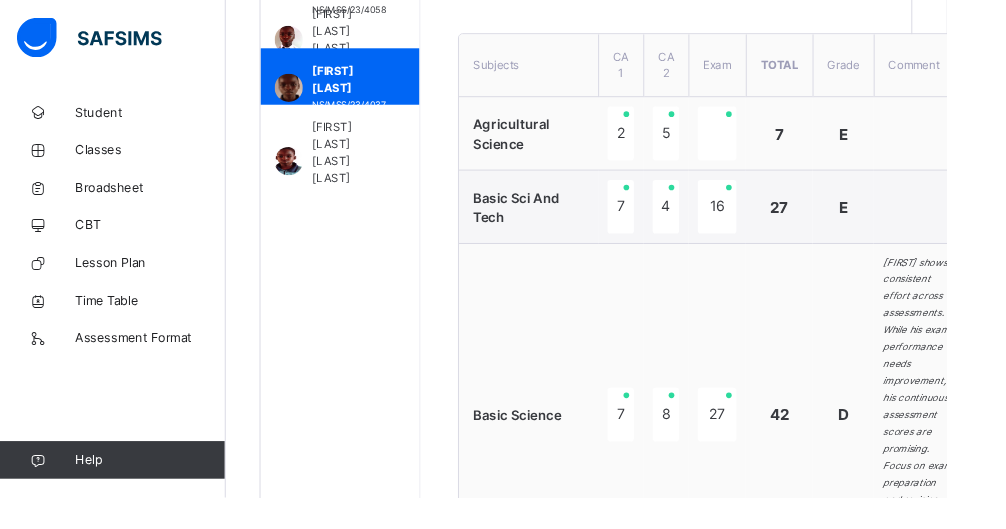 scroll, scrollTop: 701, scrollLeft: 0, axis: vertical 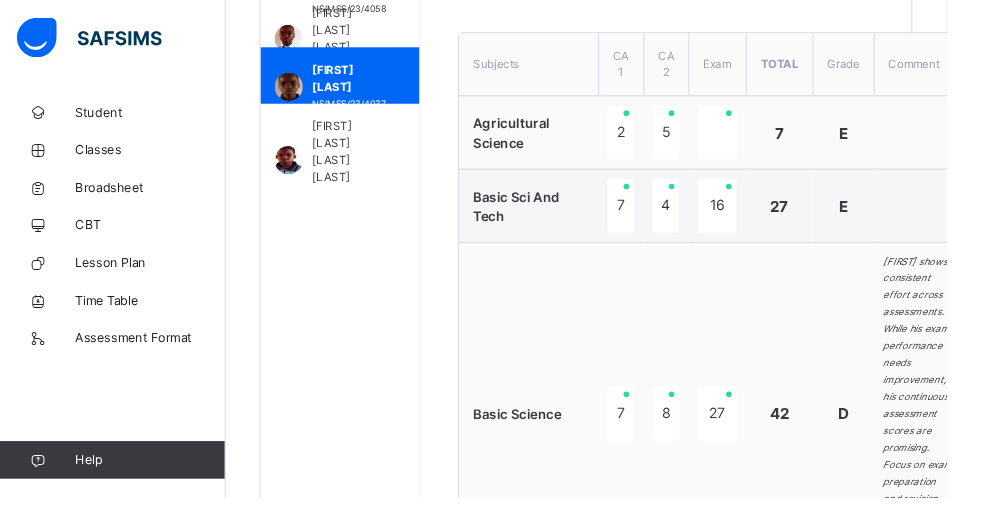 click on "[FIRST] [LAST] [LAST] [LAST]" at bounding box center (370, 161) 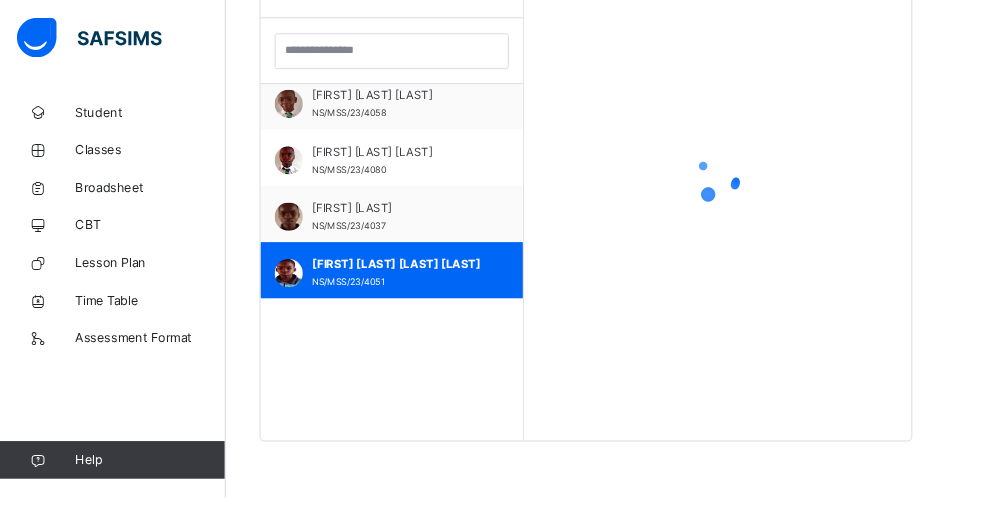 scroll, scrollTop: 579, scrollLeft: 0, axis: vertical 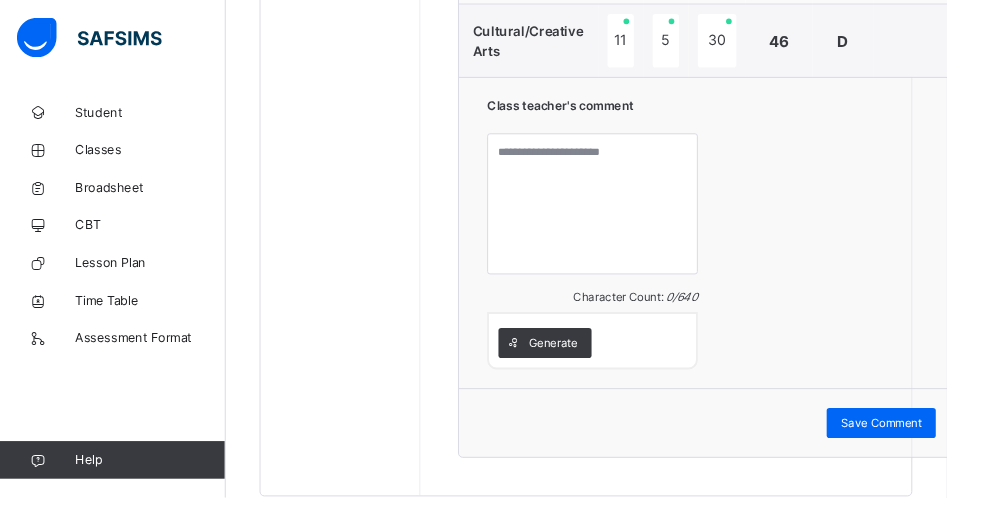 click on "Generate" at bounding box center [588, 365] 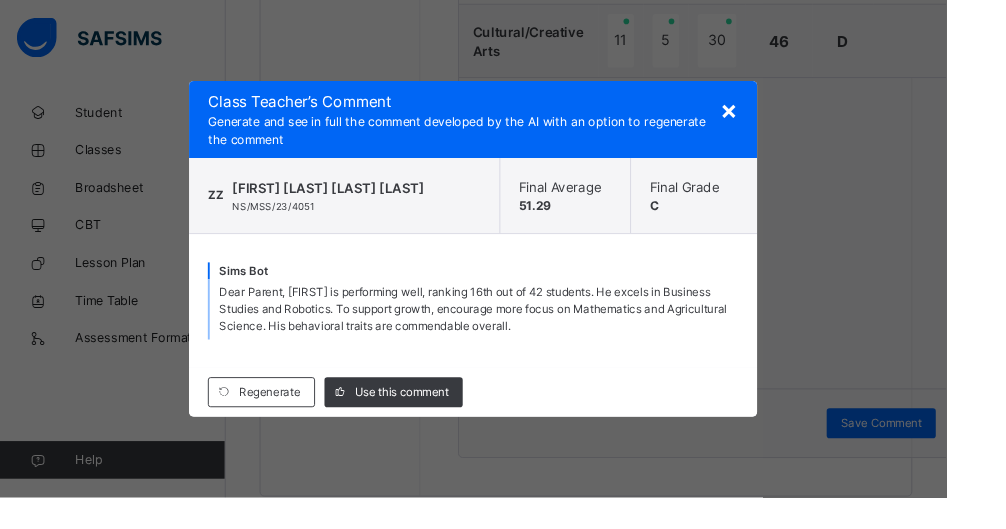 click on "Use this comment" at bounding box center (427, 417) 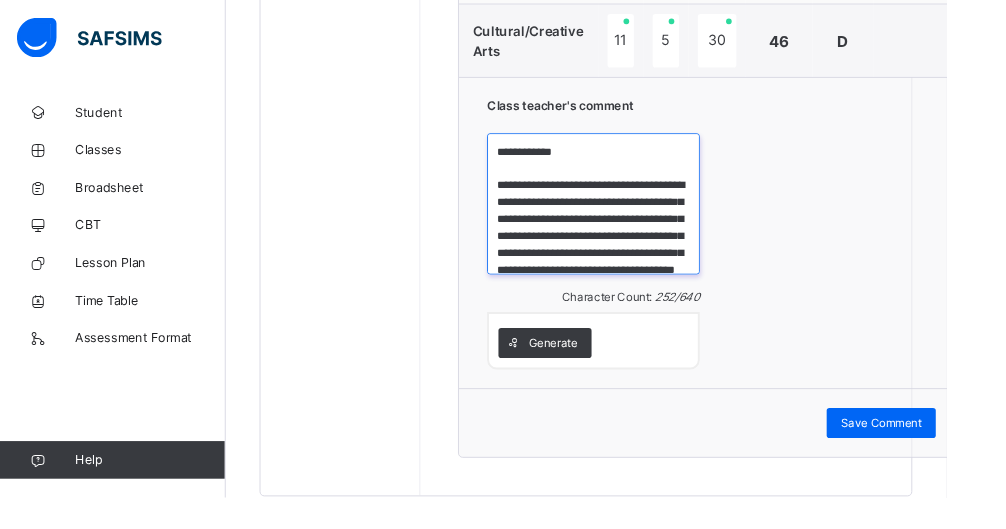 click on "**********" at bounding box center (631, 217) 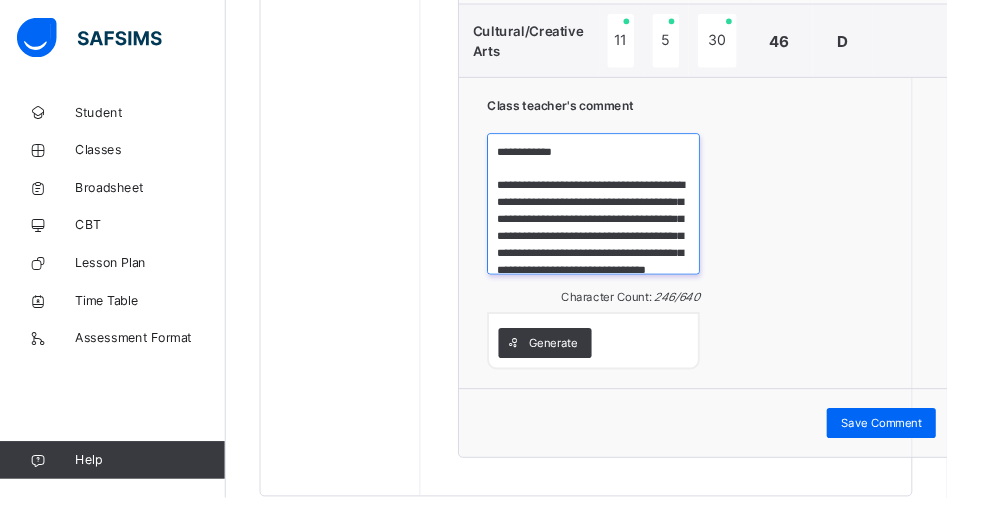 scroll, scrollTop: 33, scrollLeft: 0, axis: vertical 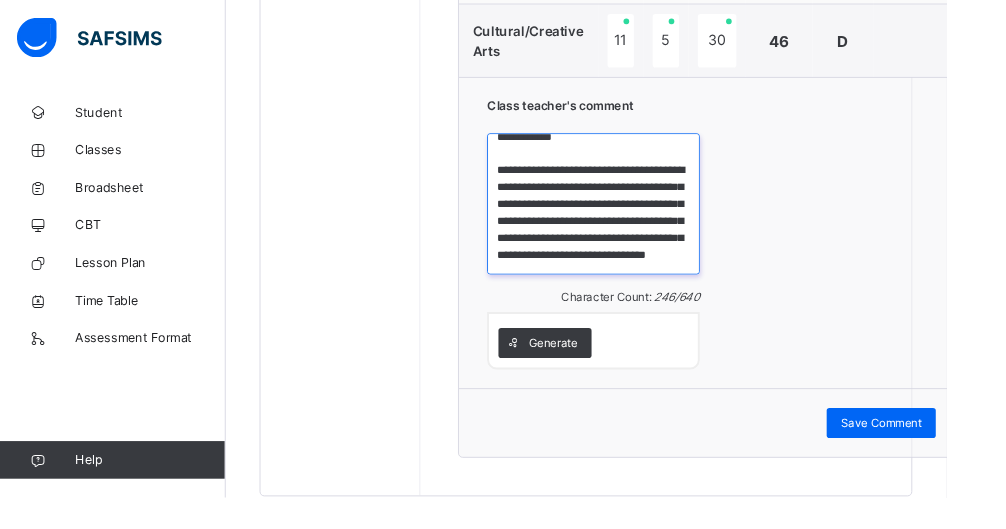 click on "**********" at bounding box center (631, 217) 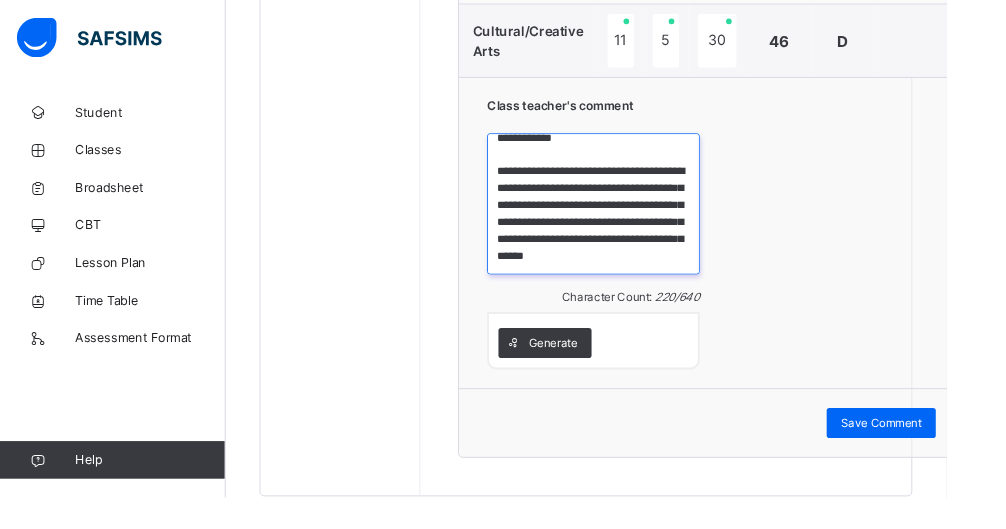 scroll, scrollTop: 33, scrollLeft: 0, axis: vertical 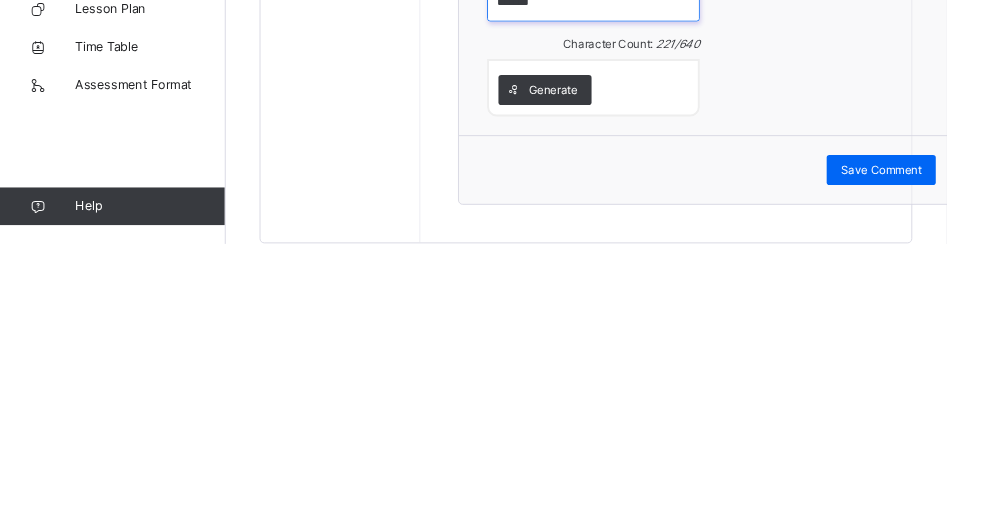 type on "**********" 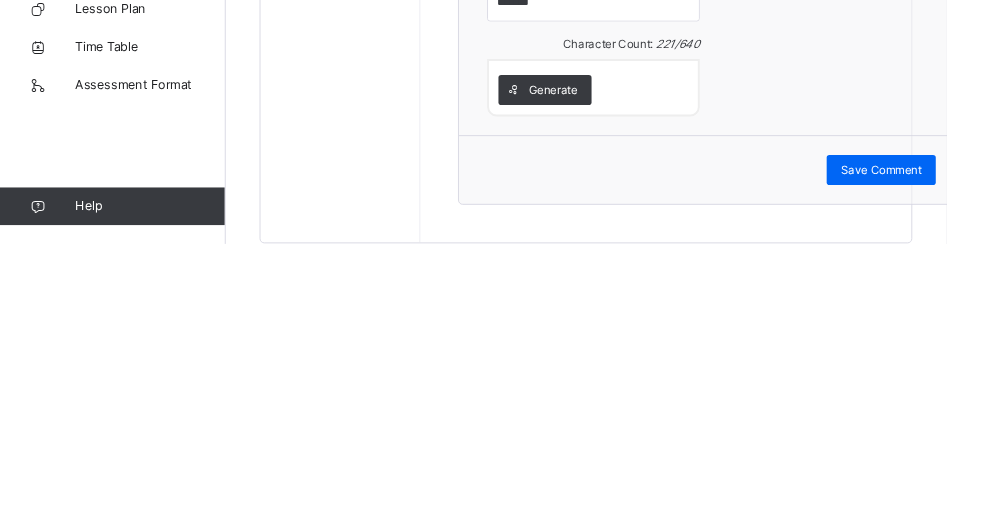 click on "Save Comment" at bounding box center [937, 450] 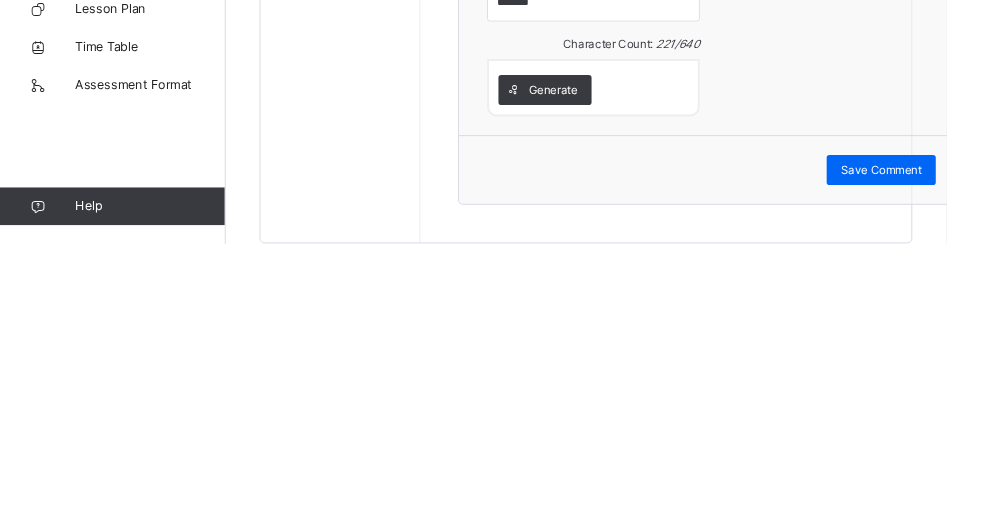 scroll, scrollTop: 2406, scrollLeft: 0, axis: vertical 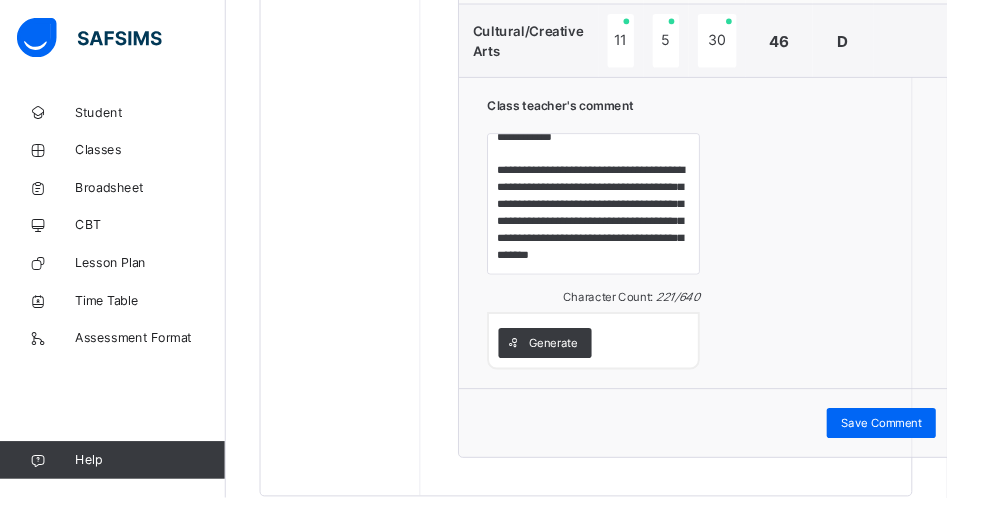 click on "Save Comment" at bounding box center [937, 450] 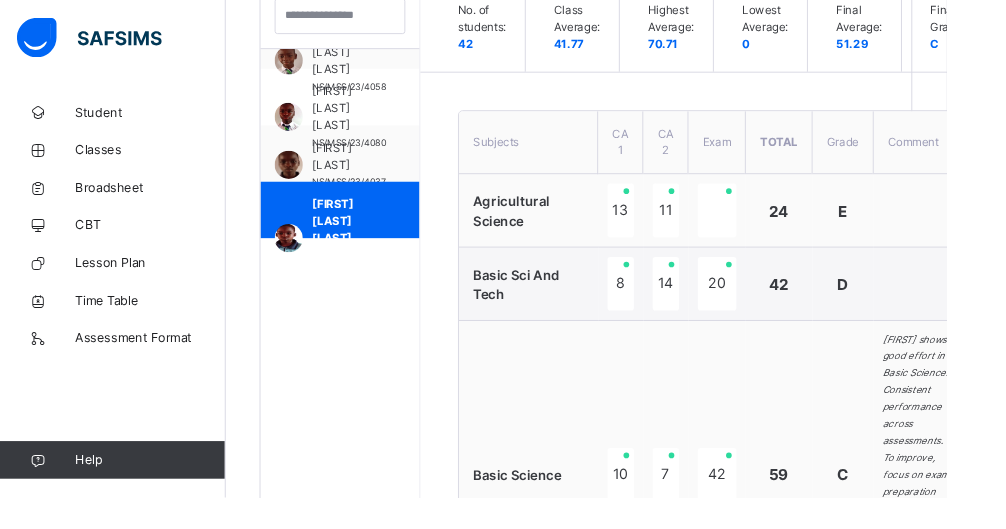 scroll, scrollTop: 617, scrollLeft: 0, axis: vertical 